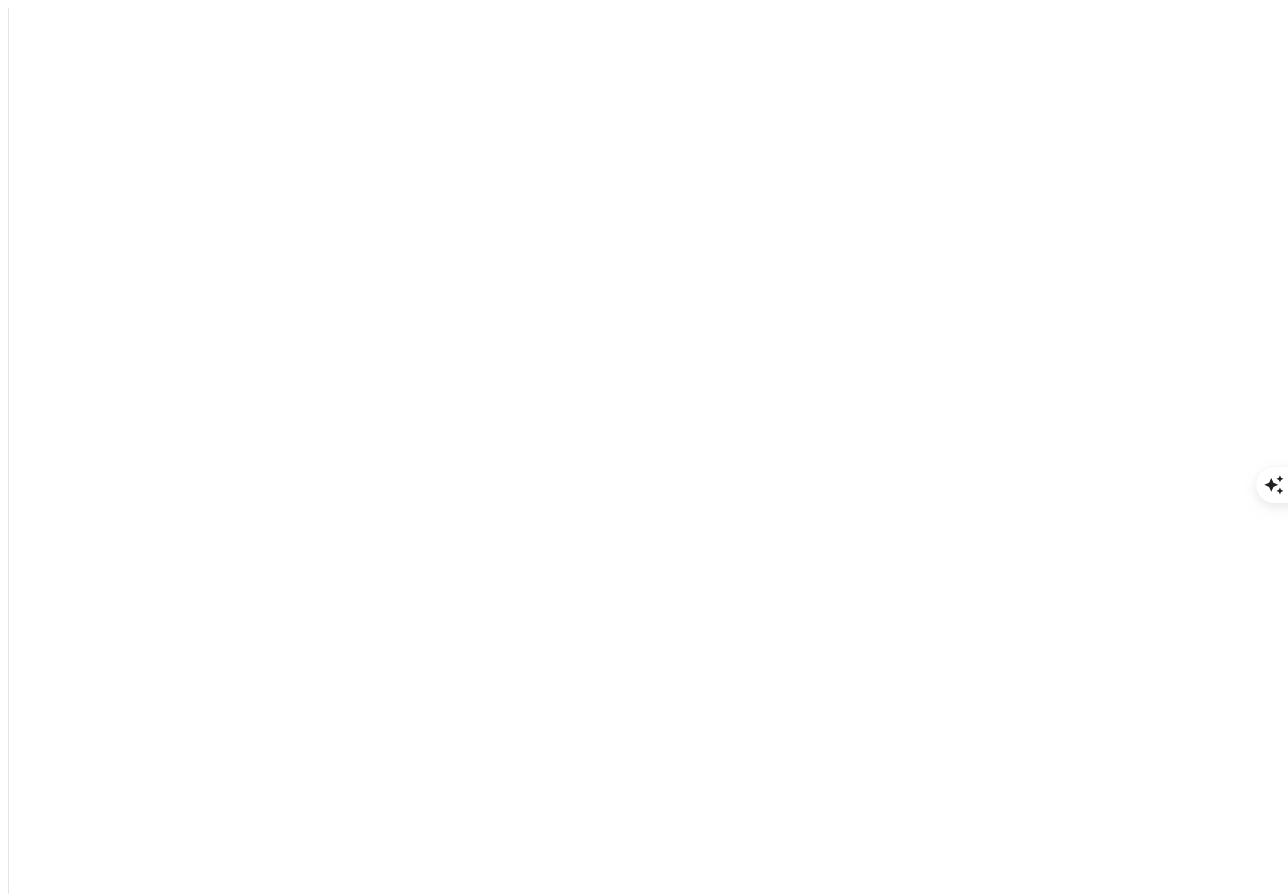 scroll, scrollTop: 0, scrollLeft: 0, axis: both 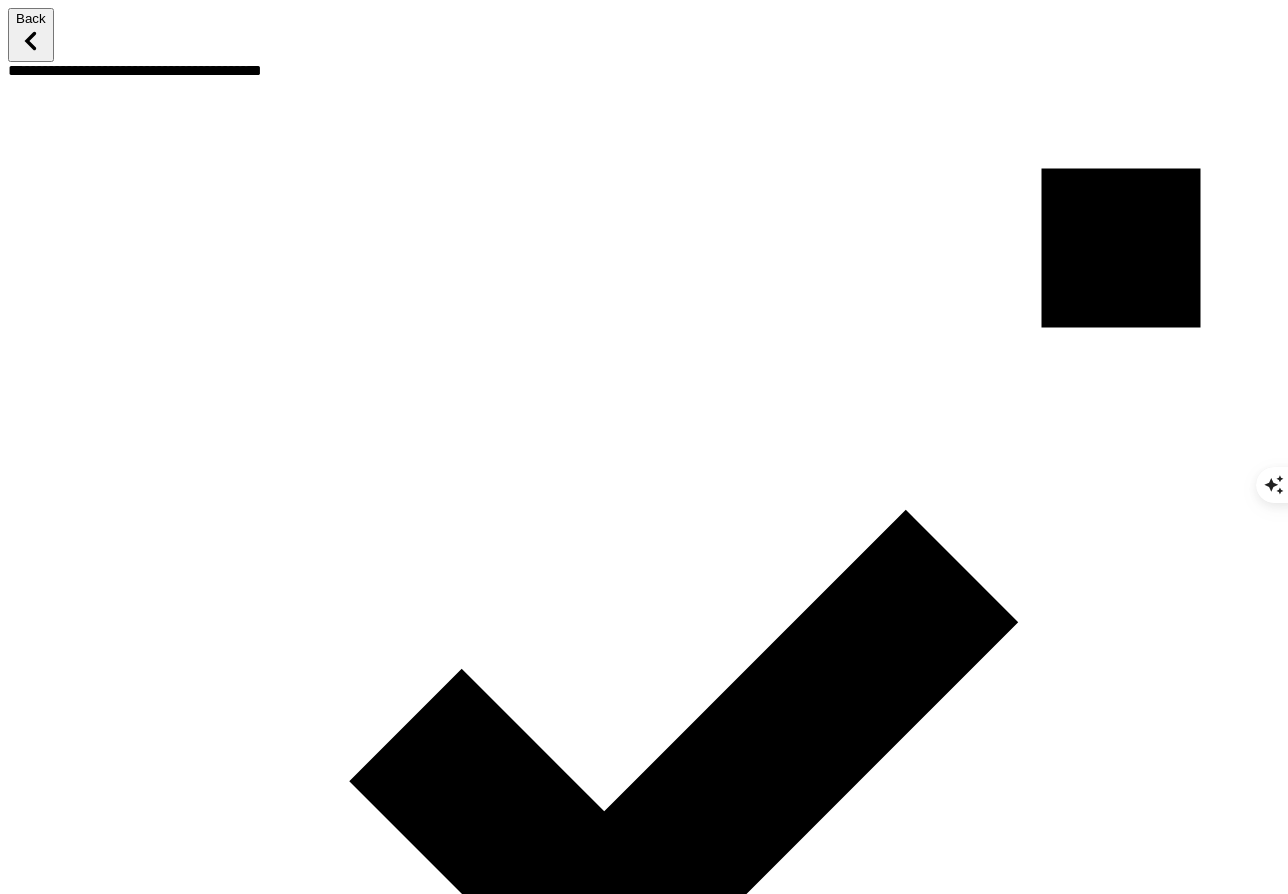 click on "Update now" at bounding box center [51, 17205] 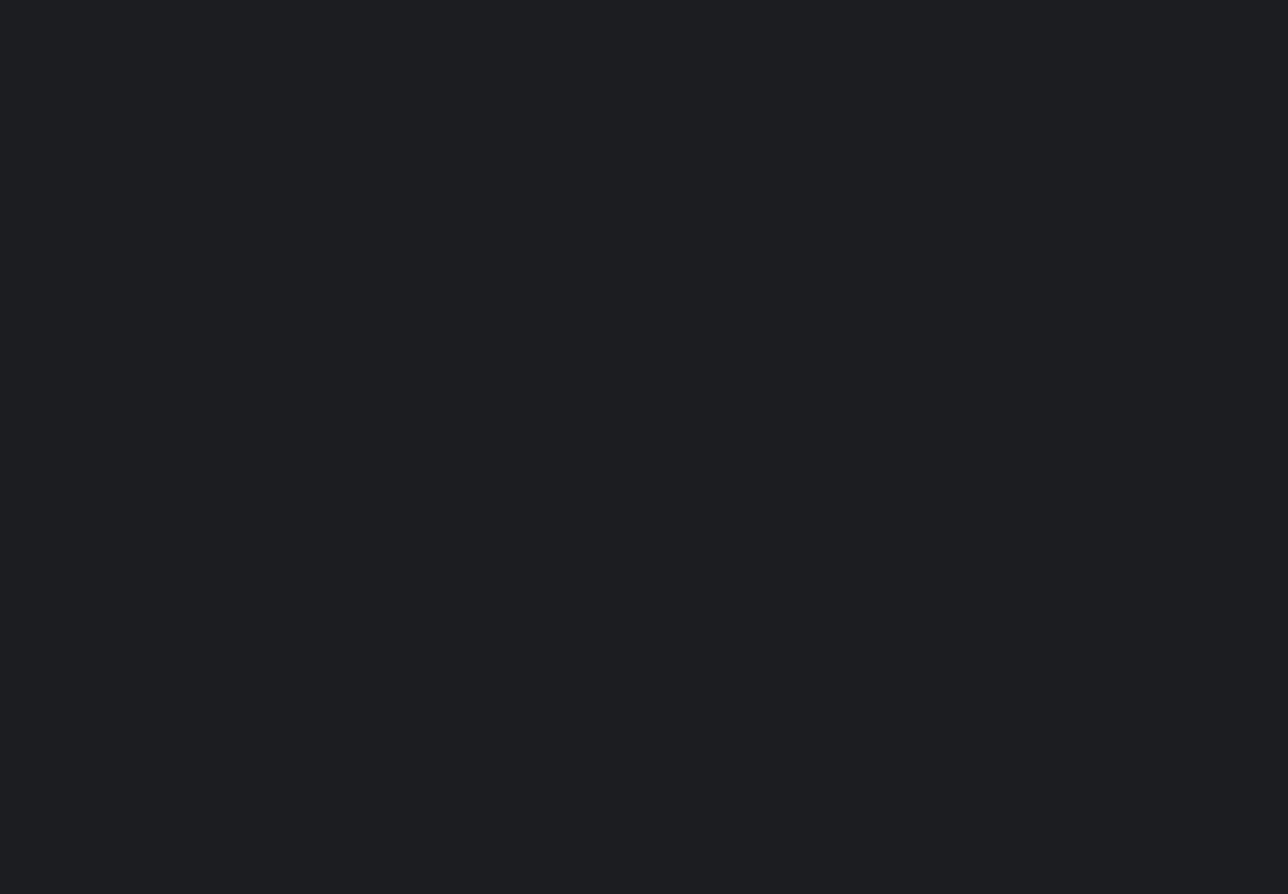 scroll, scrollTop: 0, scrollLeft: 0, axis: both 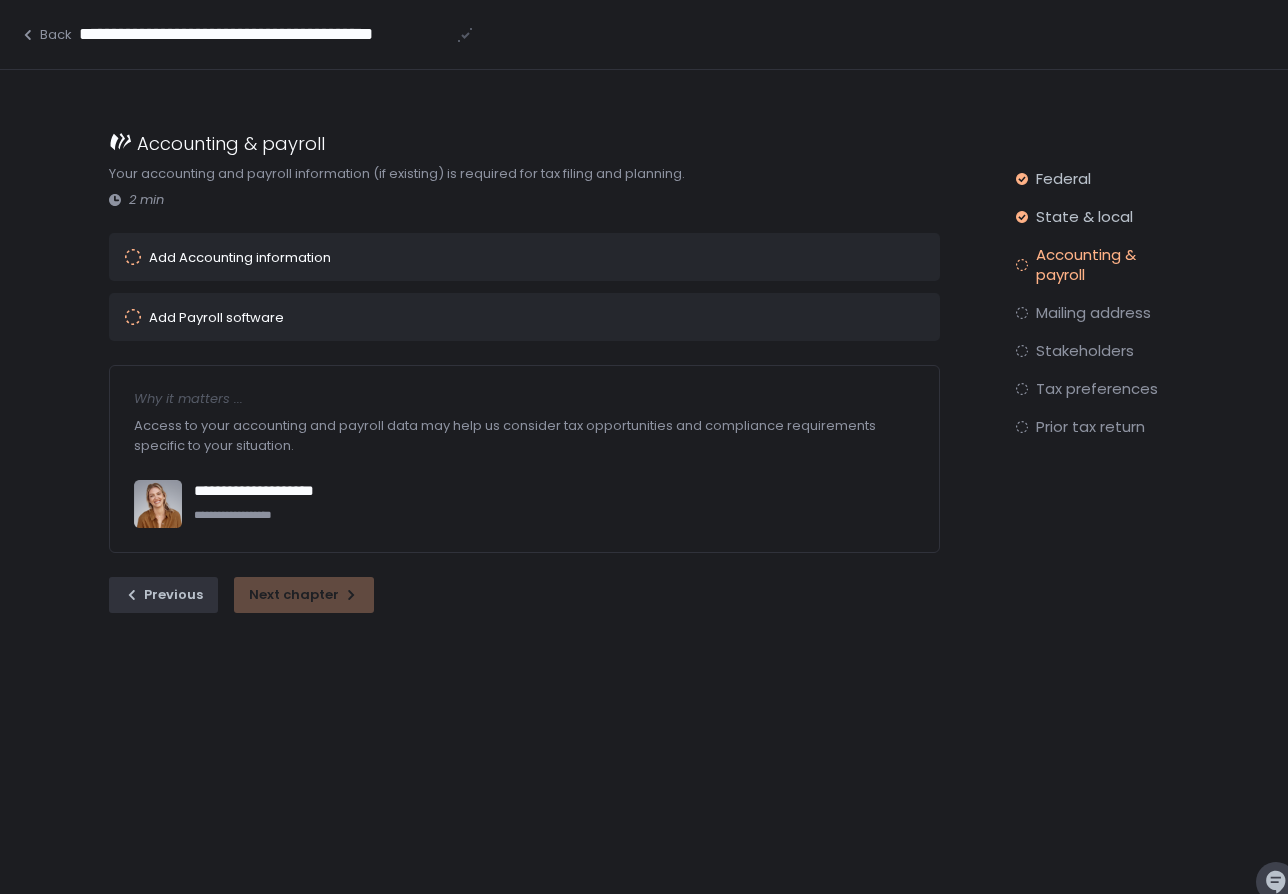 click on "Add Payroll software" at bounding box center (216, 317) 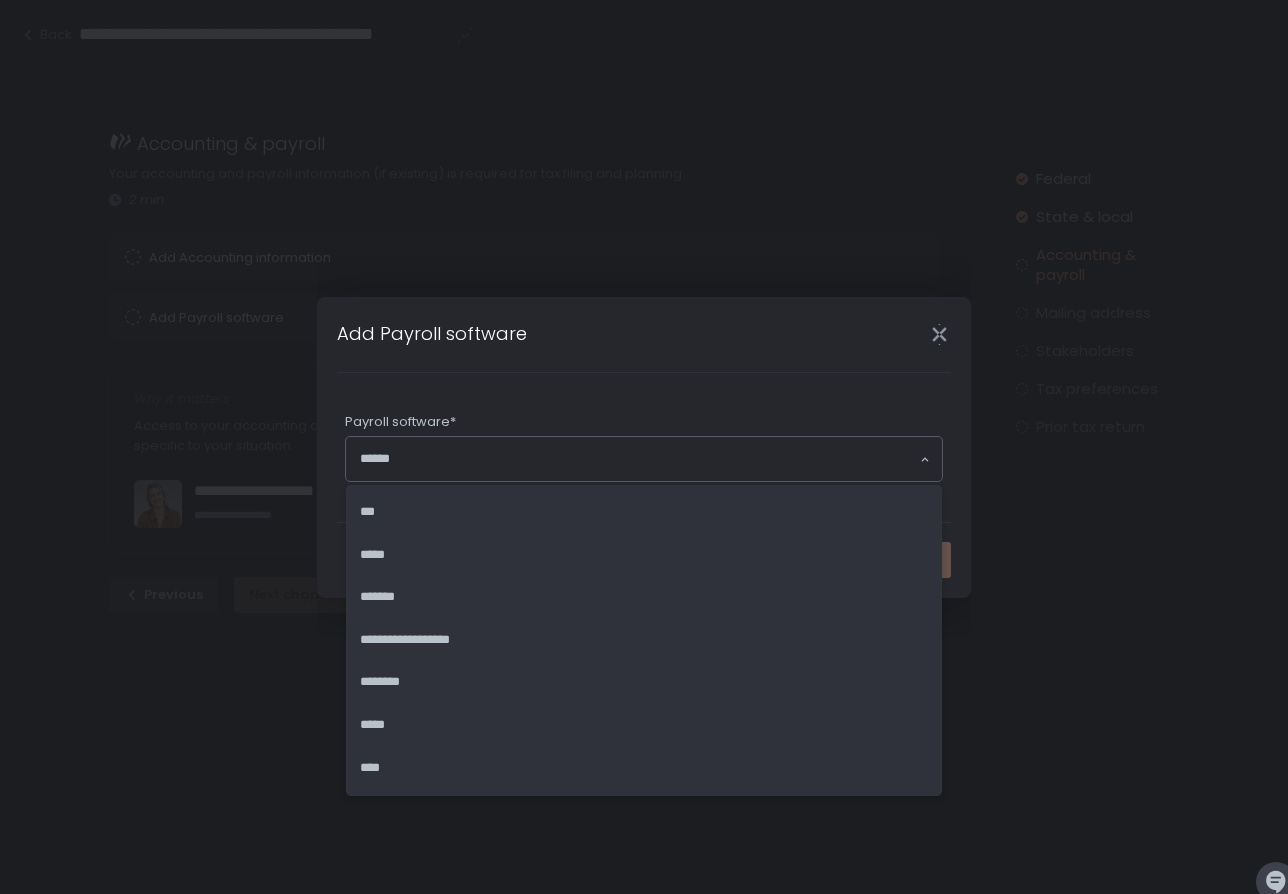 click 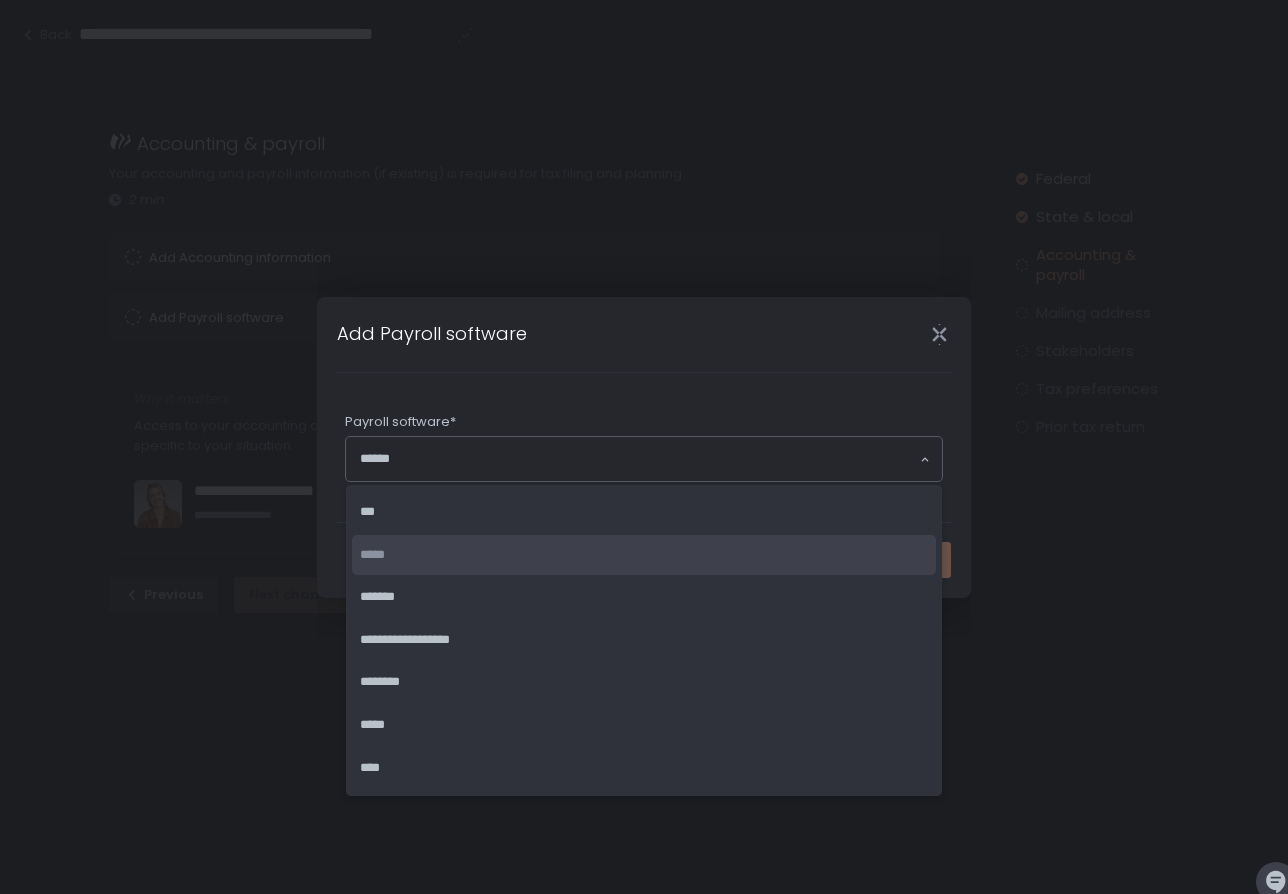click on "*****" 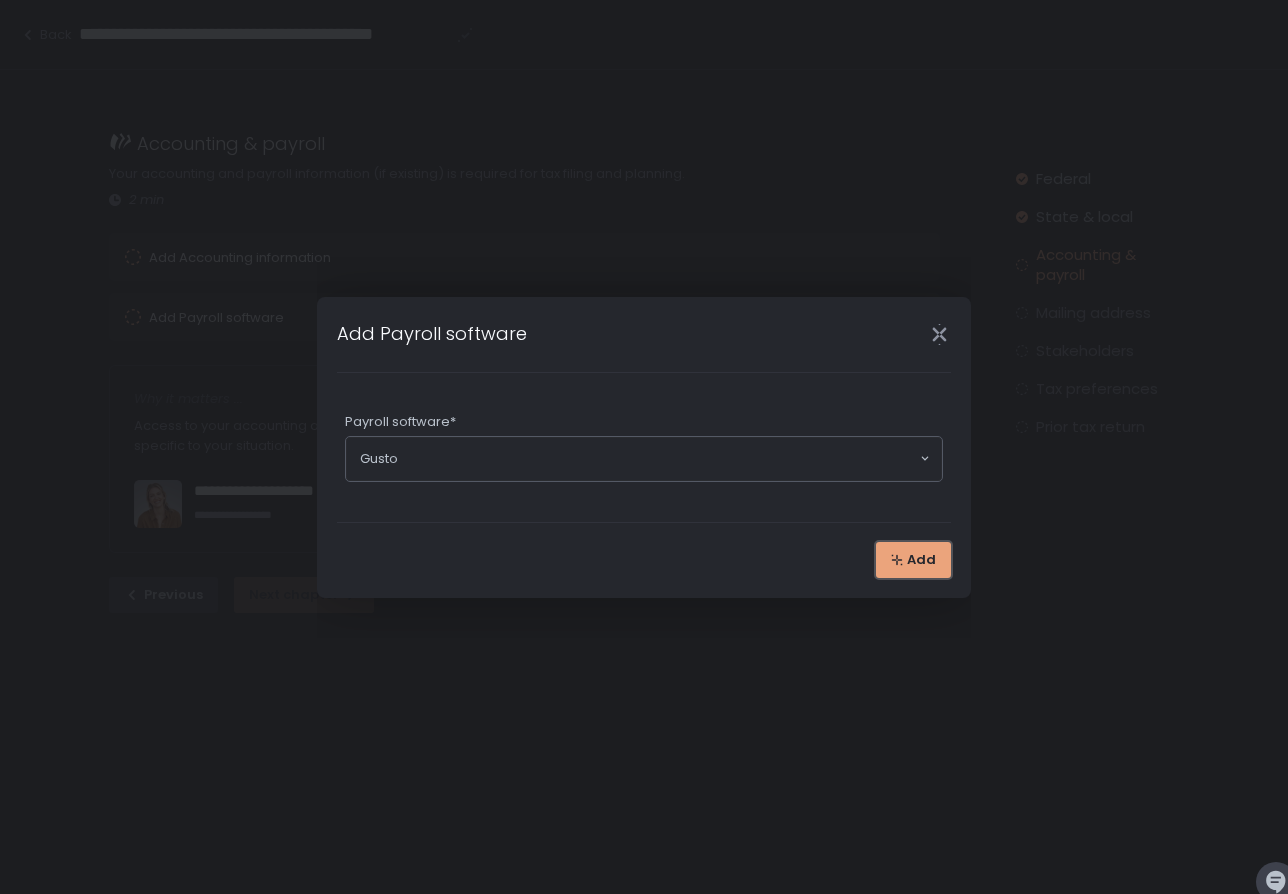 click on "Add" at bounding box center (913, 560) 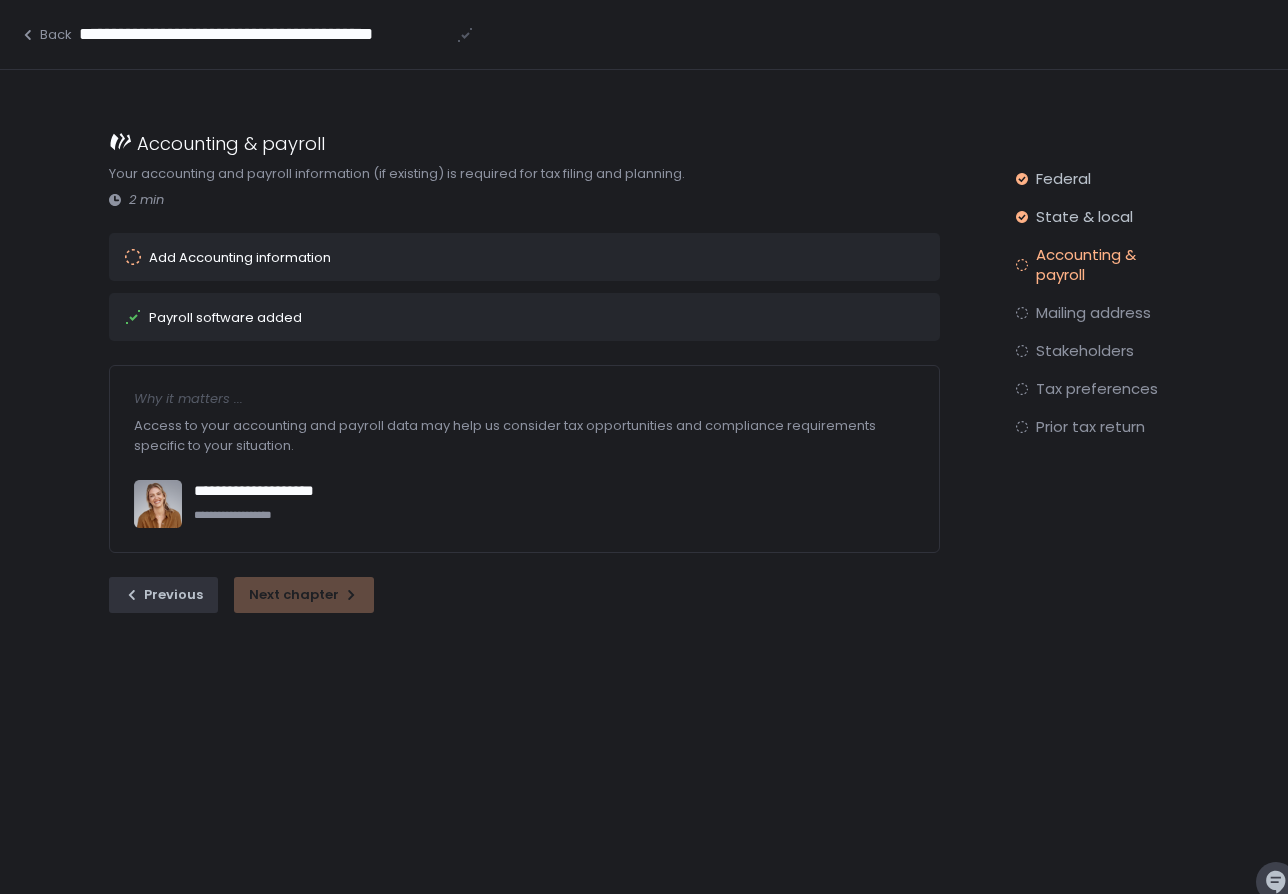 click on "Add Accounting information" at bounding box center [240, 257] 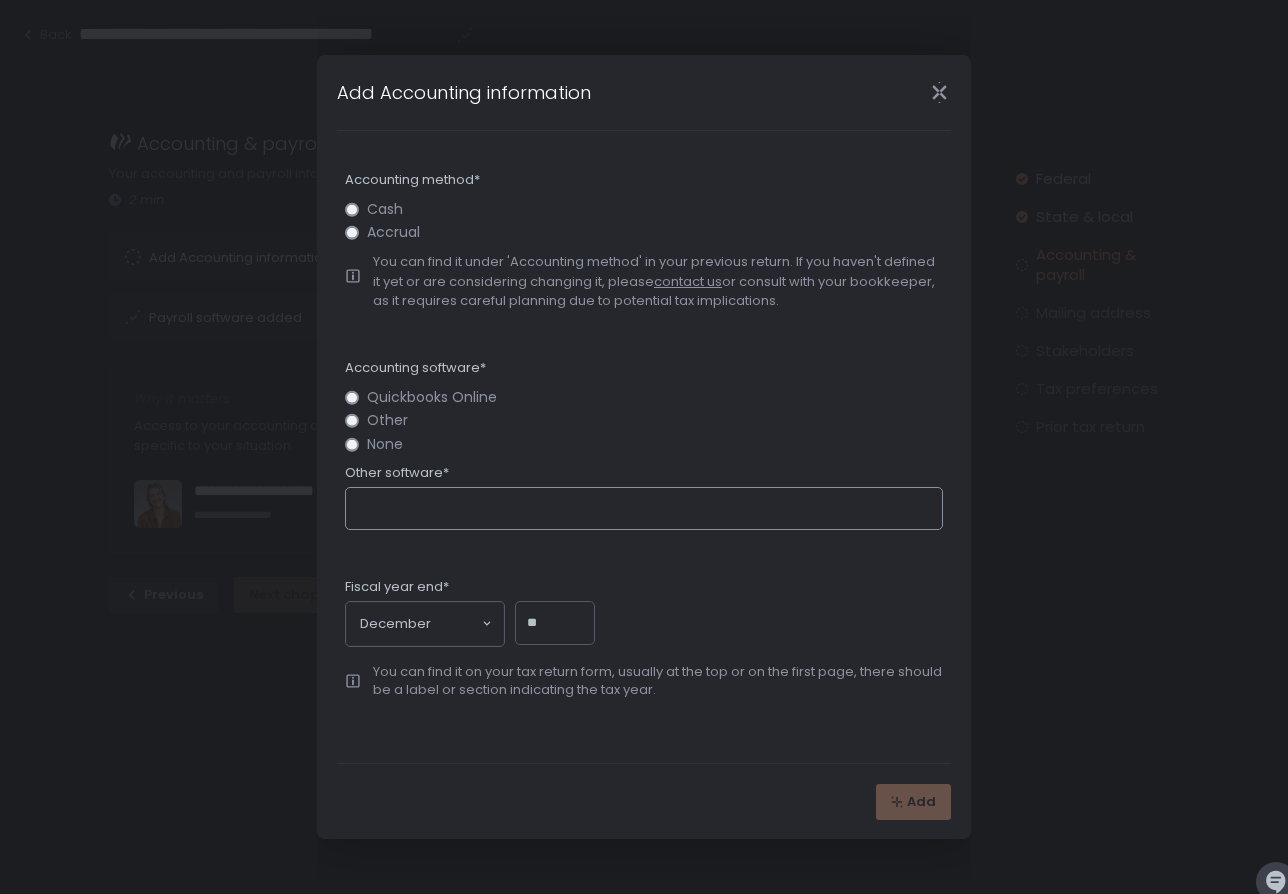 click on "Other software*" 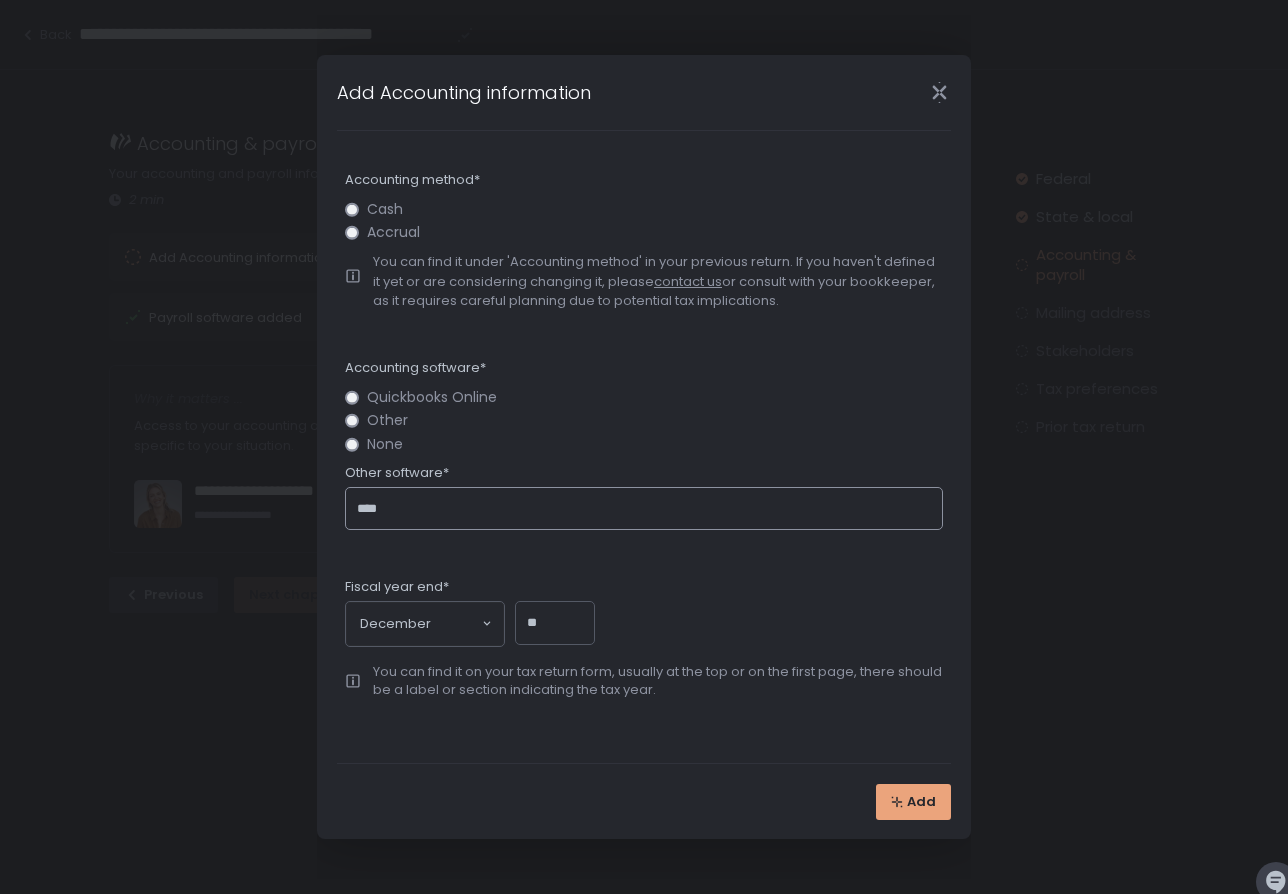 type on "****" 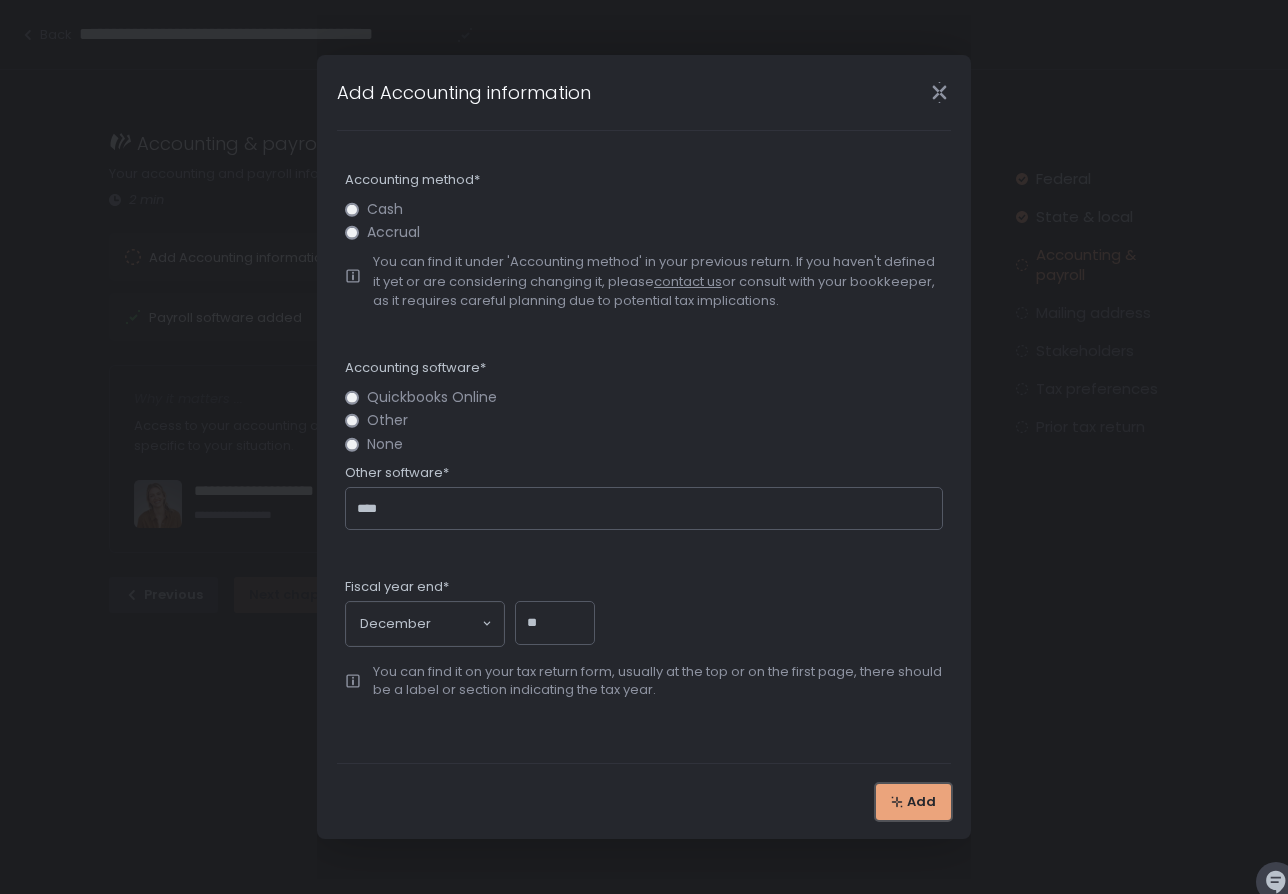 click on "Add" at bounding box center [921, 802] 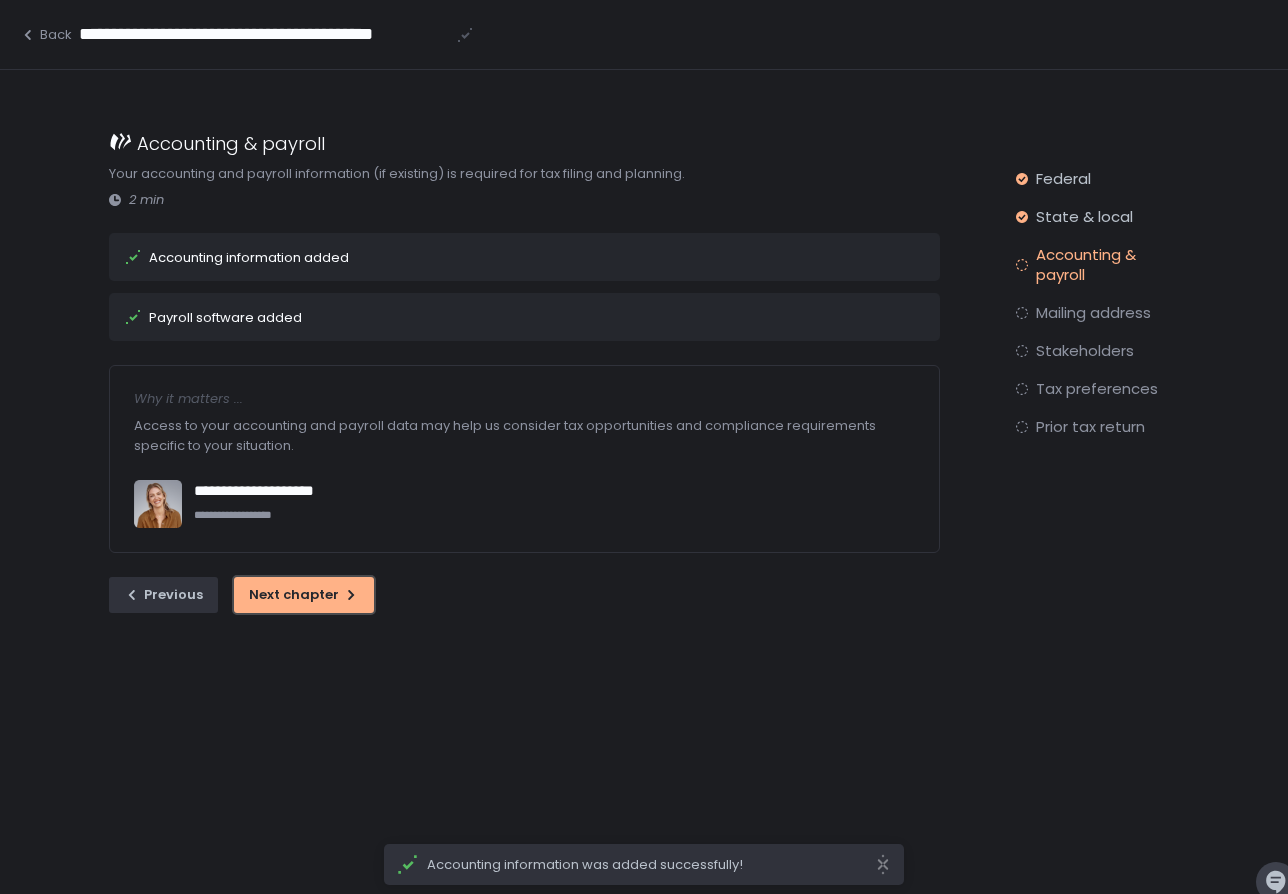 click on "Next chapter" at bounding box center (304, 595) 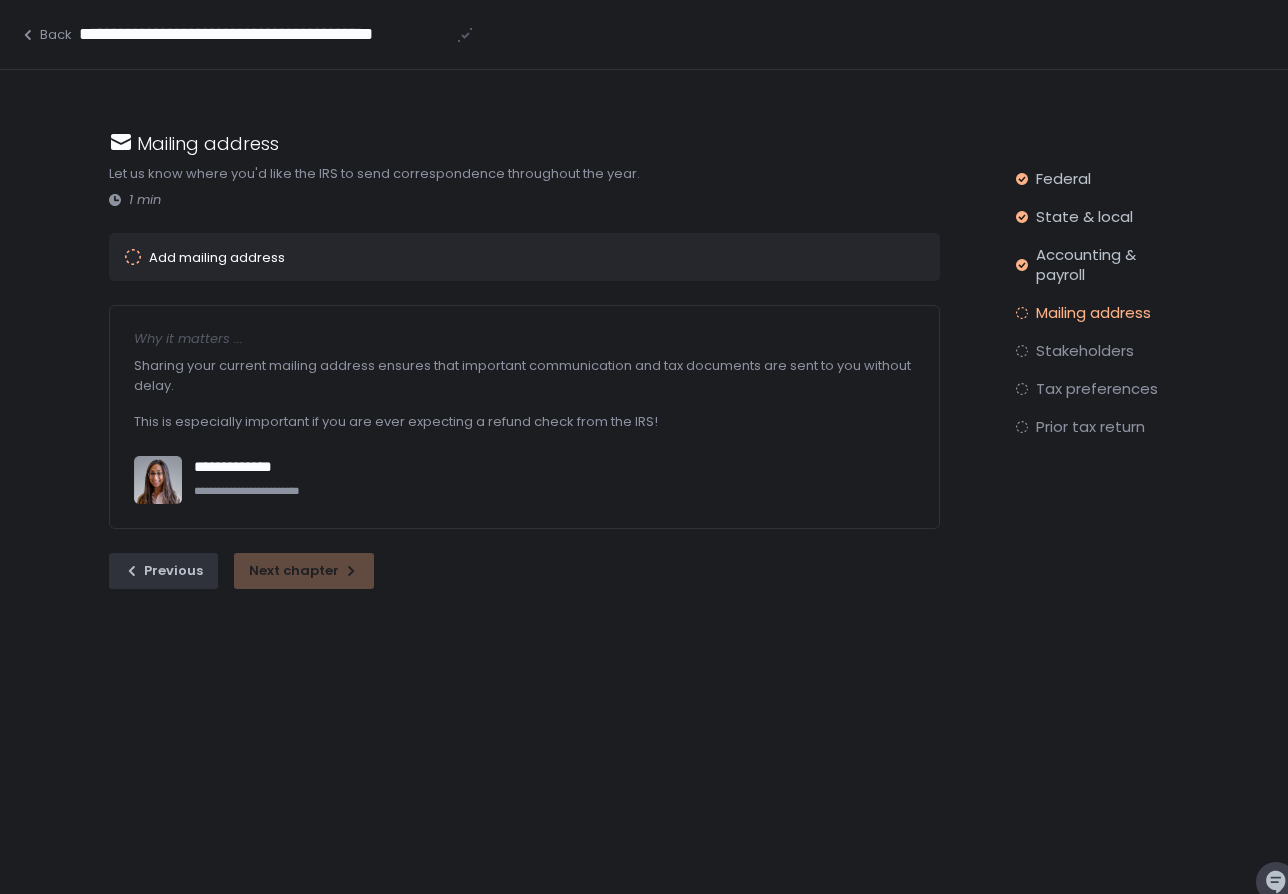 click on "Add mailing address" at bounding box center [496, 257] 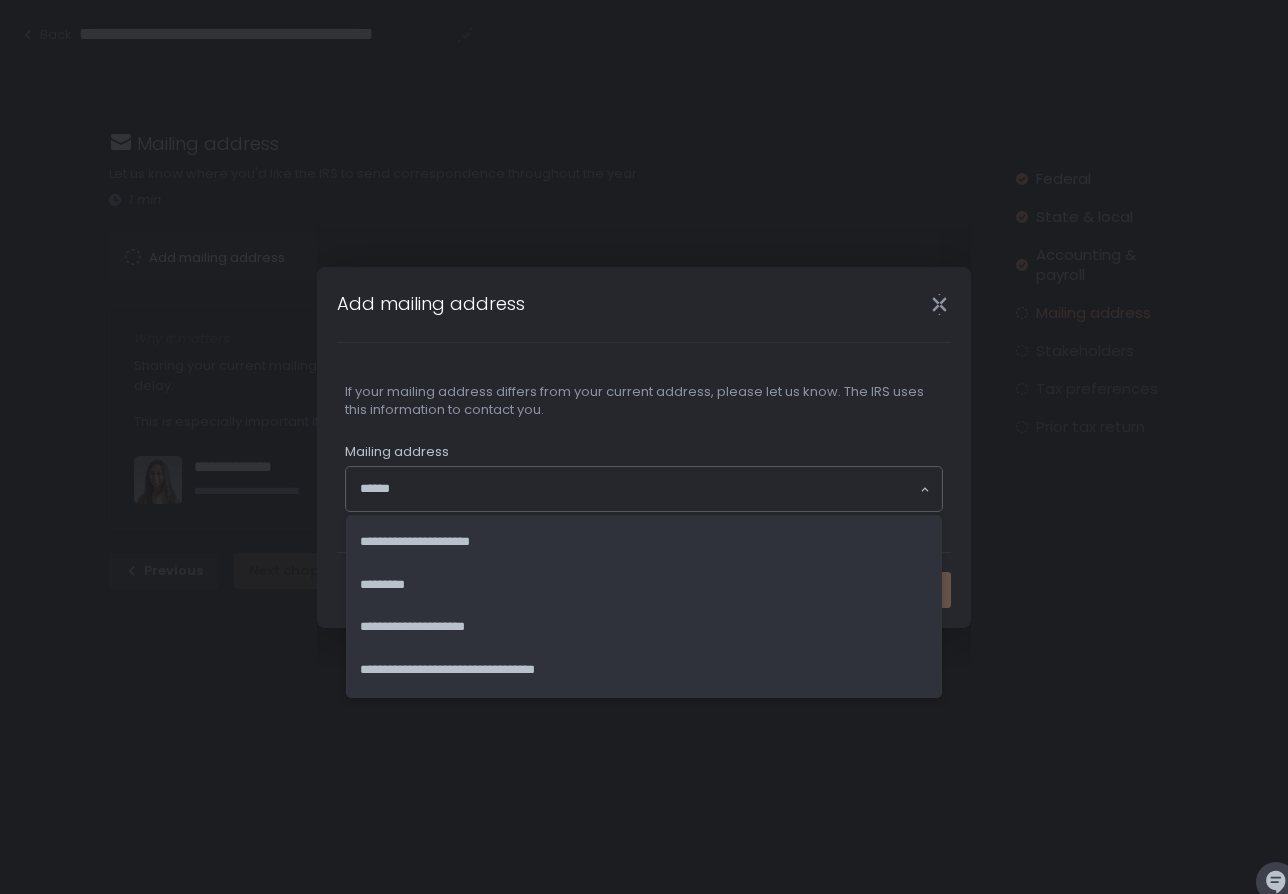 click 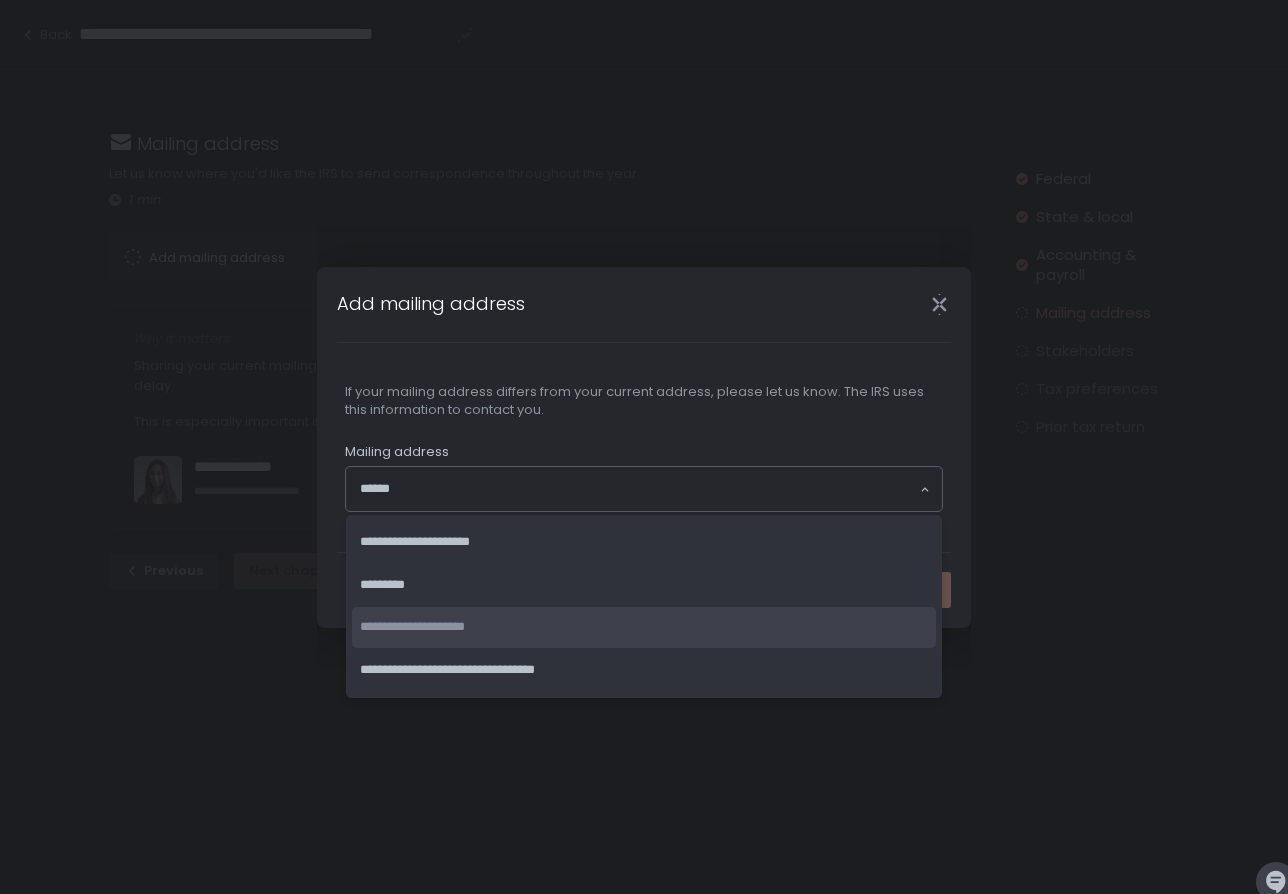 click on "**********" 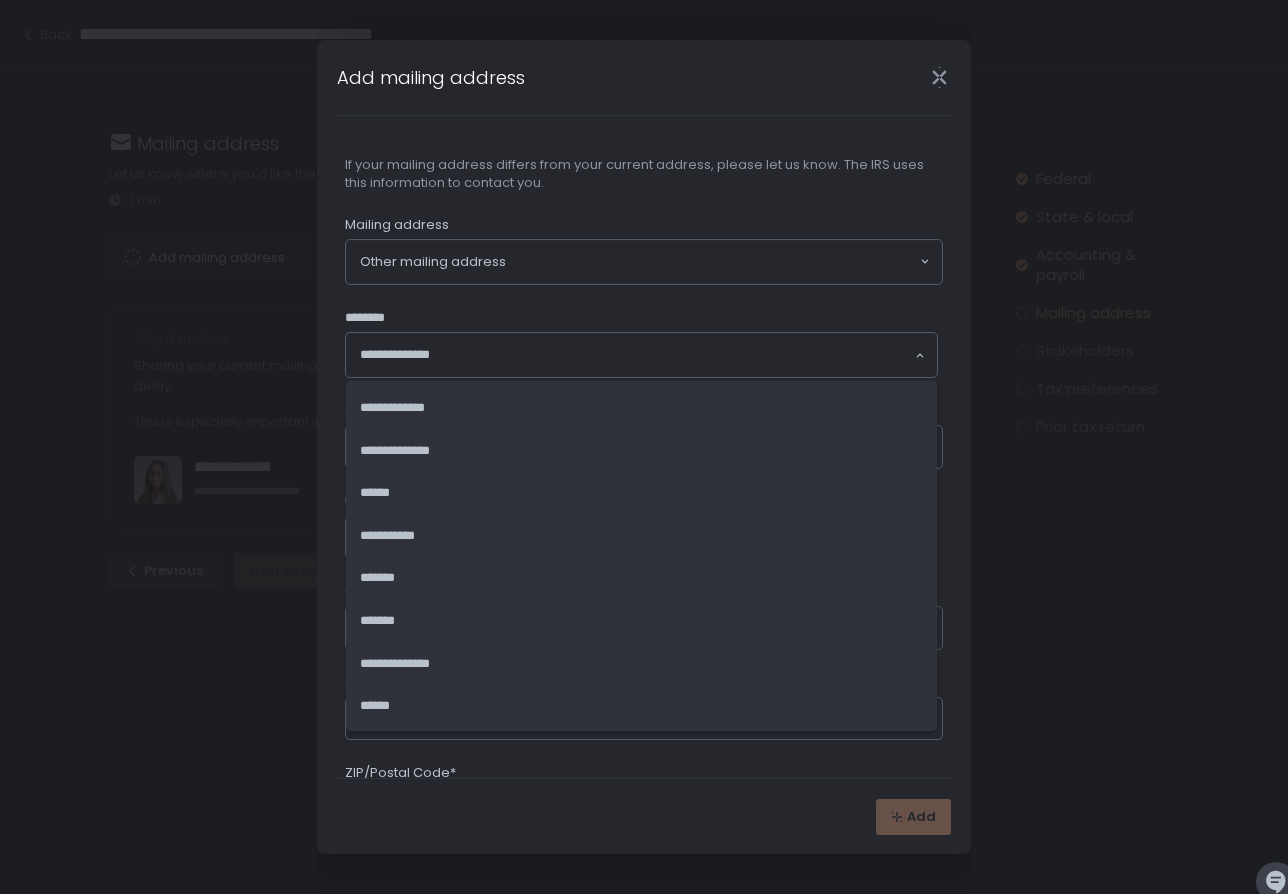 click 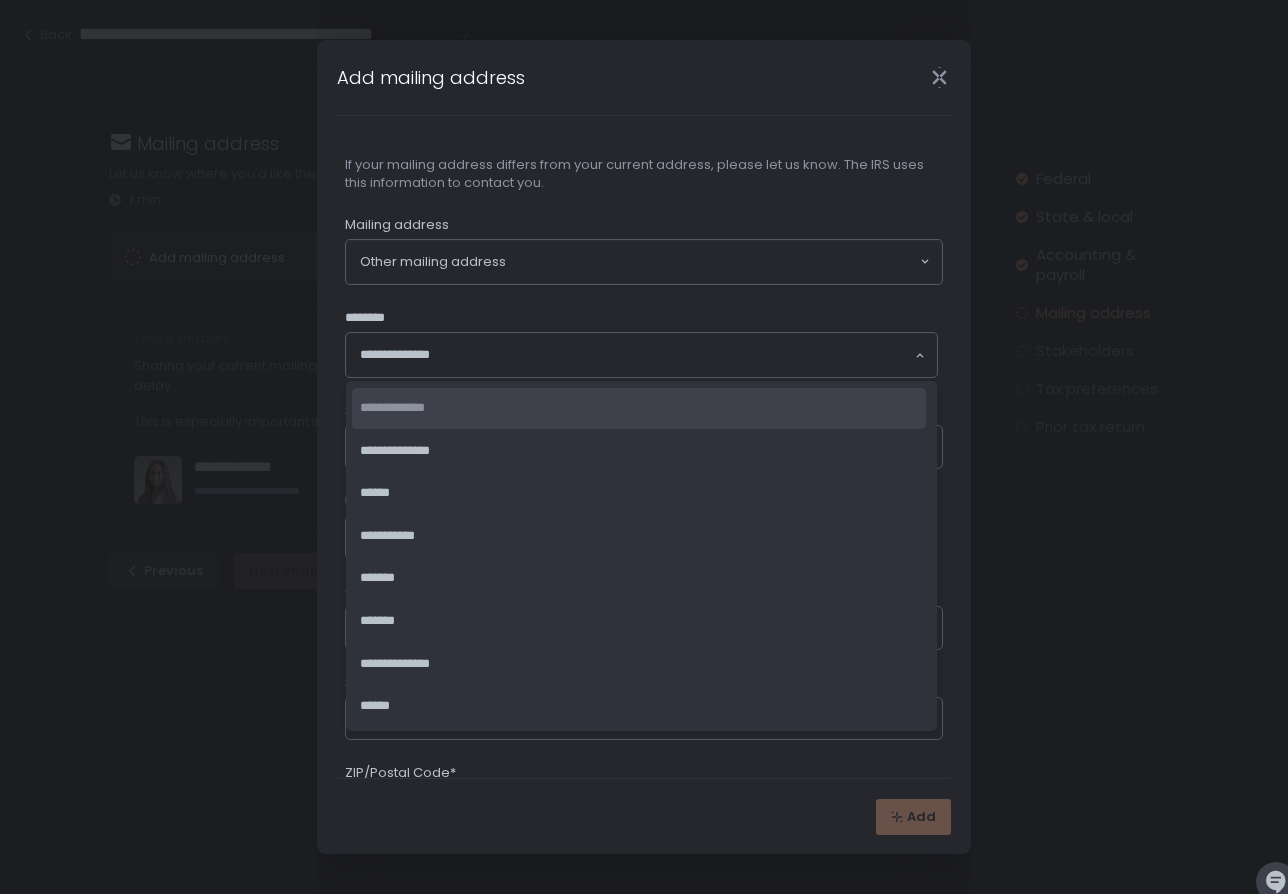 click on "**********" 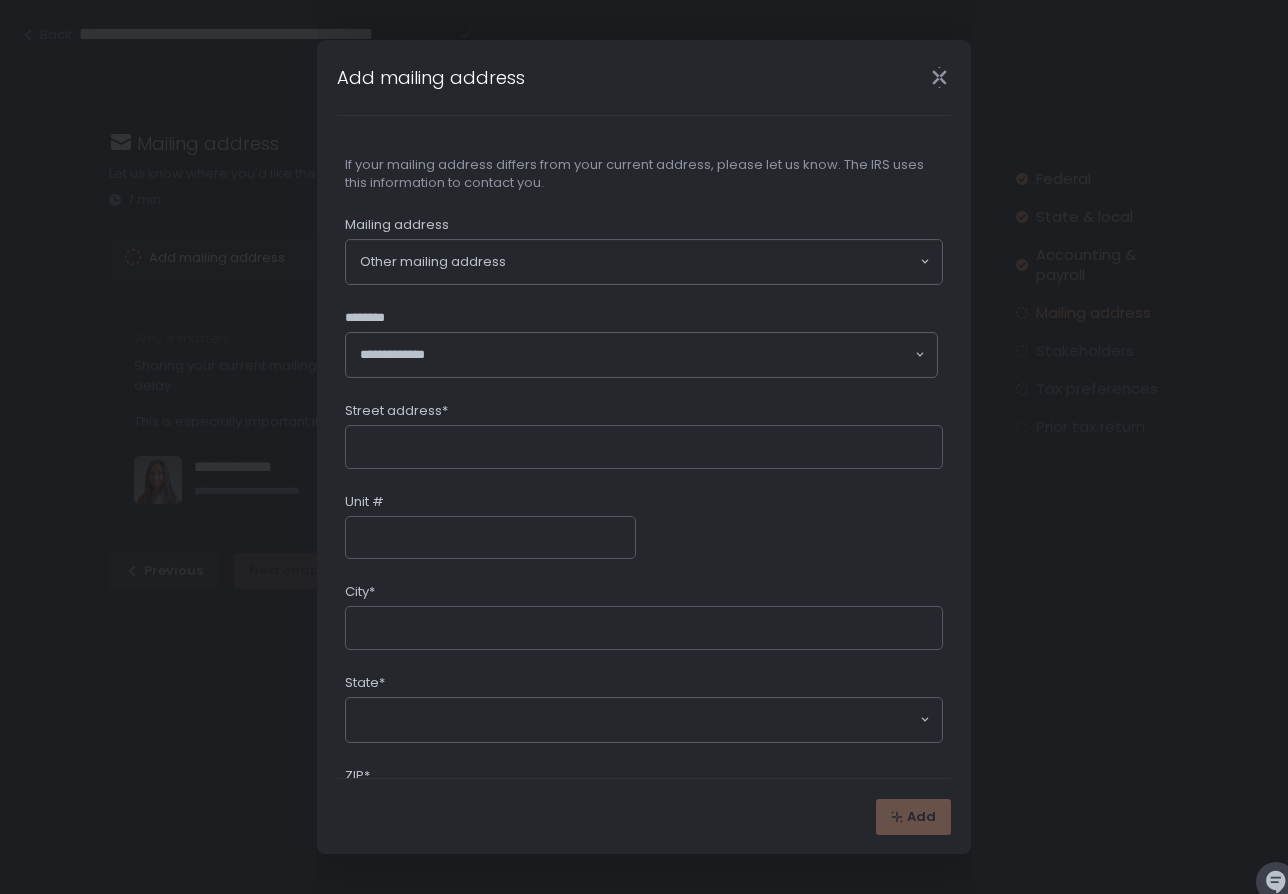 click on "Street address*" 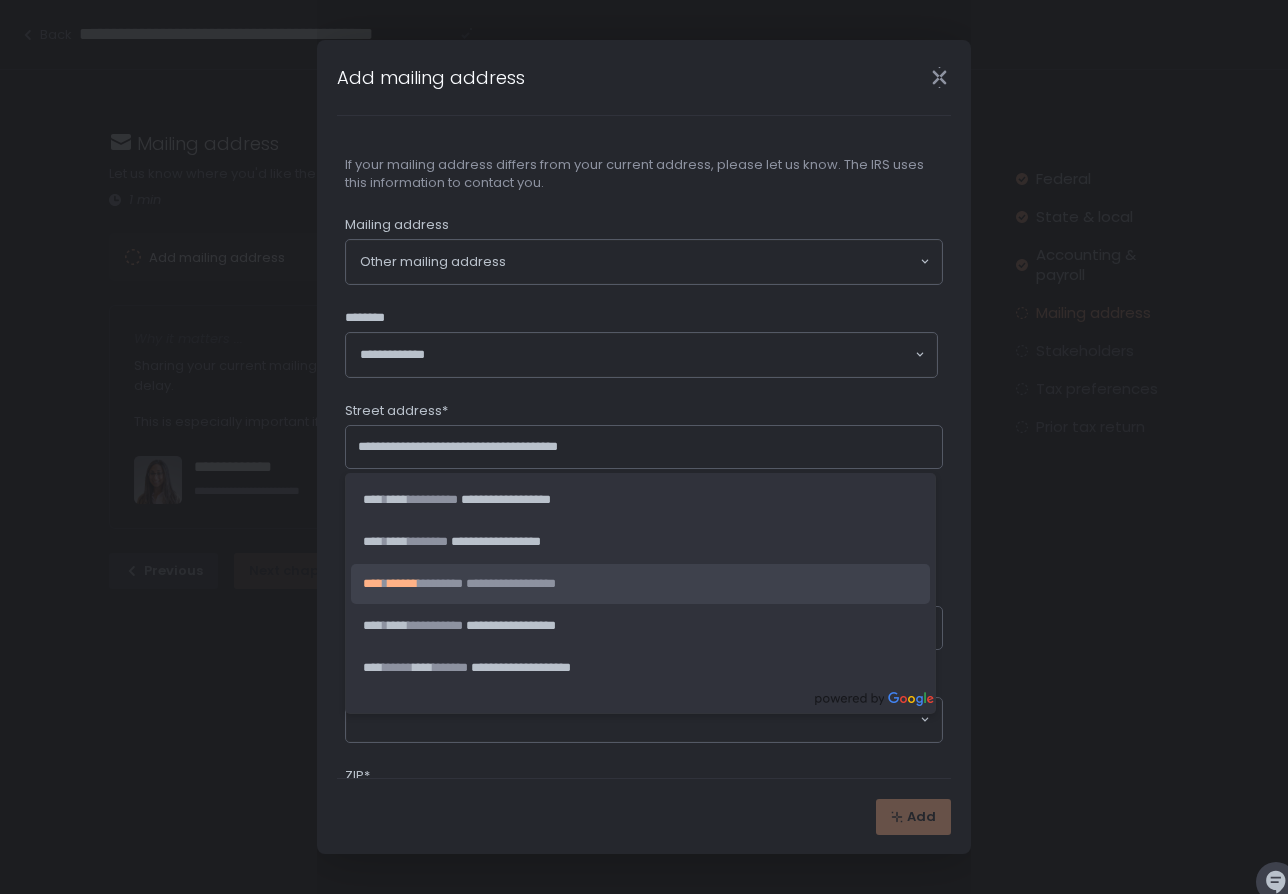 type on "**********" 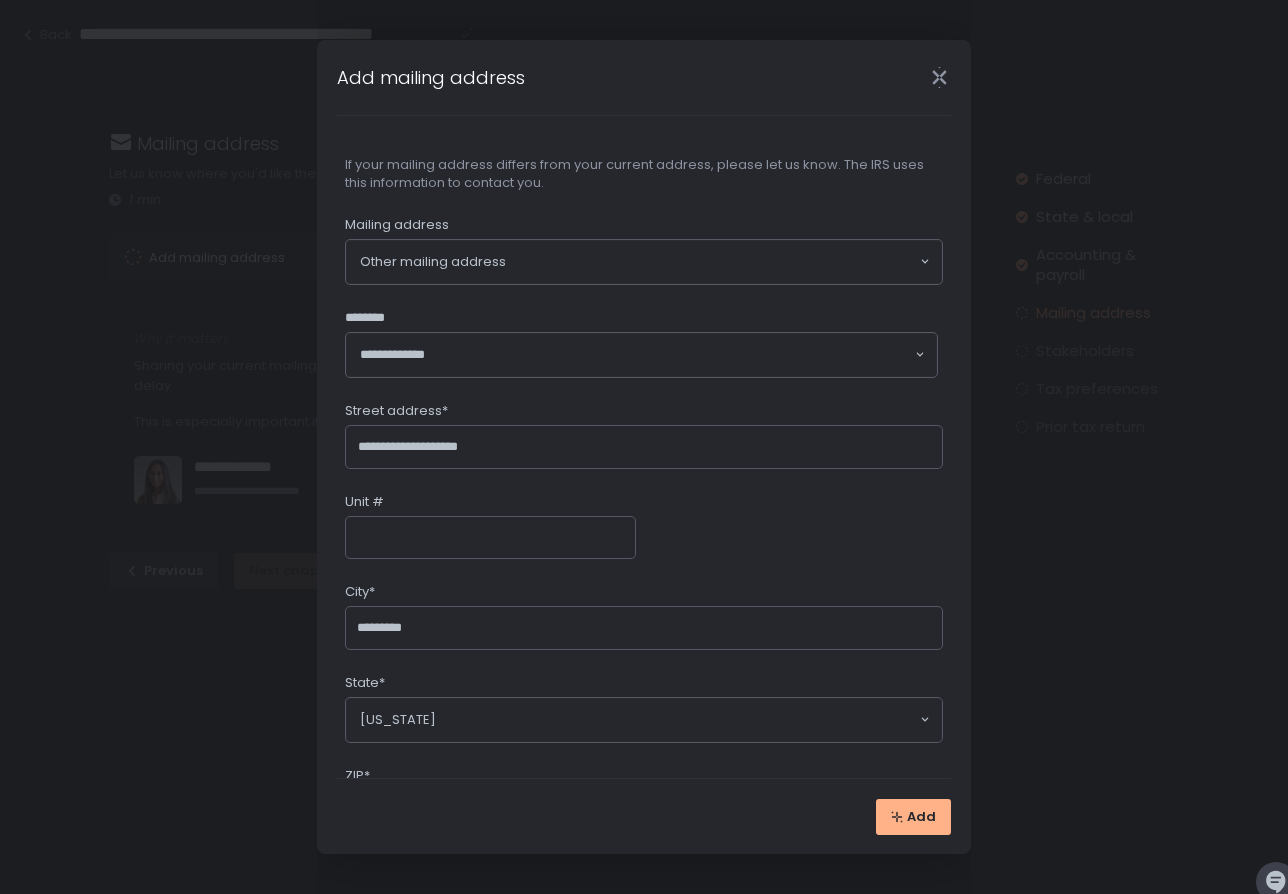scroll, scrollTop: 95, scrollLeft: 0, axis: vertical 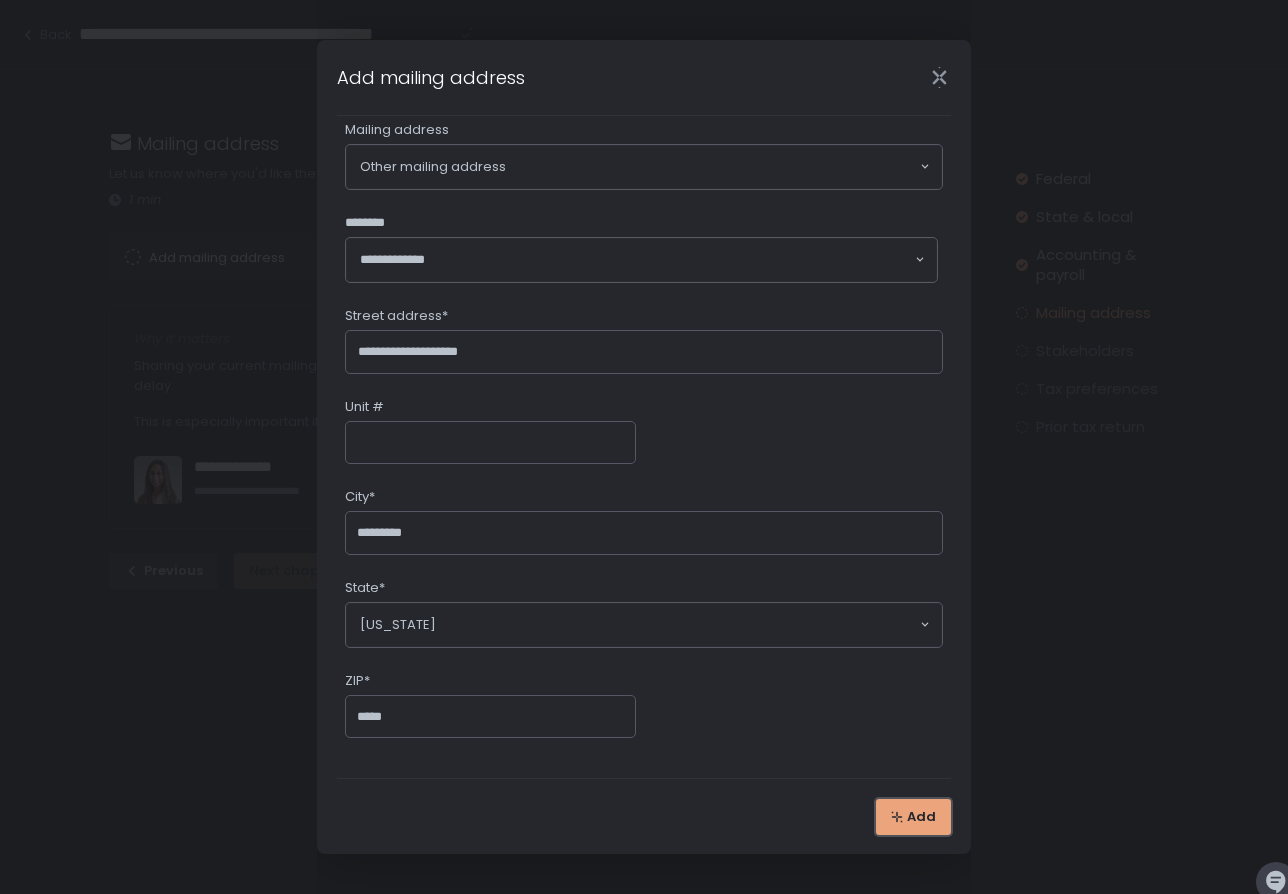 click on "Add" at bounding box center (921, 817) 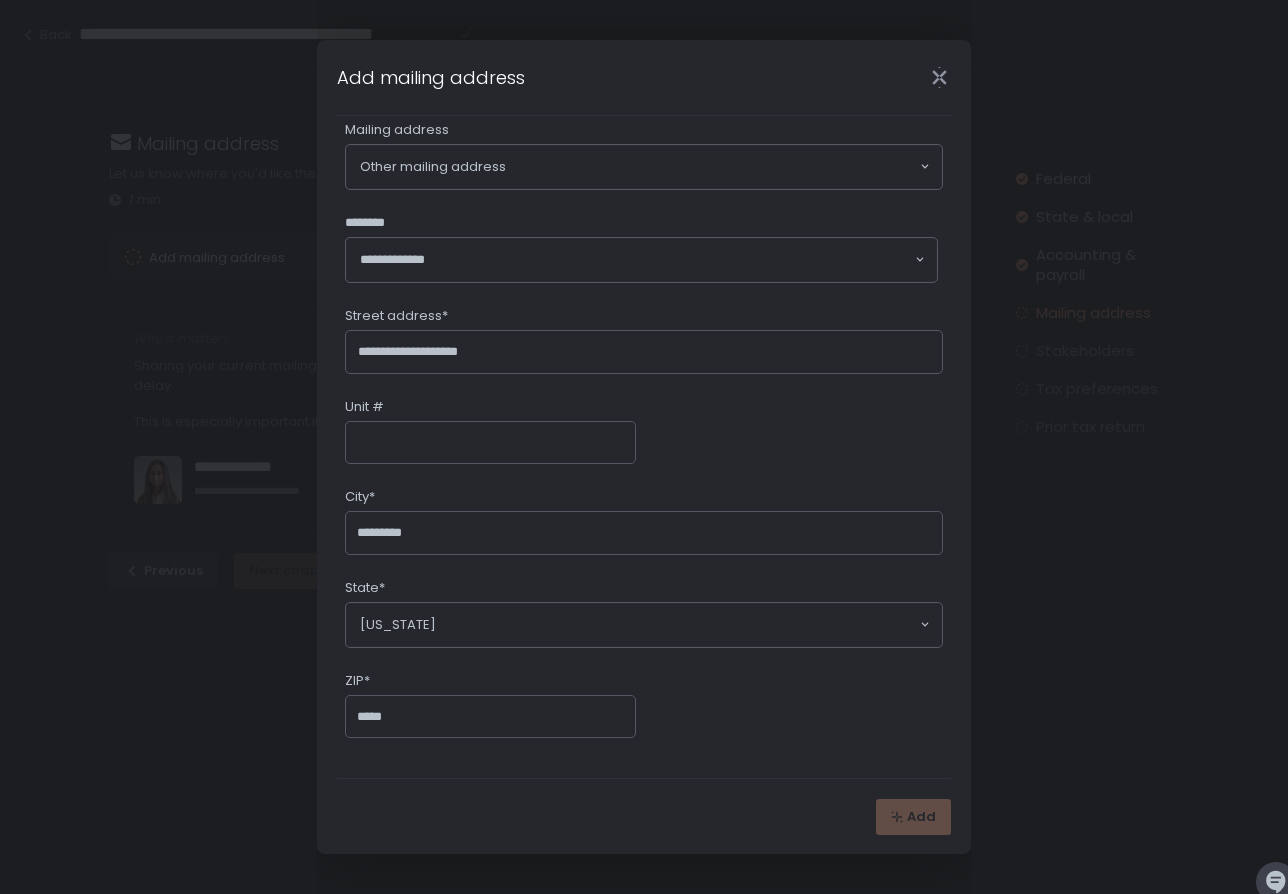 scroll, scrollTop: 0, scrollLeft: 0, axis: both 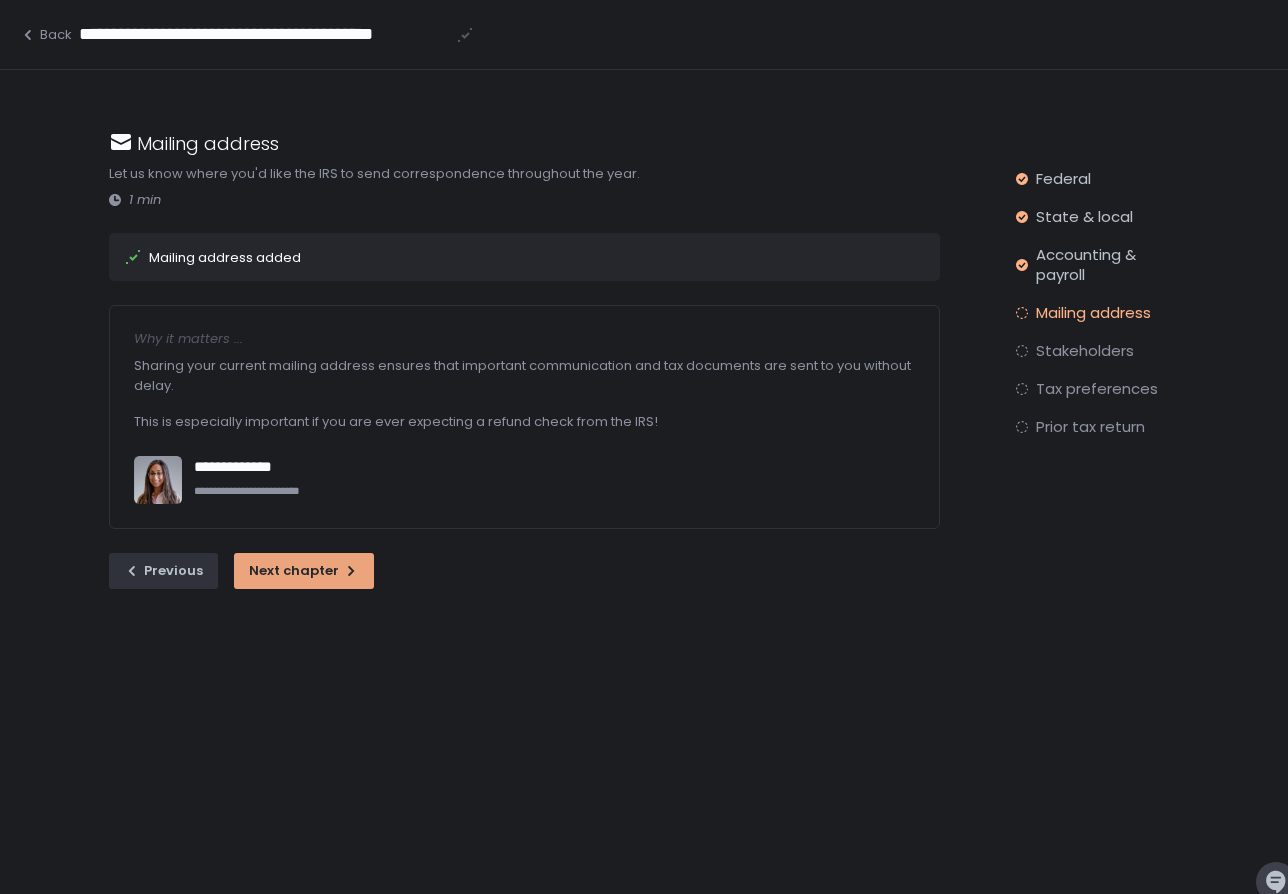 click 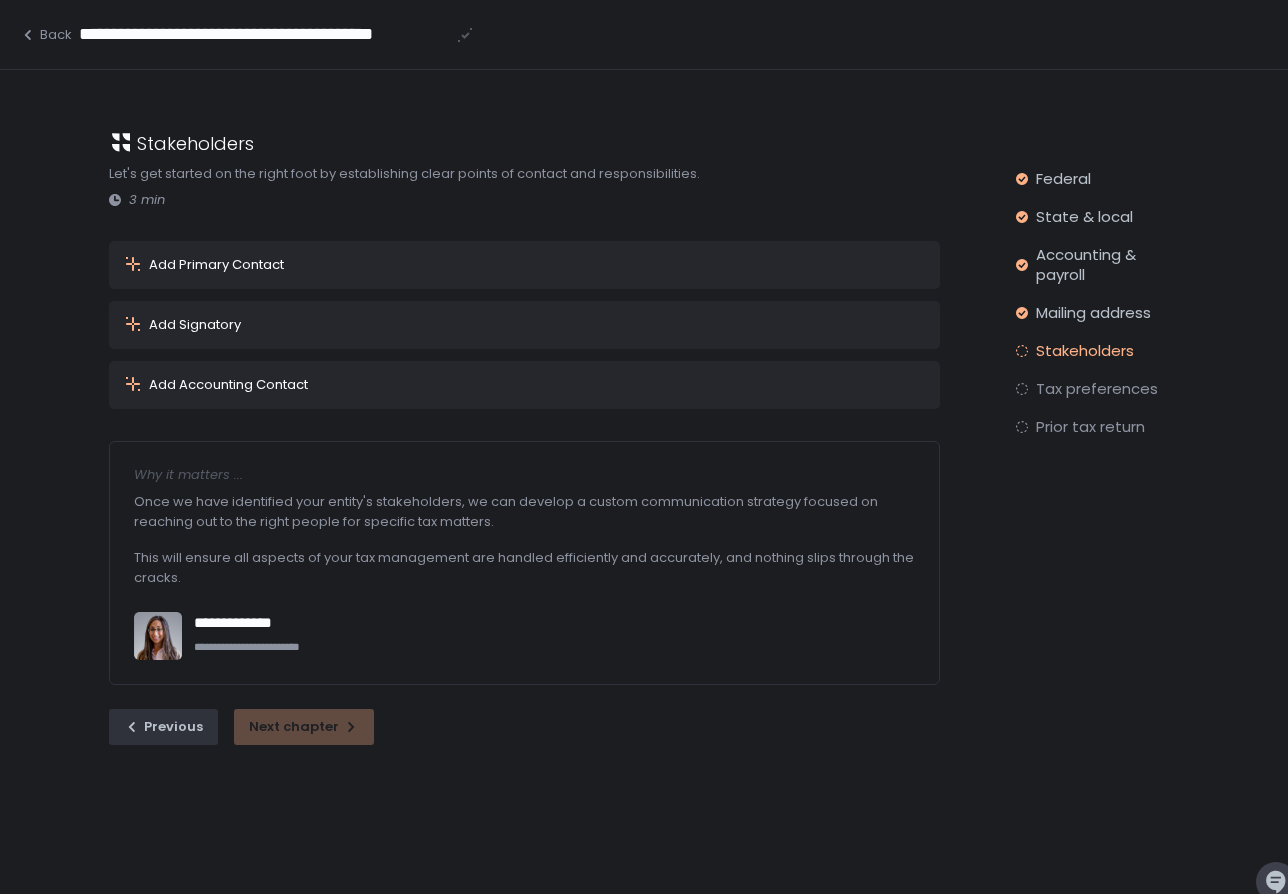 click on "Add Primary Contact" at bounding box center (216, 265) 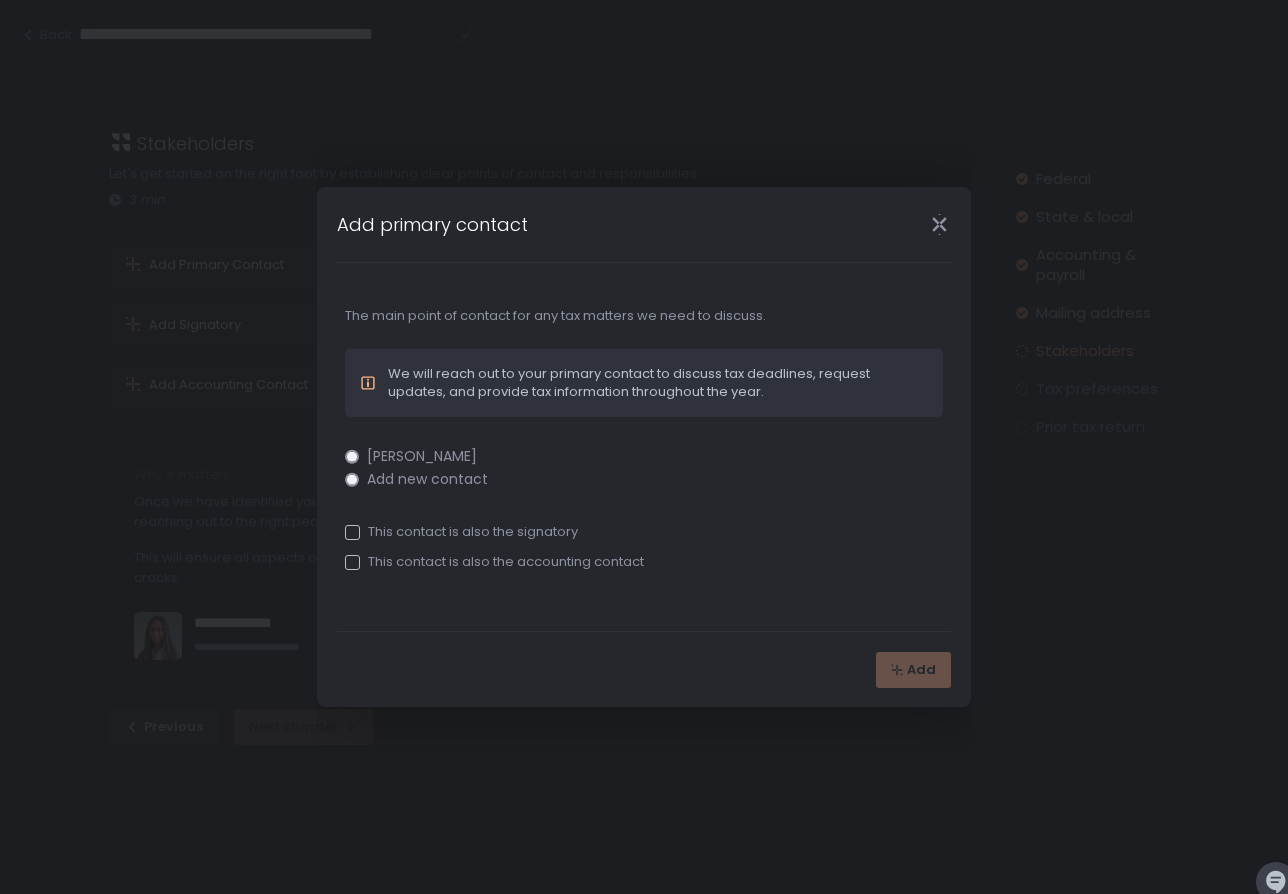 click on "Xiao Lin" 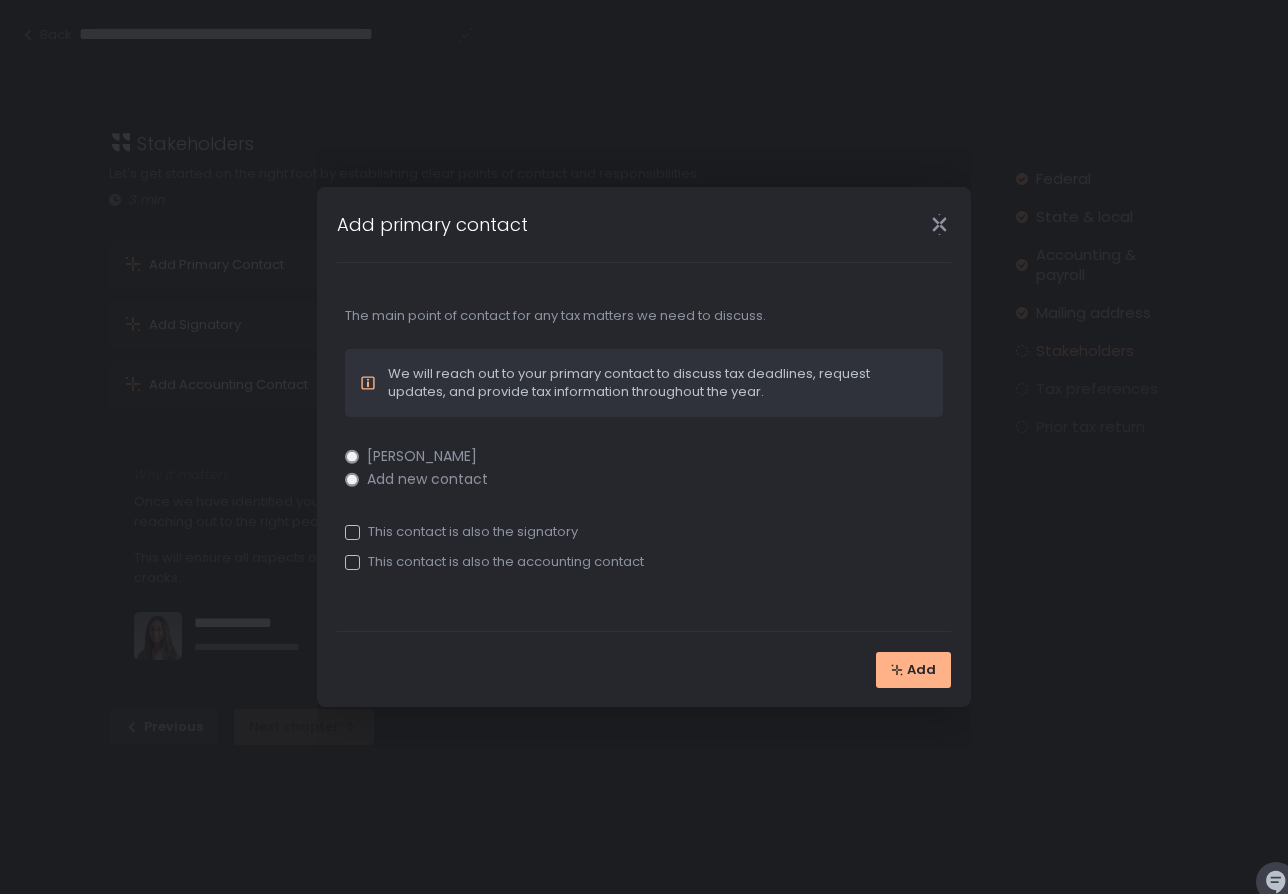 click at bounding box center (352, 532) 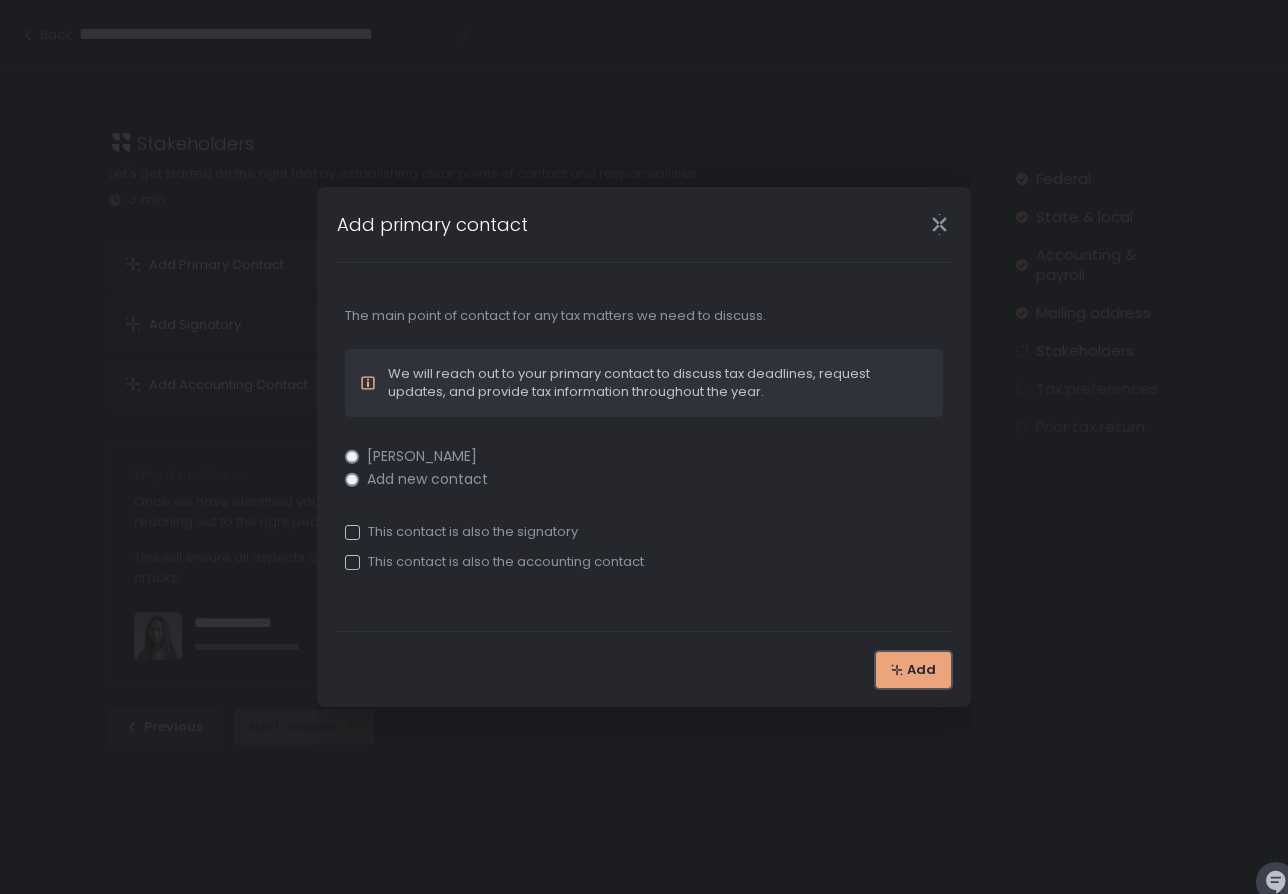 click on "Add" at bounding box center (921, 670) 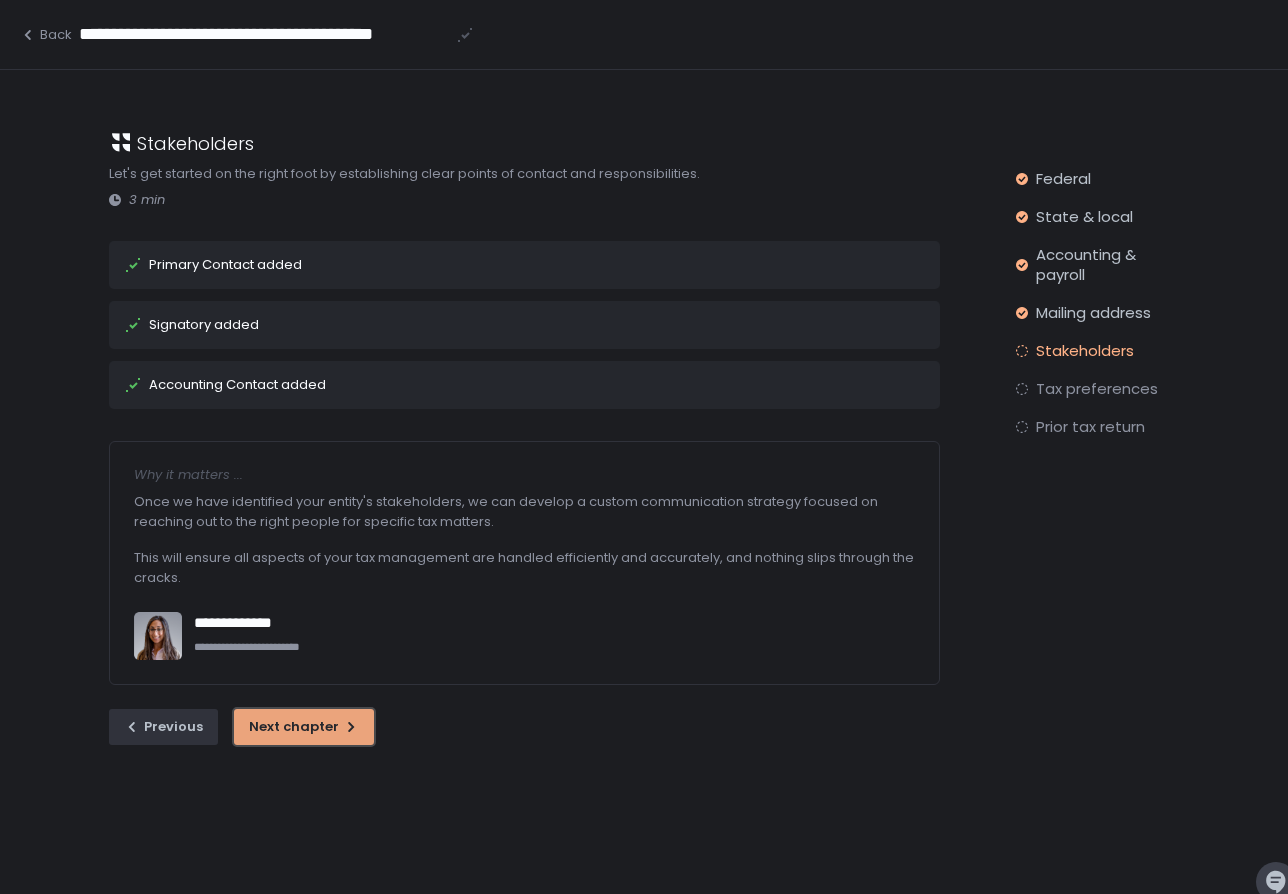 click on "Next chapter" 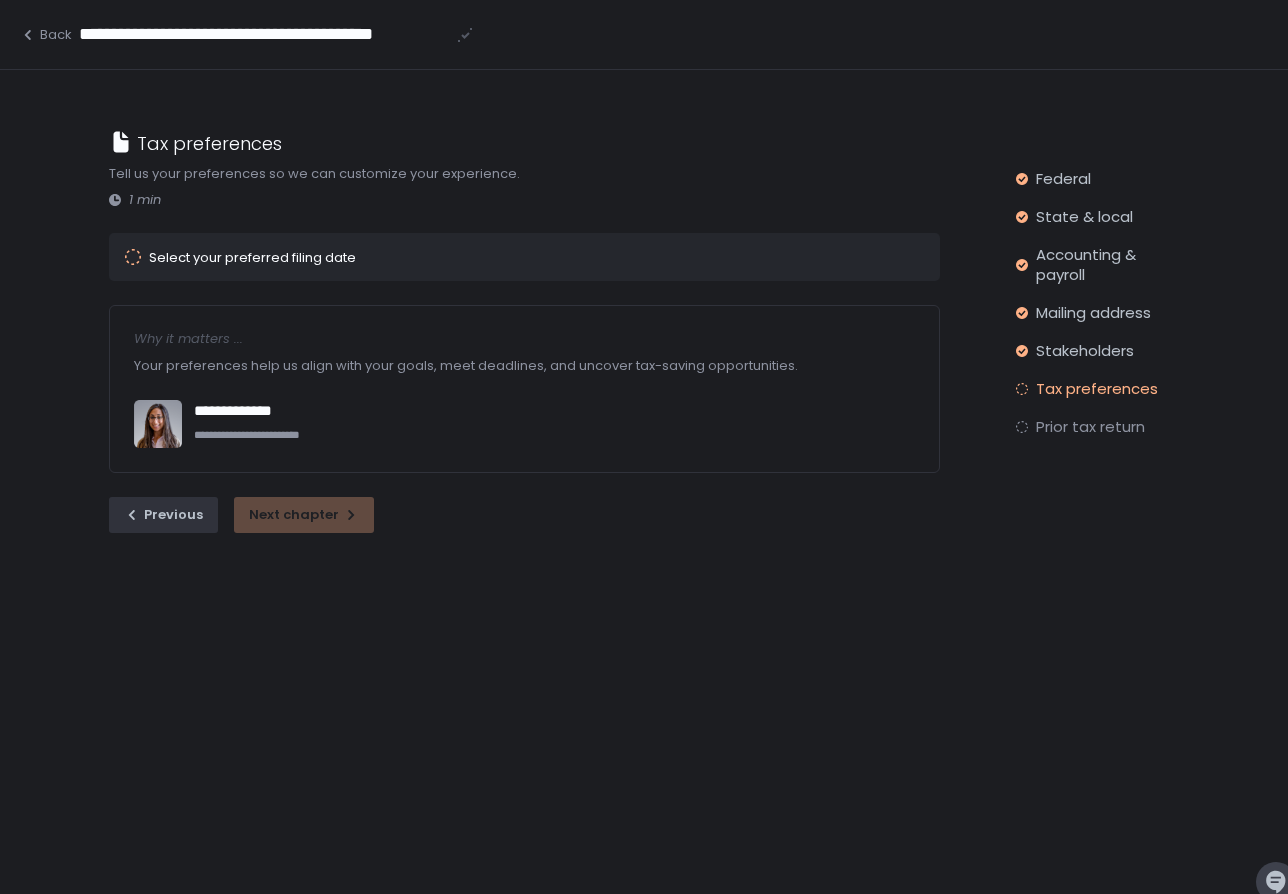 click on "Select your preferred filing date" at bounding box center (252, 257) 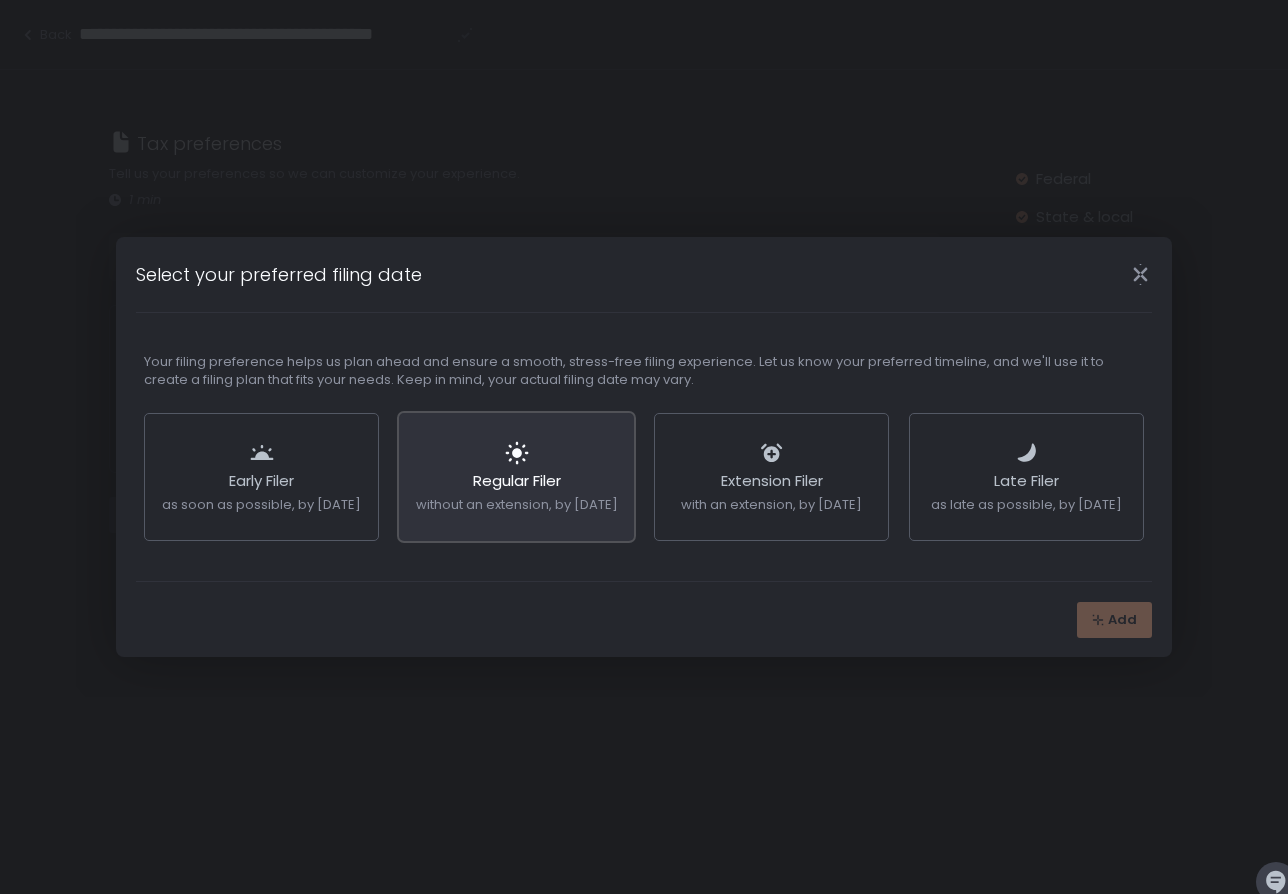 click on "Regular Filer" at bounding box center (517, 483) 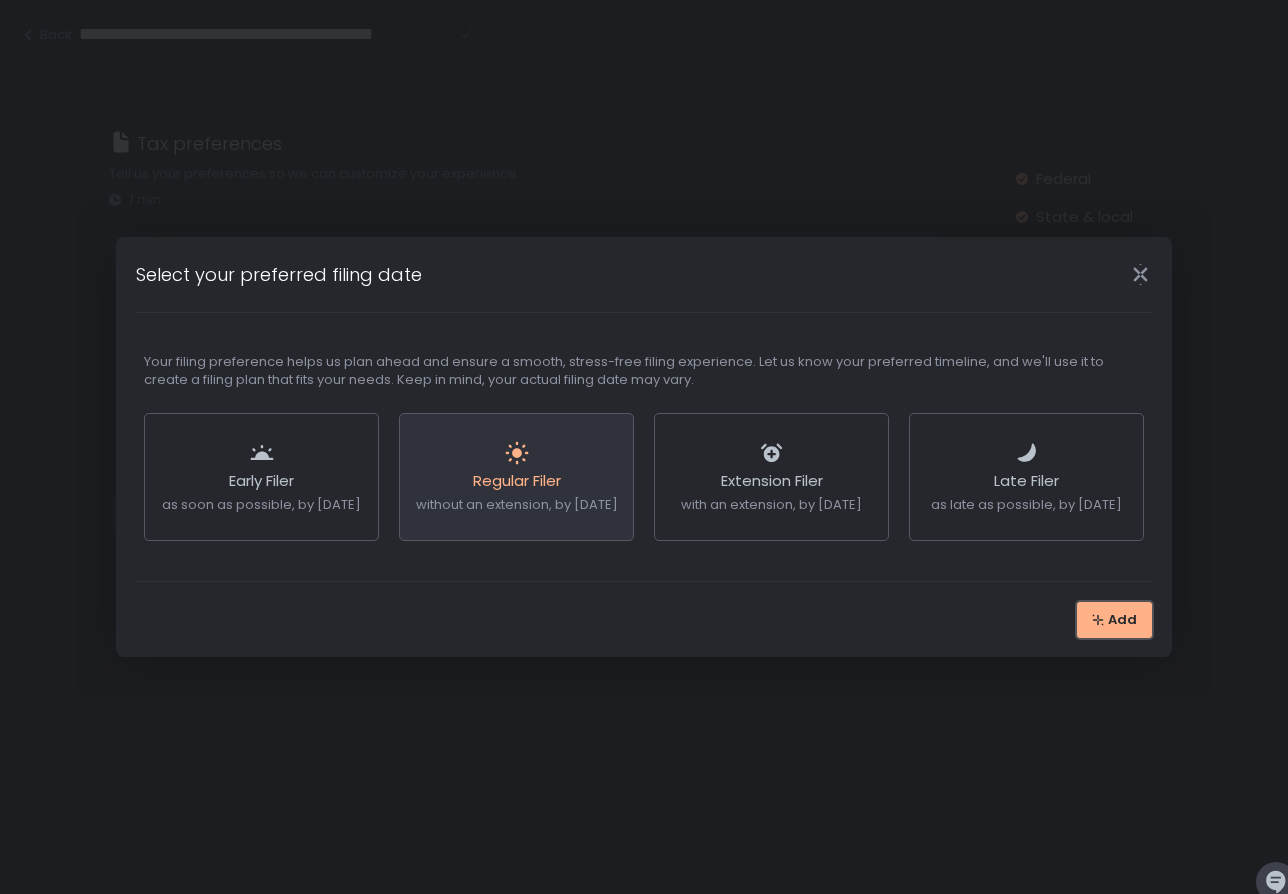 click on "Add" at bounding box center (1114, 620) 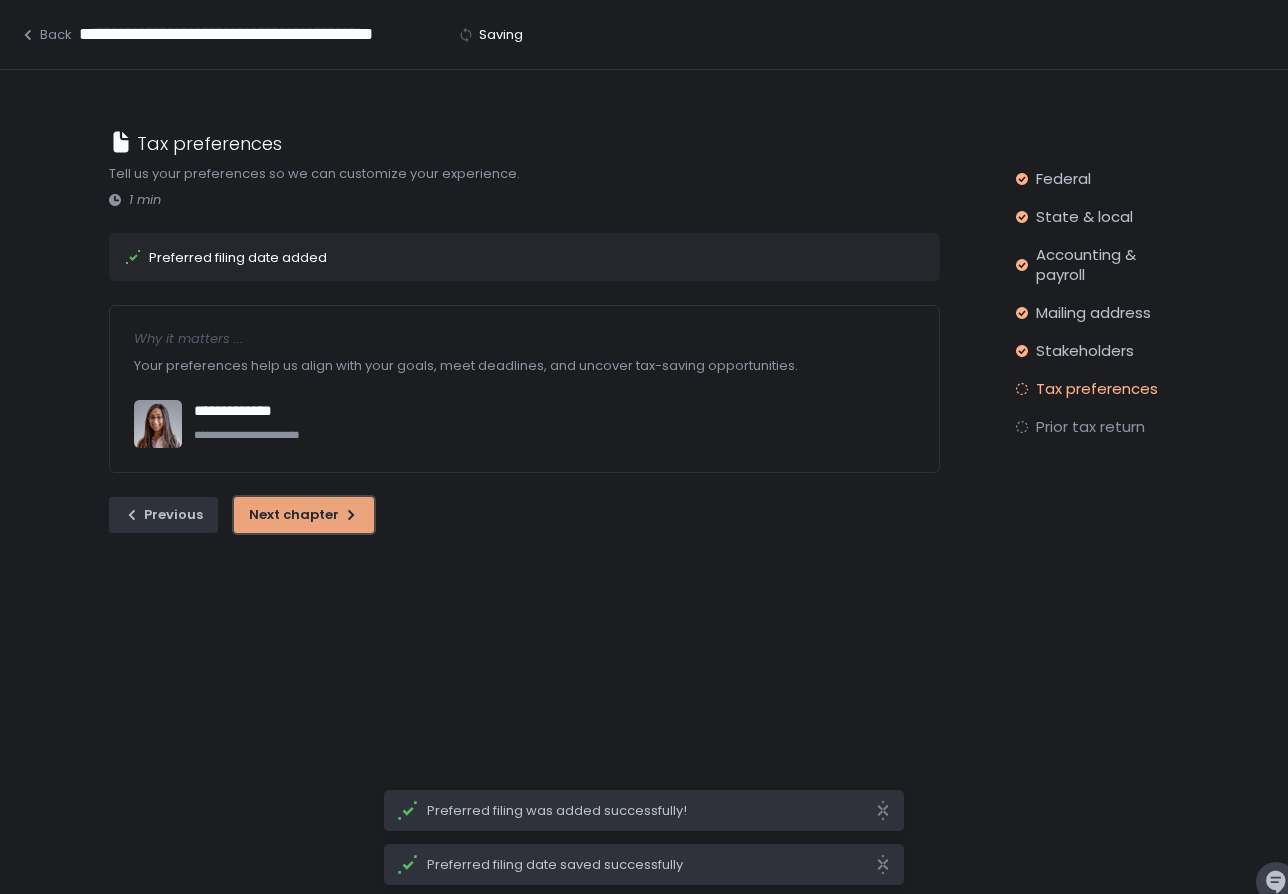click on "Next chapter" 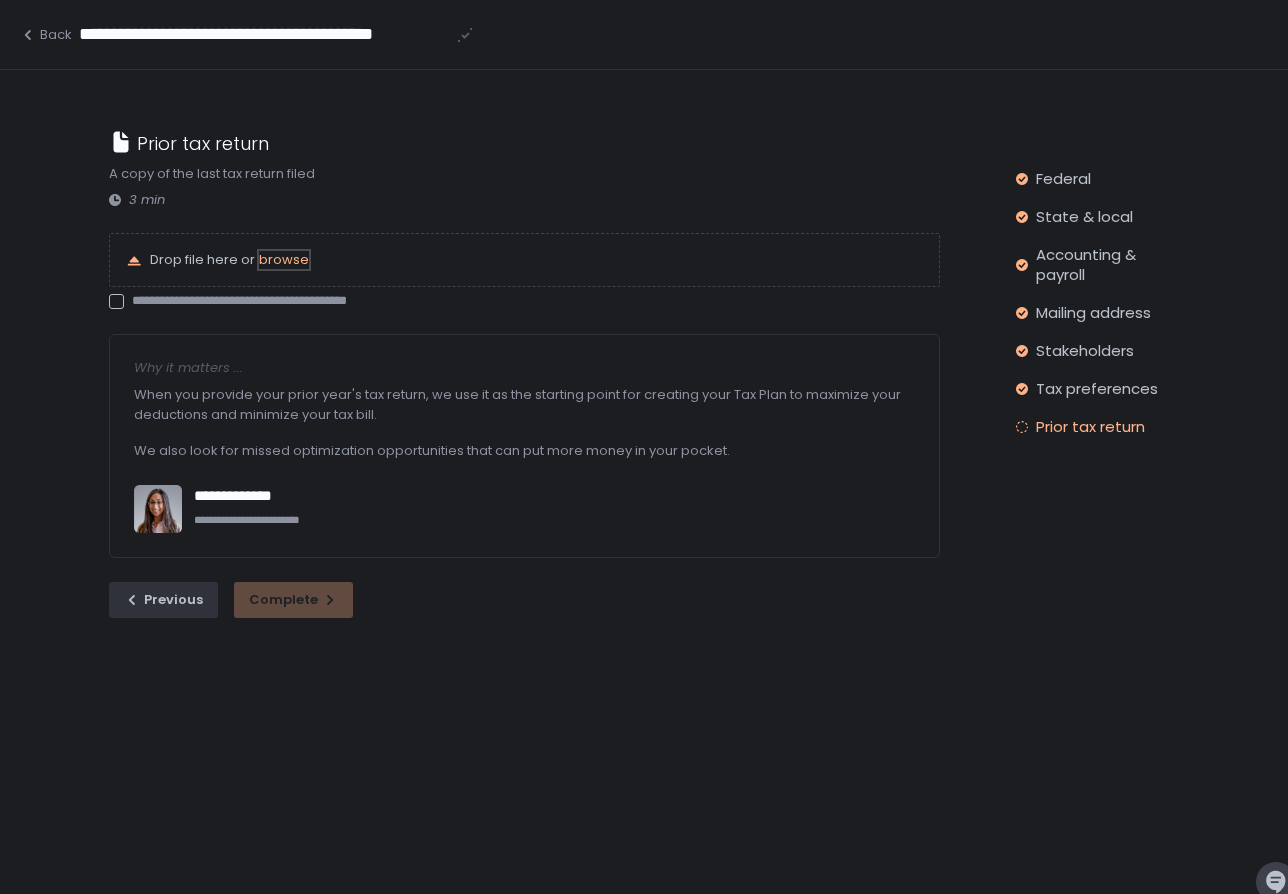 click on "browse" 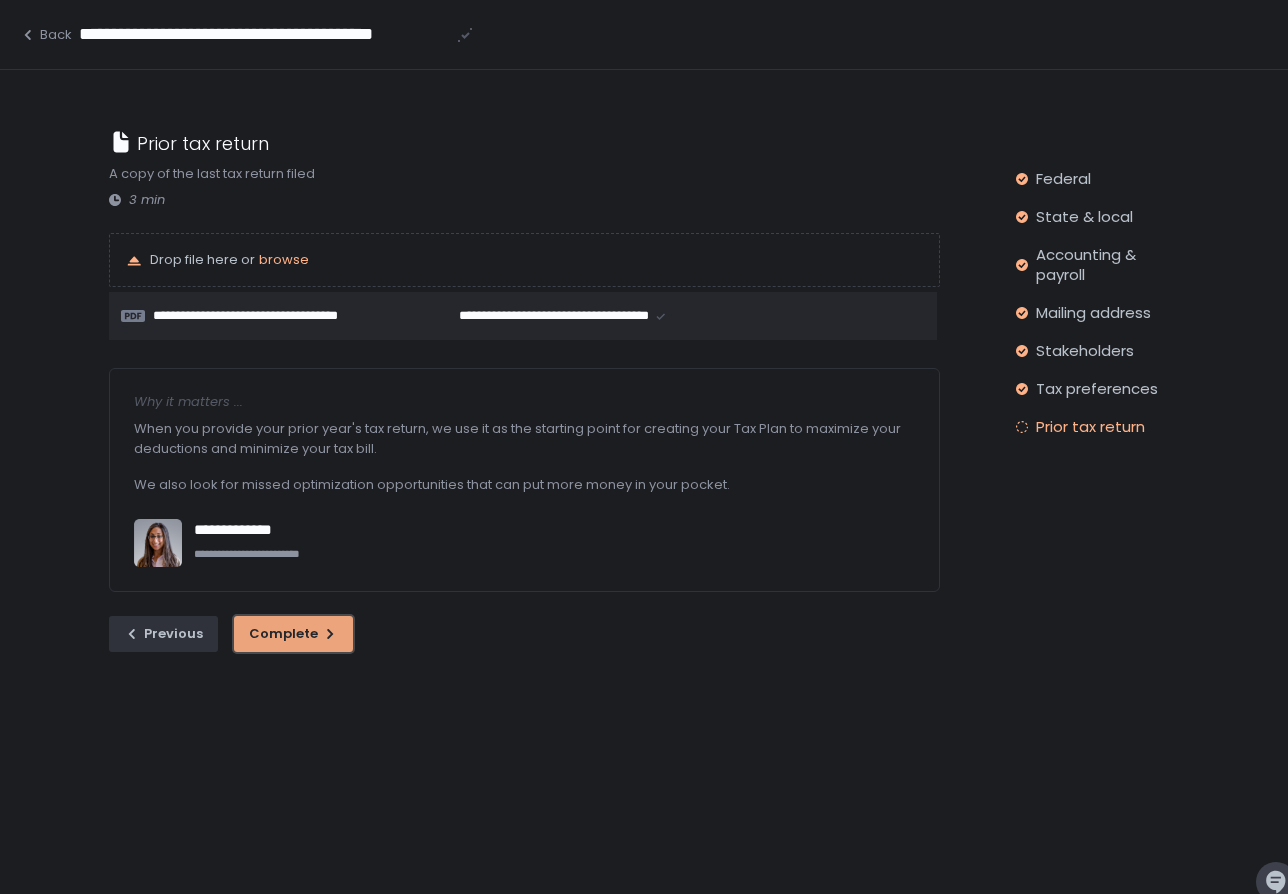 click on "Complete" 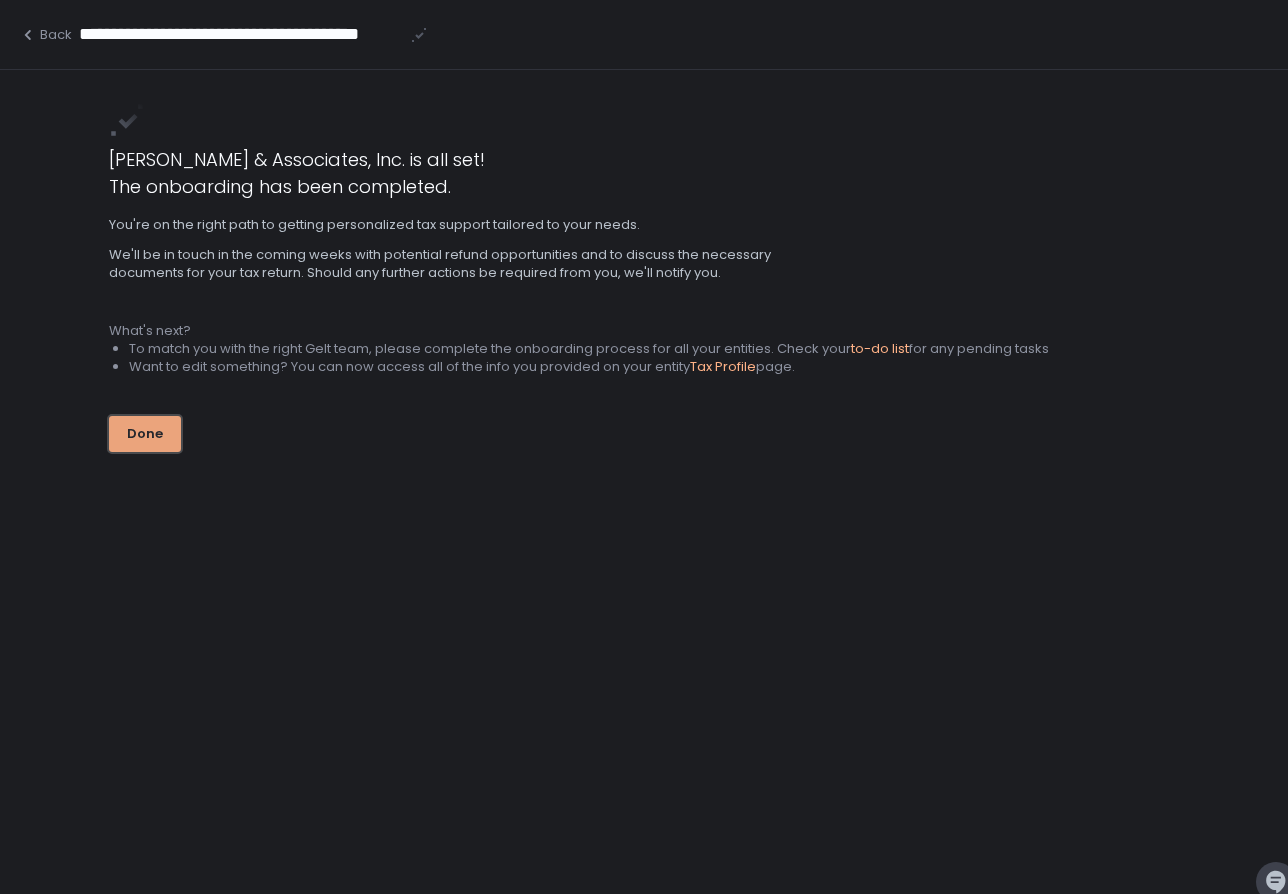click on "Done" at bounding box center (145, 434) 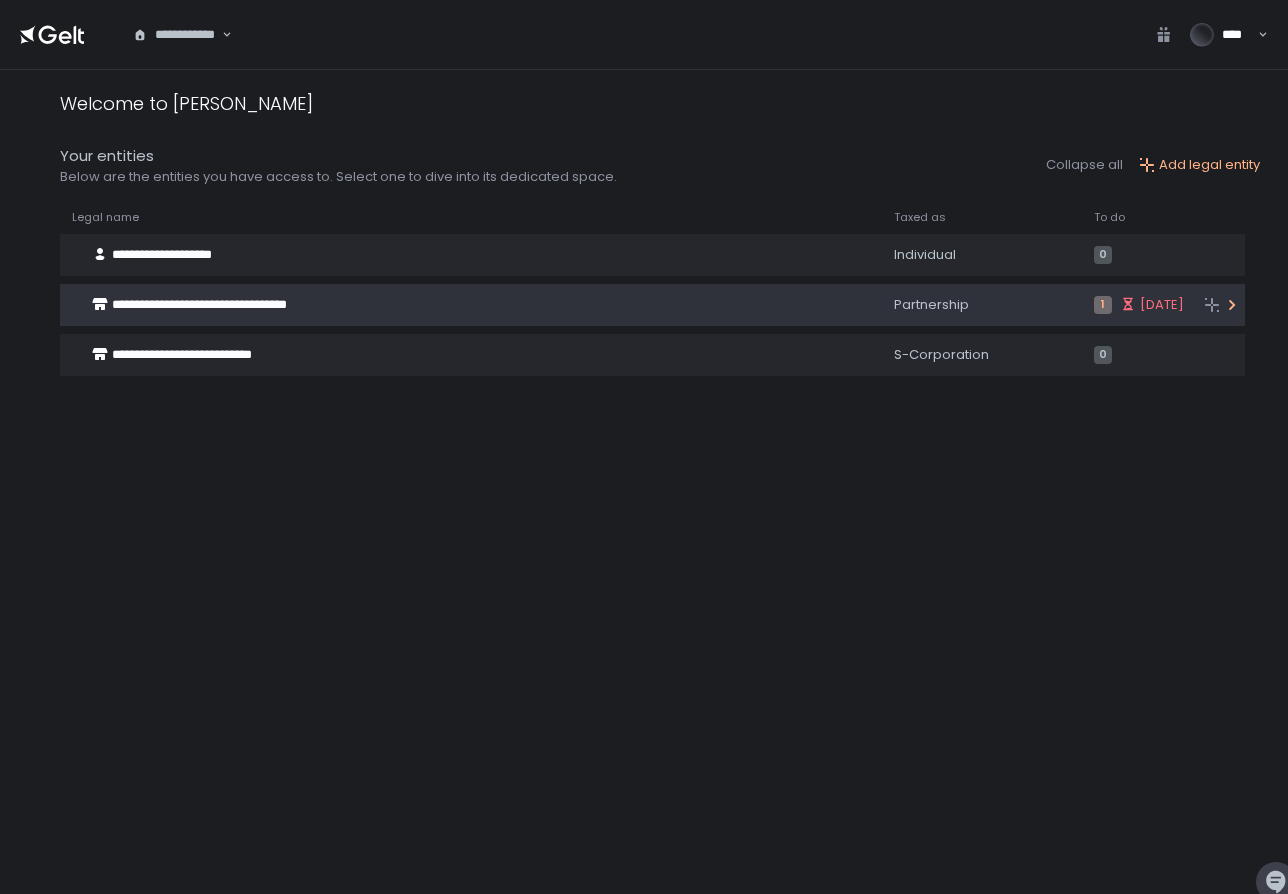 click on "**********" at bounding box center [449, 305] 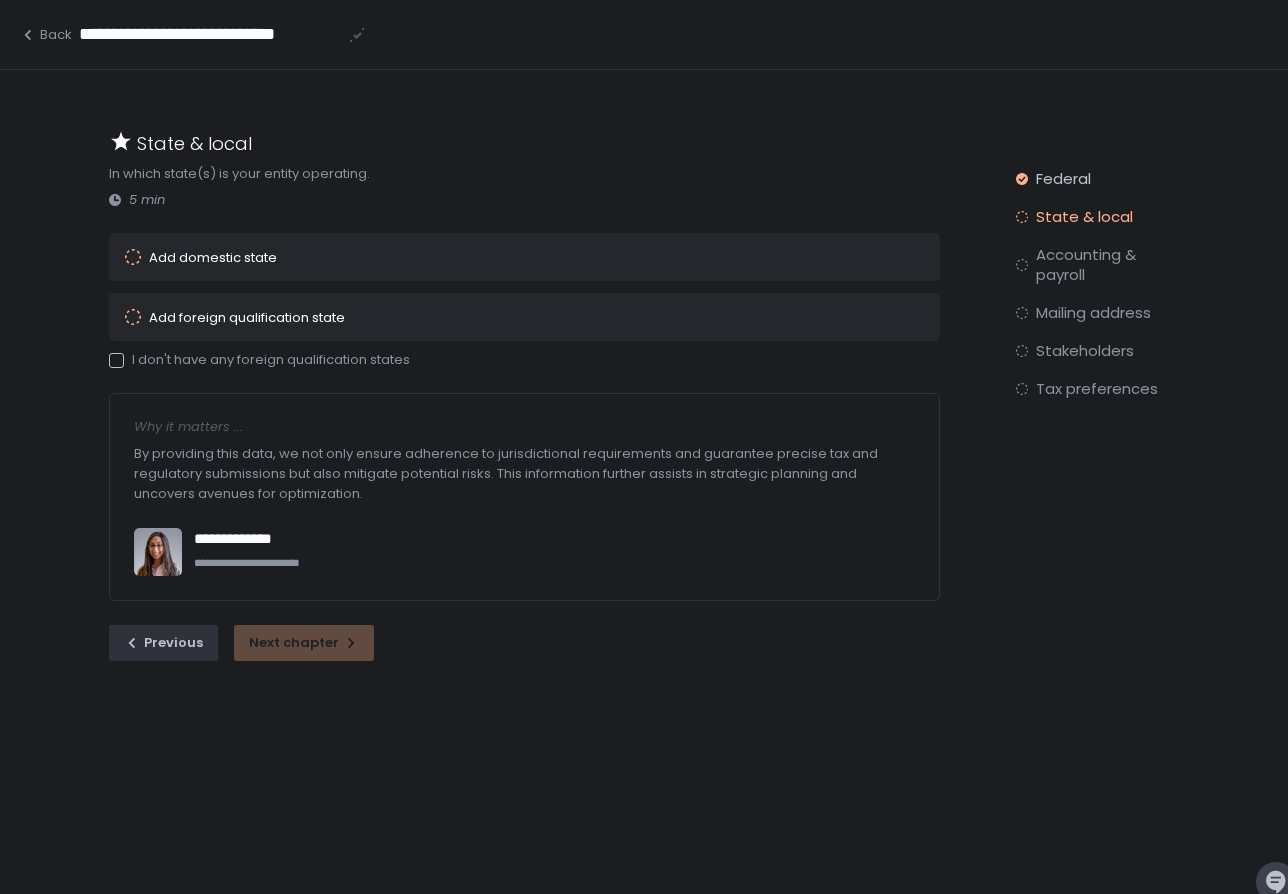click on "Add domestic state" at bounding box center (213, 257) 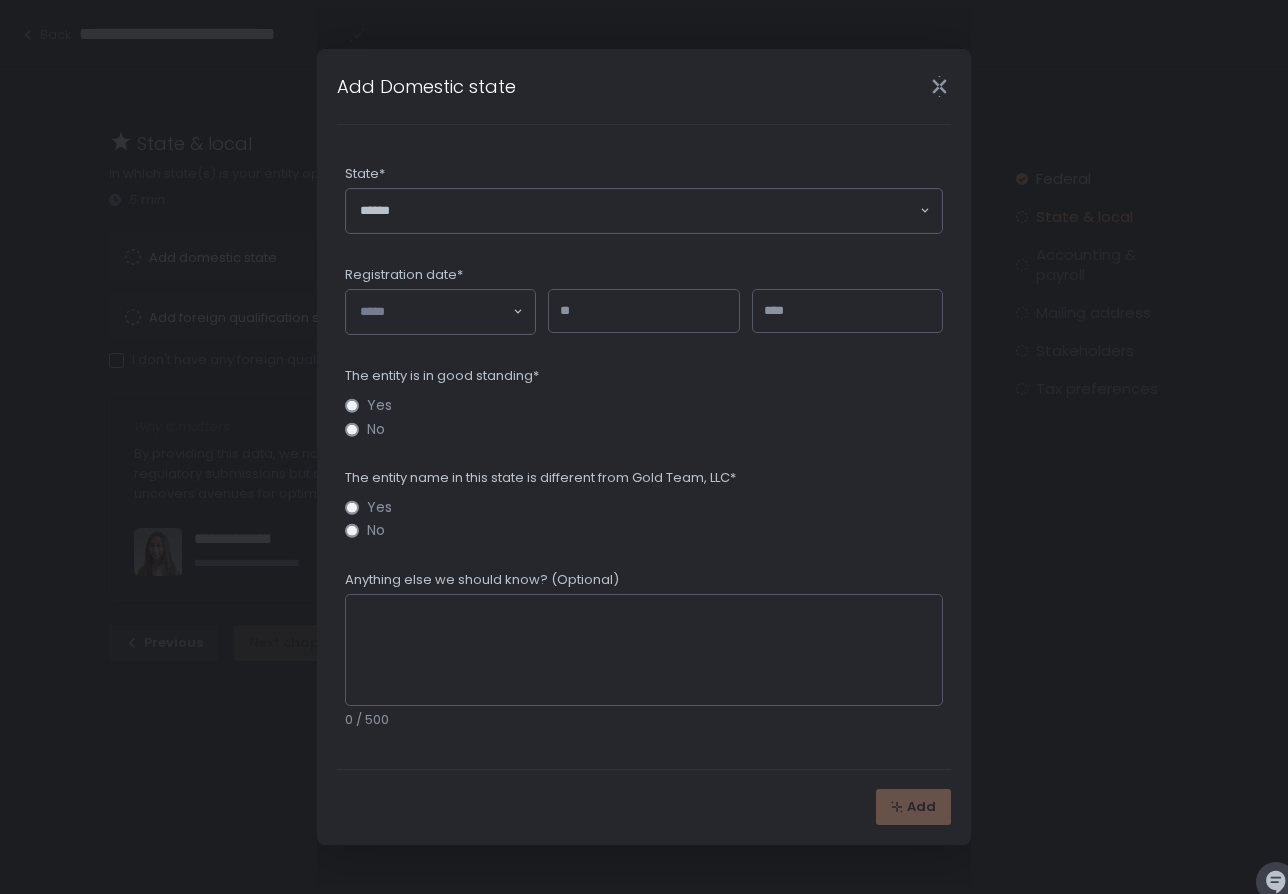 click 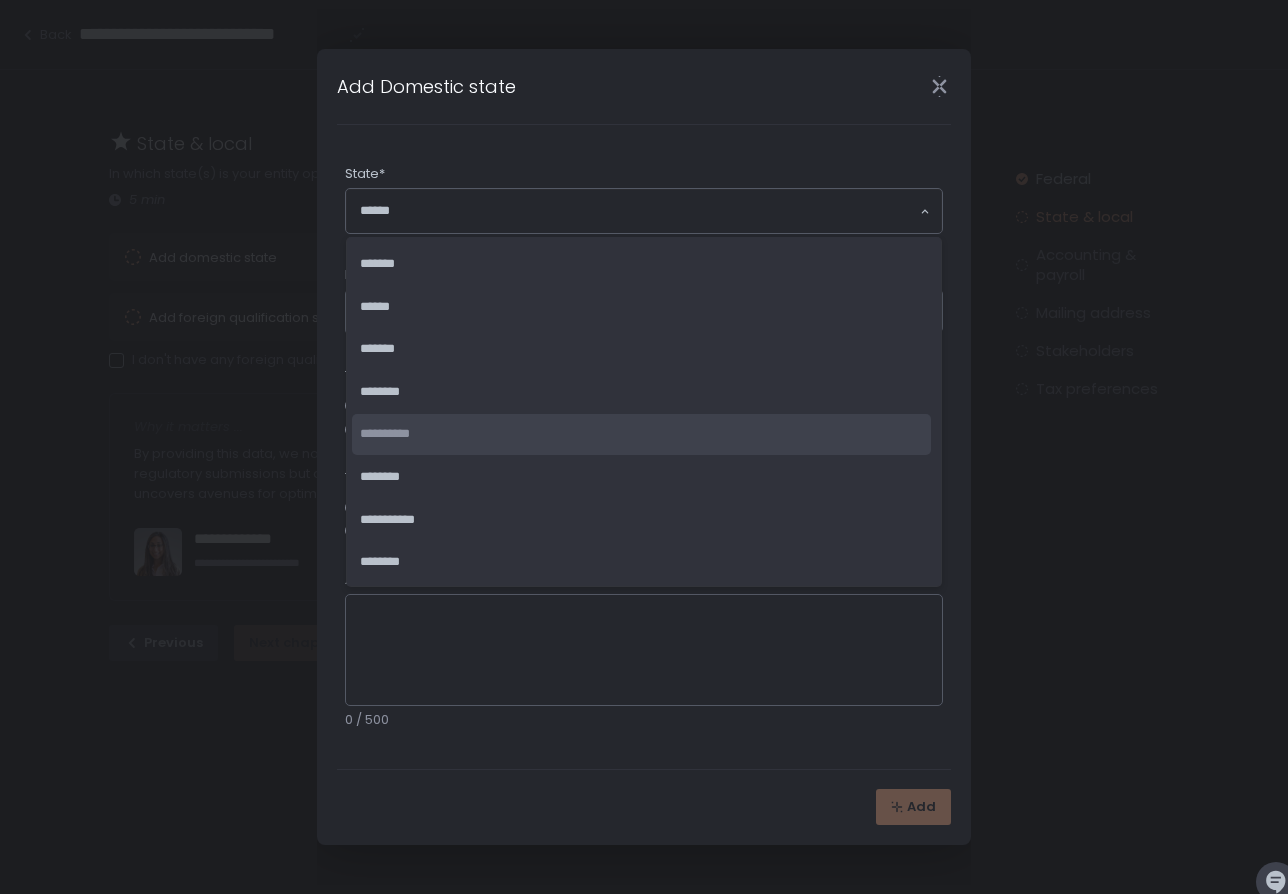 click on "**********" 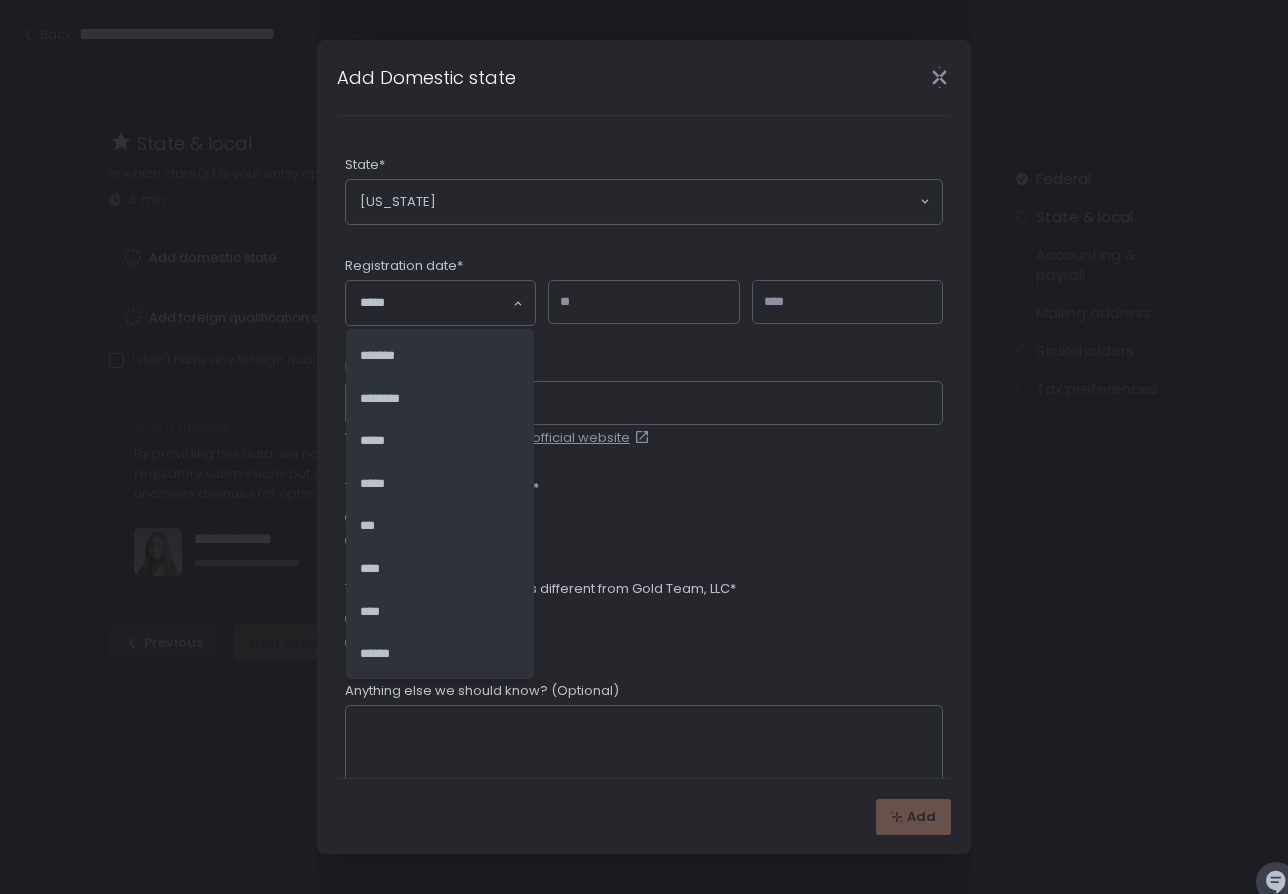click 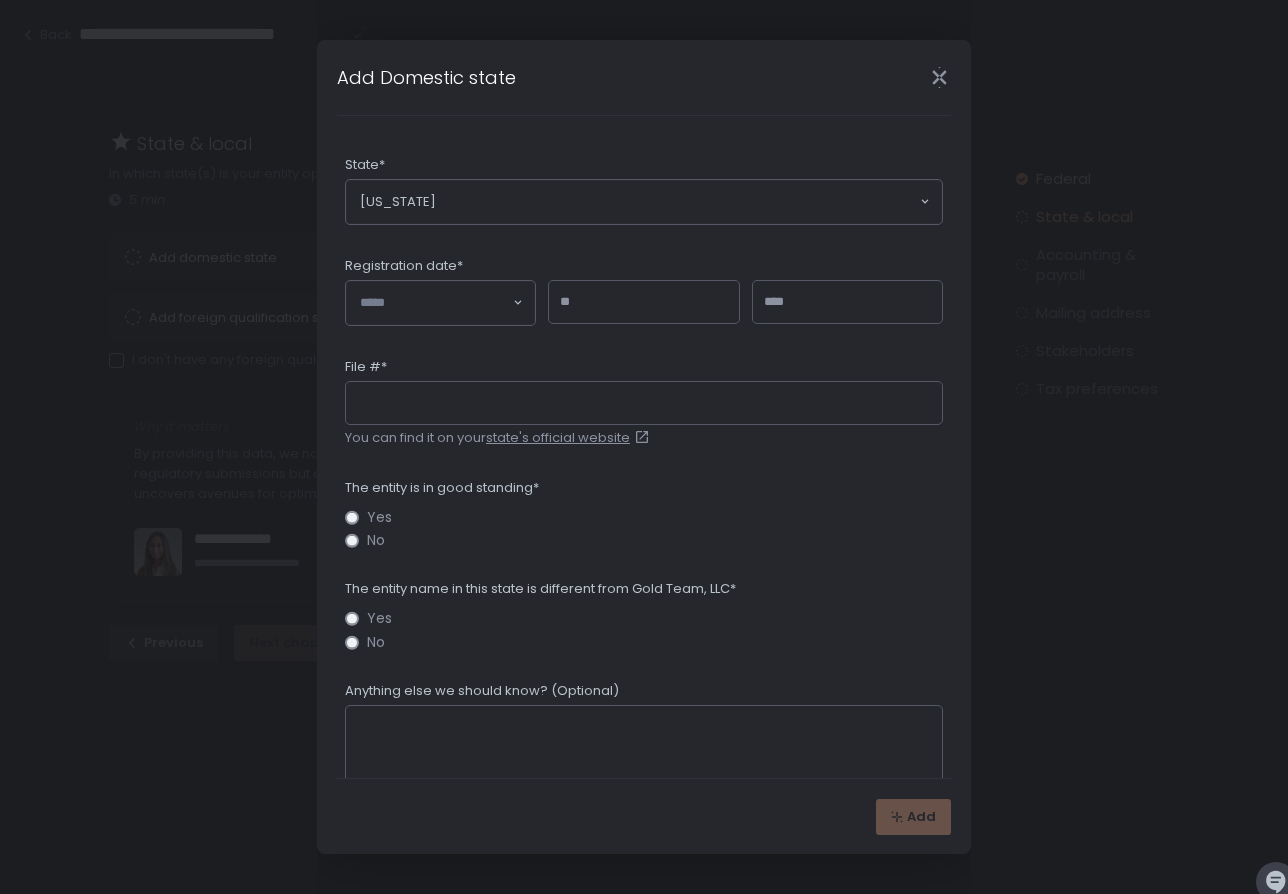 click on "Add Domestic state State*  California Loading... Registration date*    Loading...     File #*  You can find it on your  state's official website The entity is in good standing*  Yes No The entity name in this state is different from Gold Team, LLC*  Yes No Anything else we should know? (Optional)  0 / 500 Add" at bounding box center [644, 447] 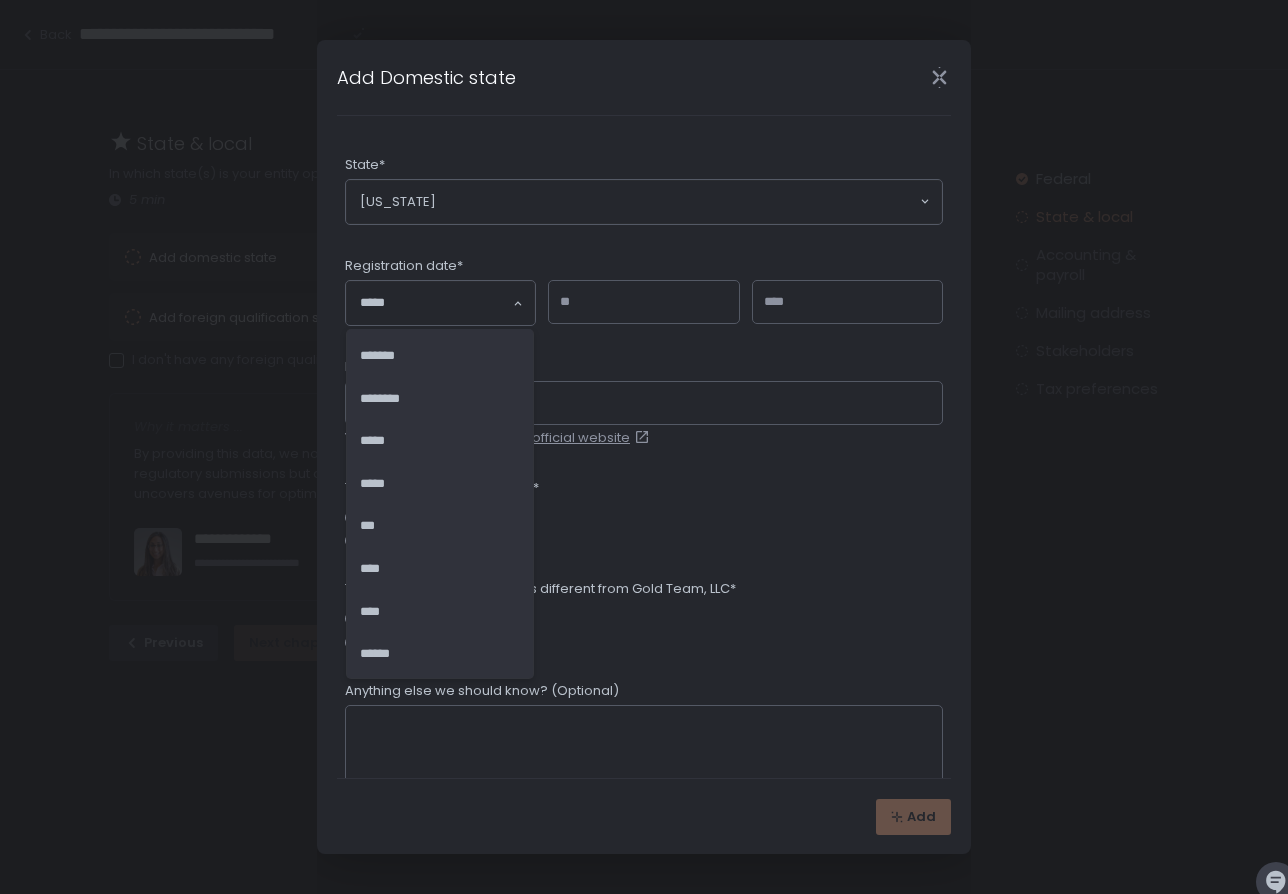 click 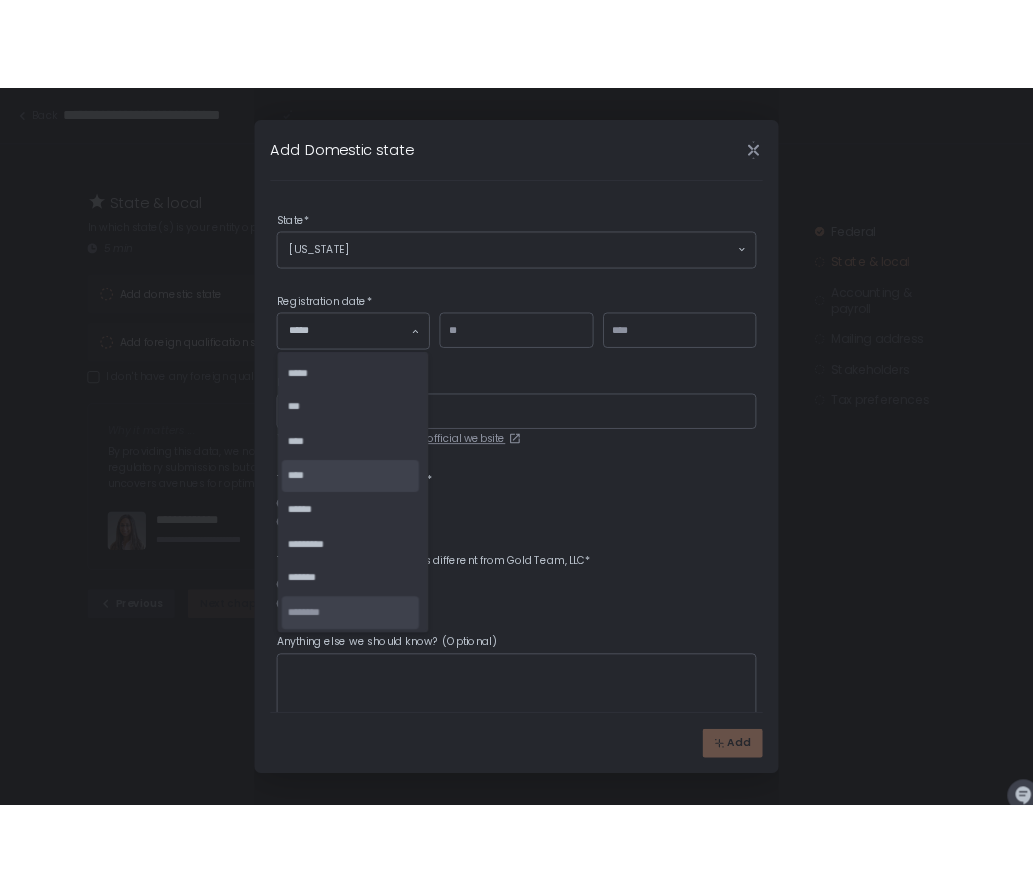scroll, scrollTop: 174, scrollLeft: 0, axis: vertical 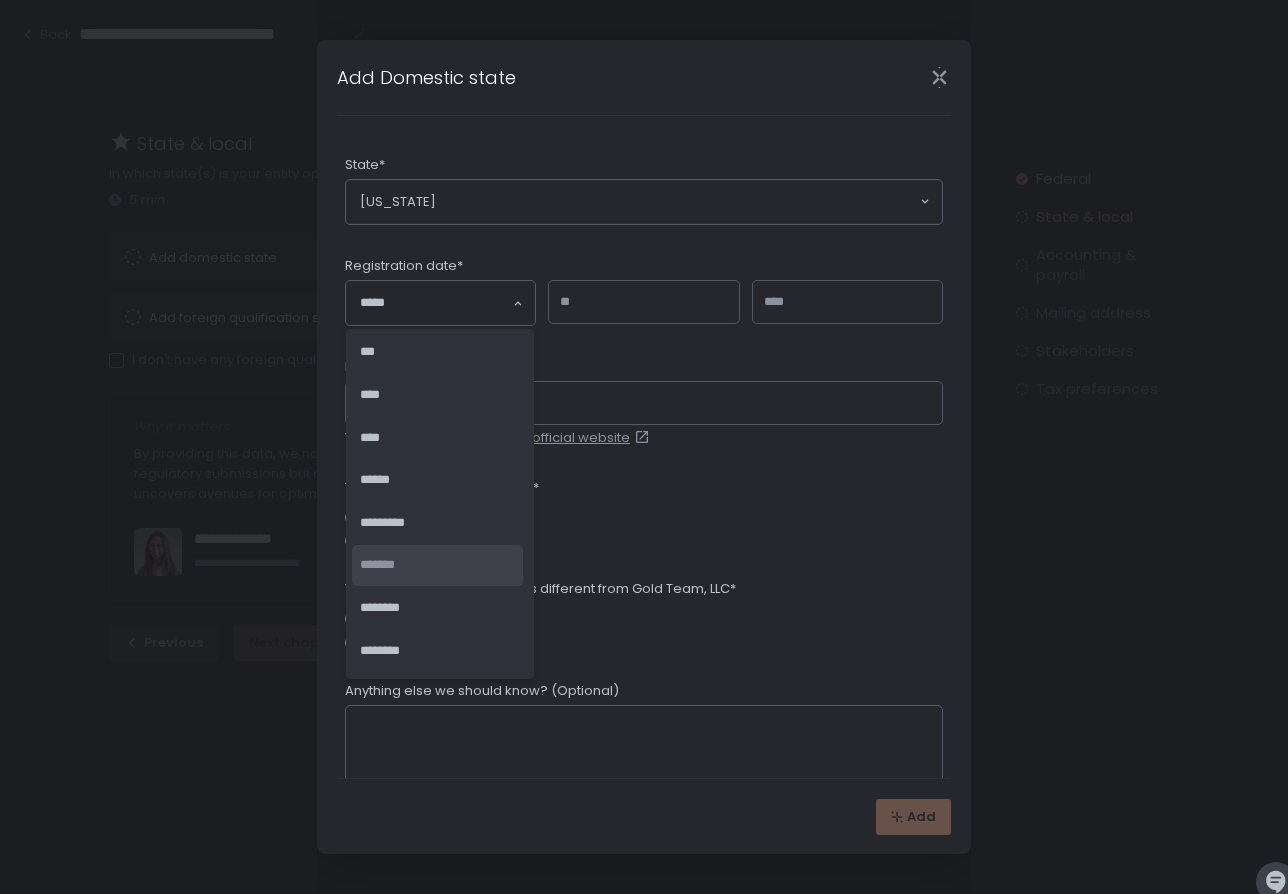 drag, startPoint x: 412, startPoint y: 571, endPoint x: 628, endPoint y: 354, distance: 306.17804 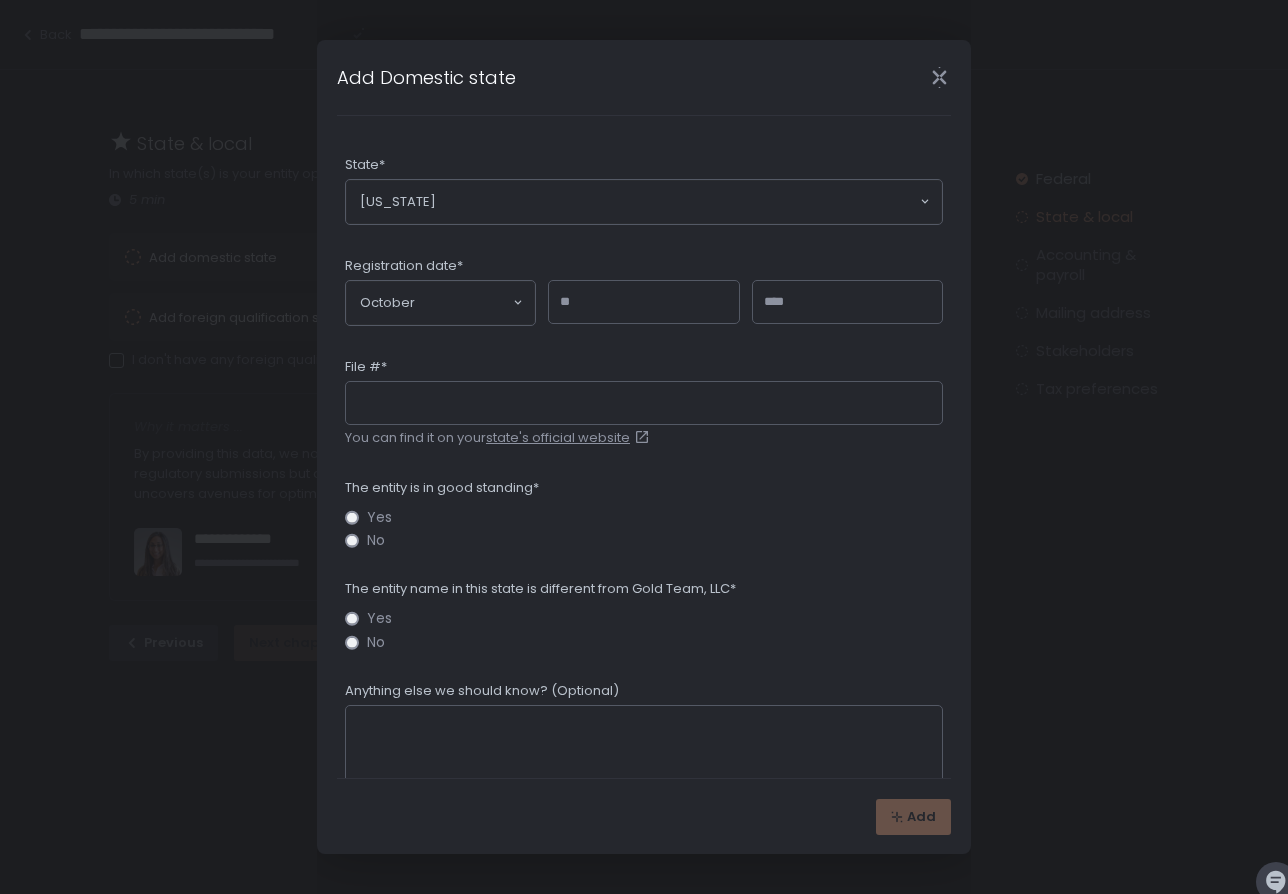 click at bounding box center [643, 302] 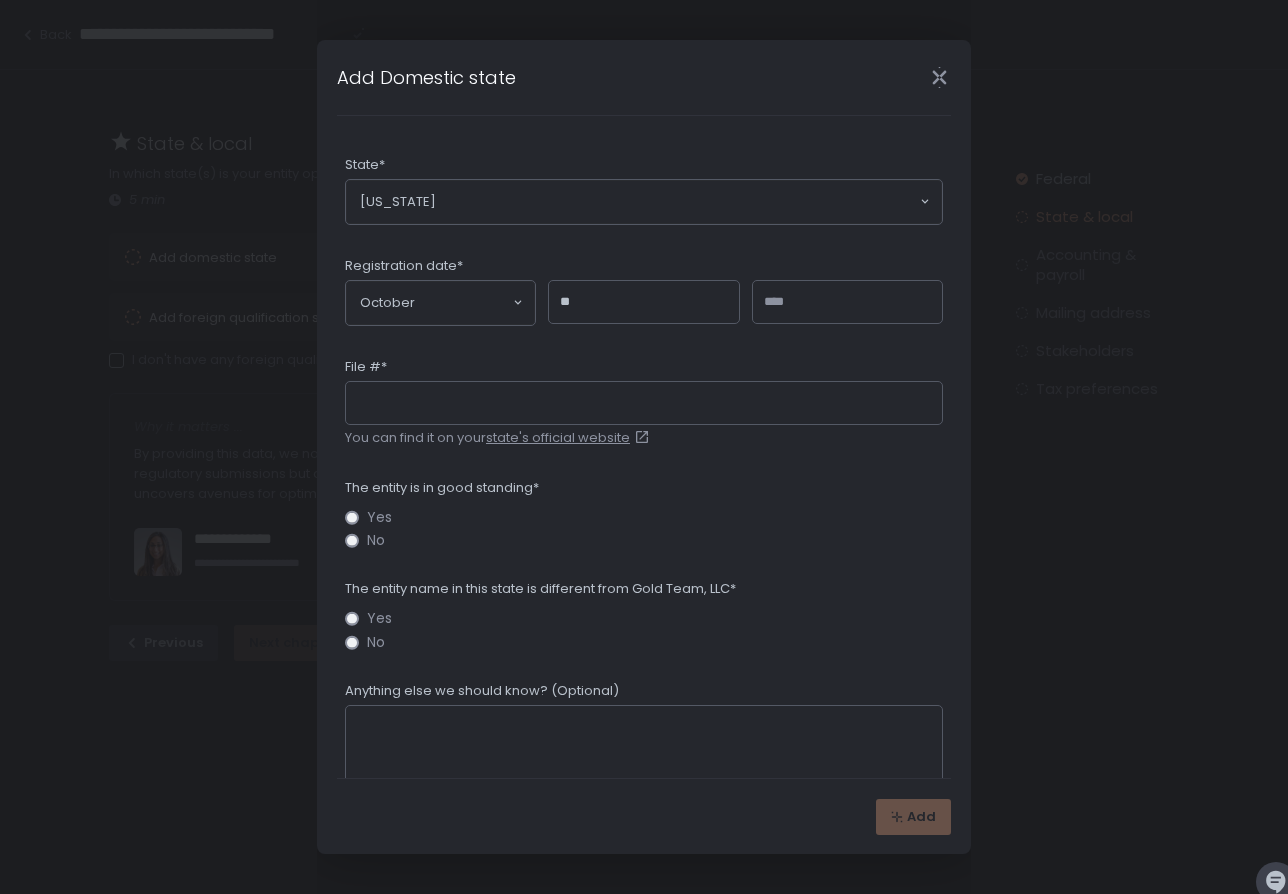 type on "**" 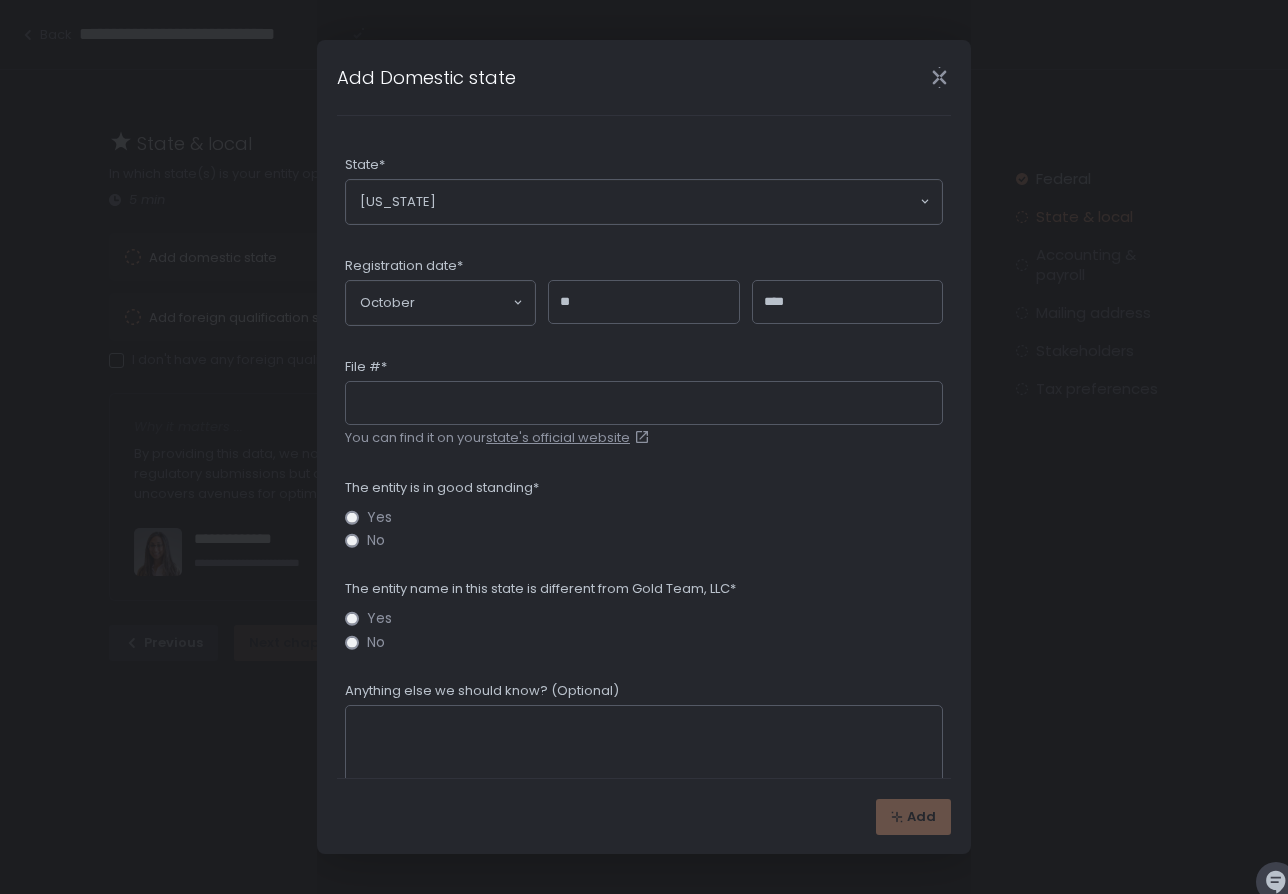 type on "****" 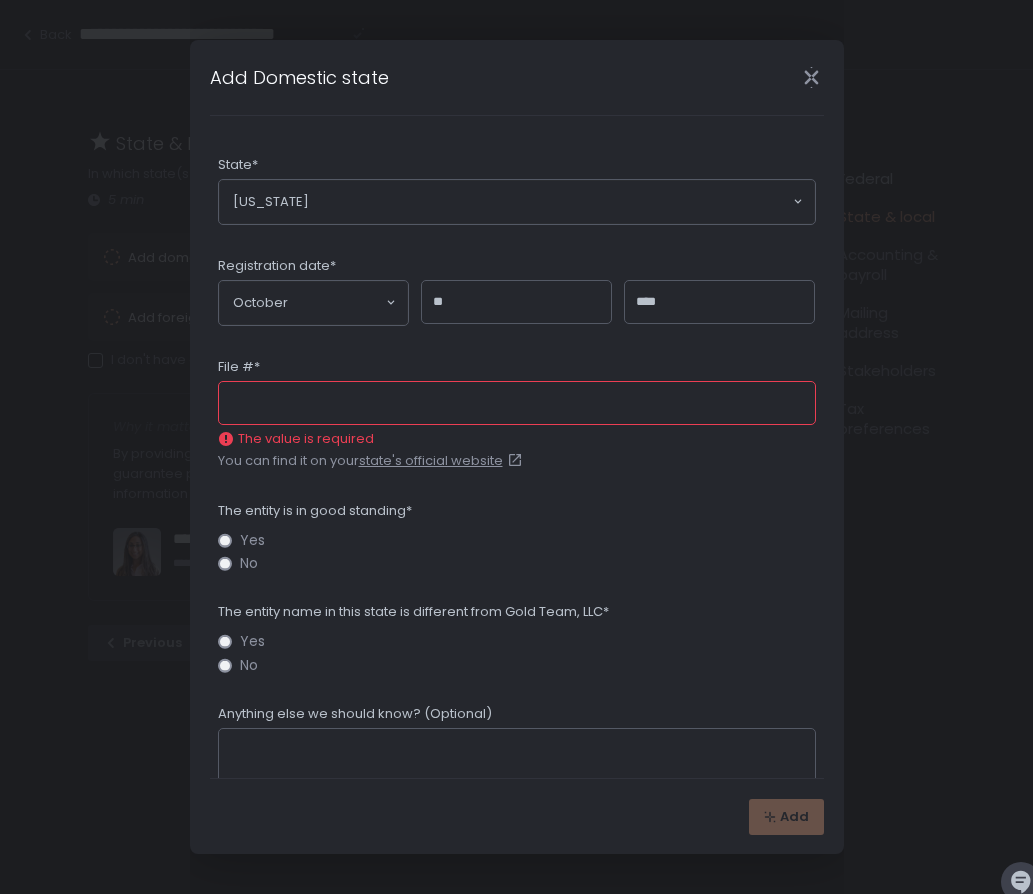click on "The entity is in good standing*" at bounding box center (517, 513) 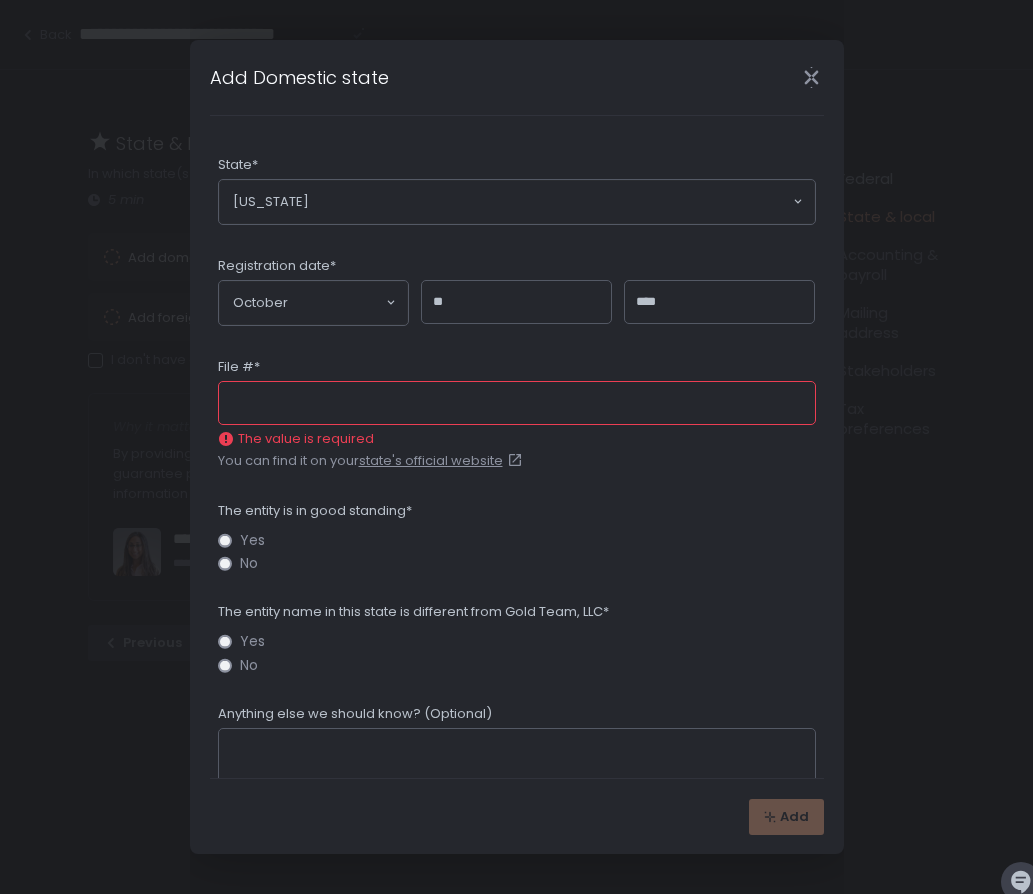 click on "File #*" 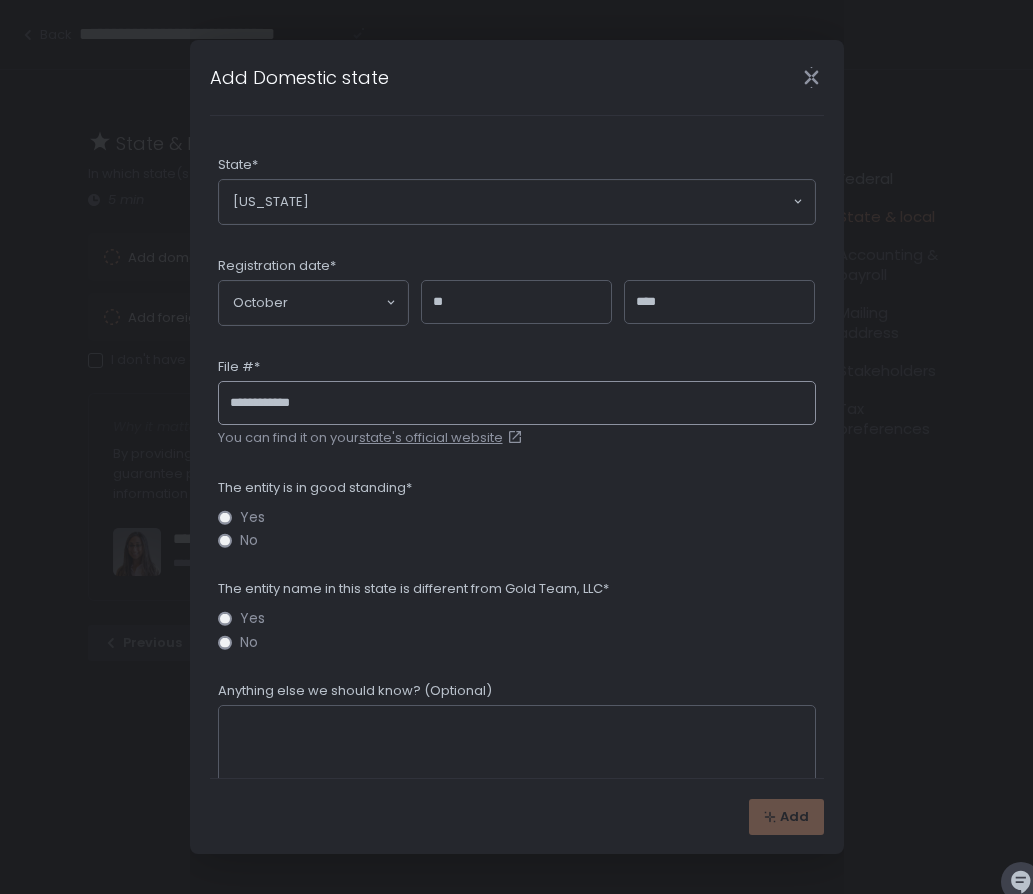type on "**********" 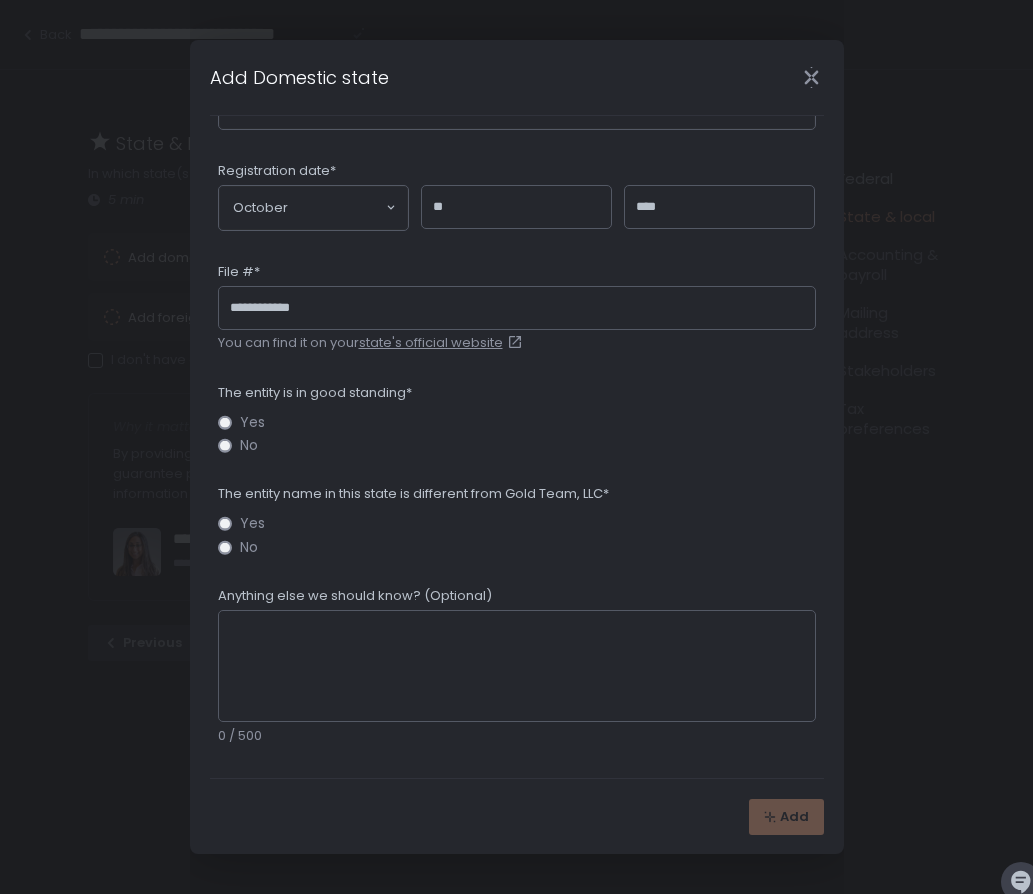 scroll, scrollTop: 100, scrollLeft: 0, axis: vertical 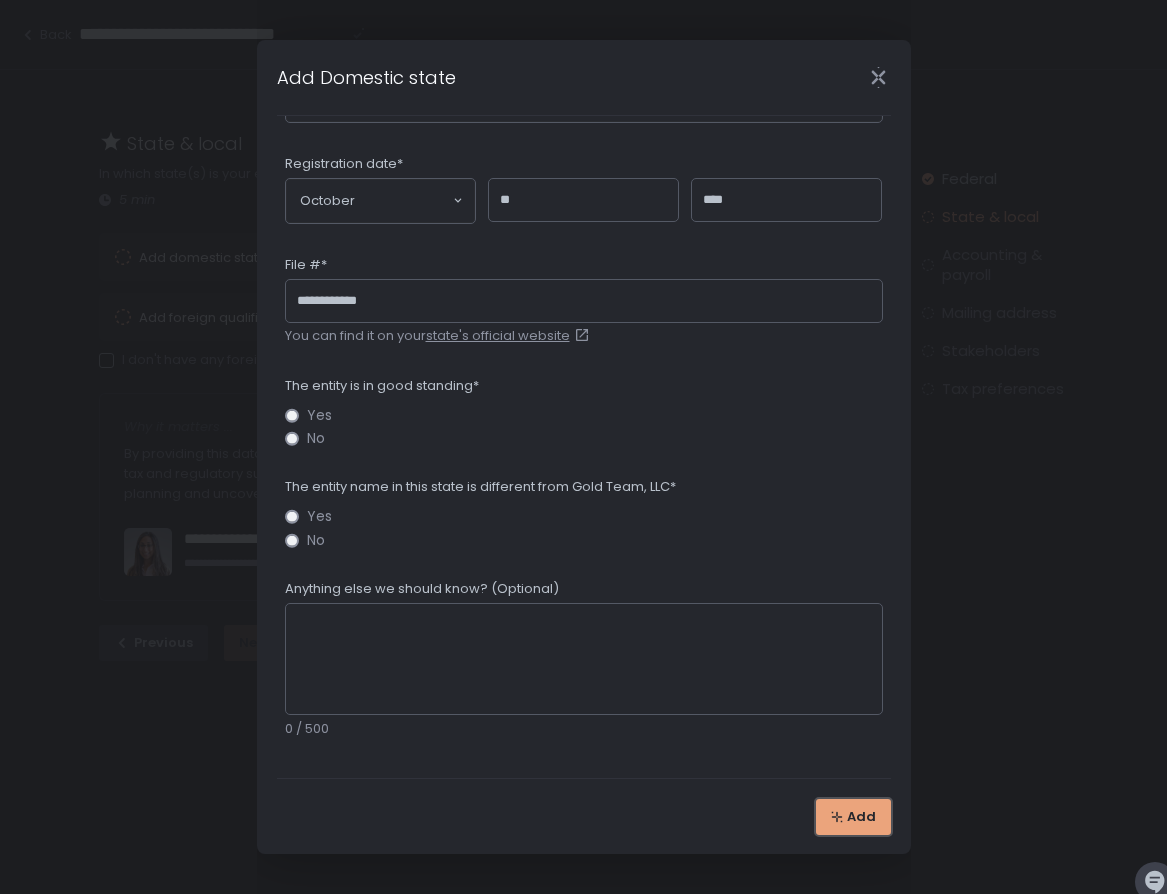 click on "Add" at bounding box center [853, 817] 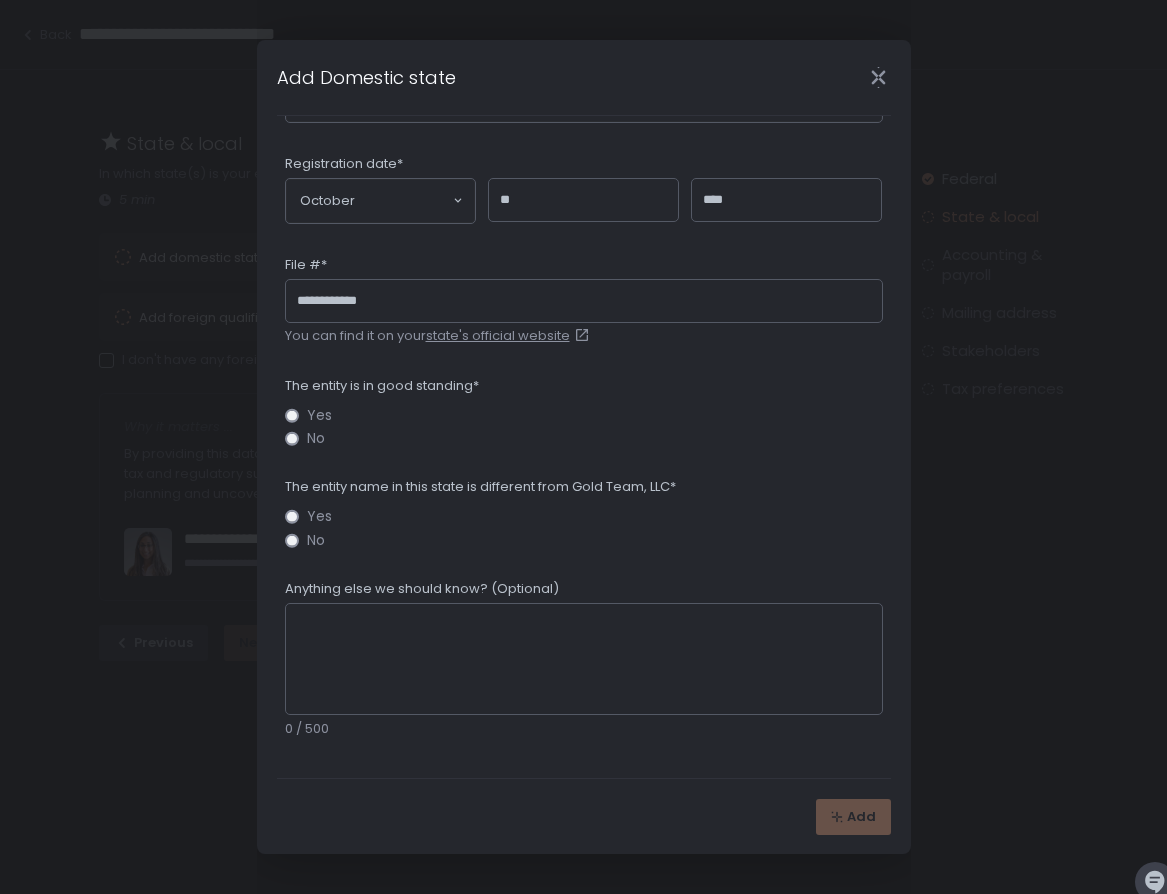 scroll, scrollTop: 0, scrollLeft: 0, axis: both 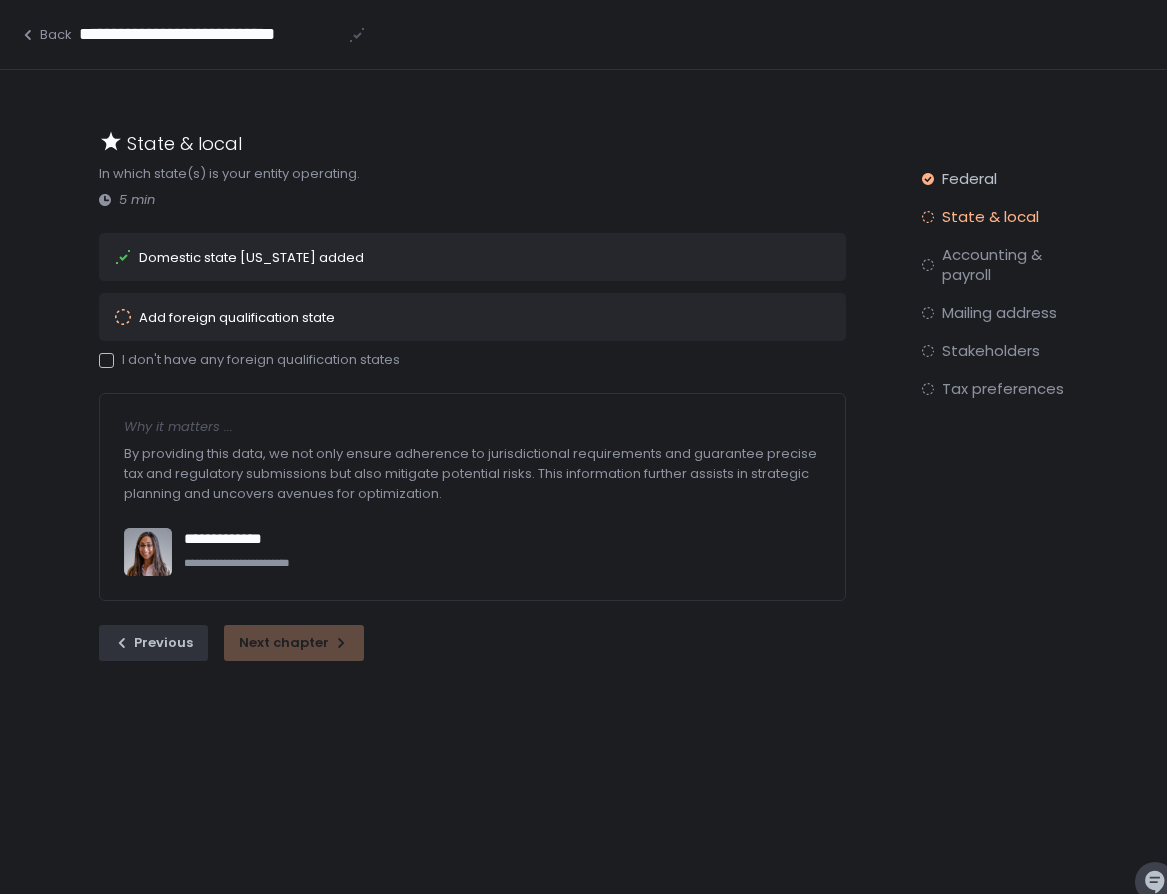click at bounding box center (106, 360) 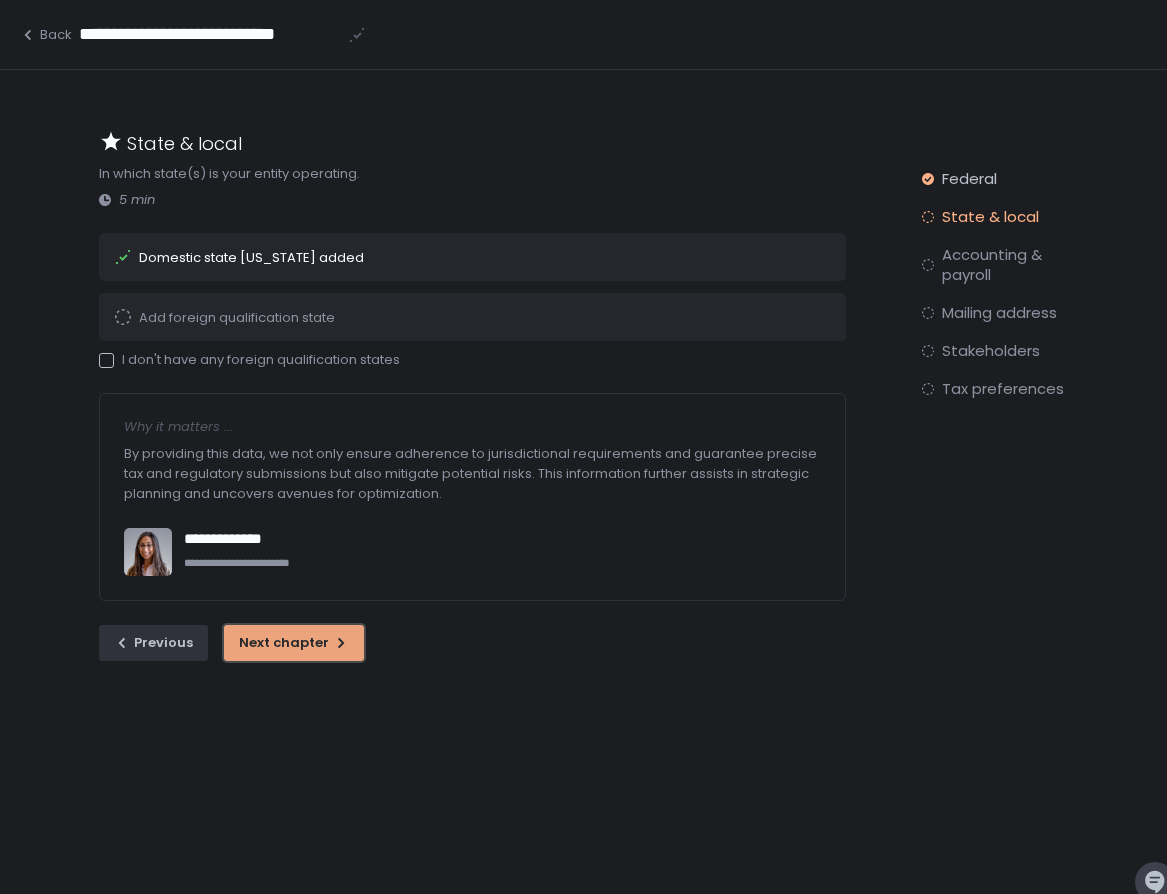 click on "Next chapter" 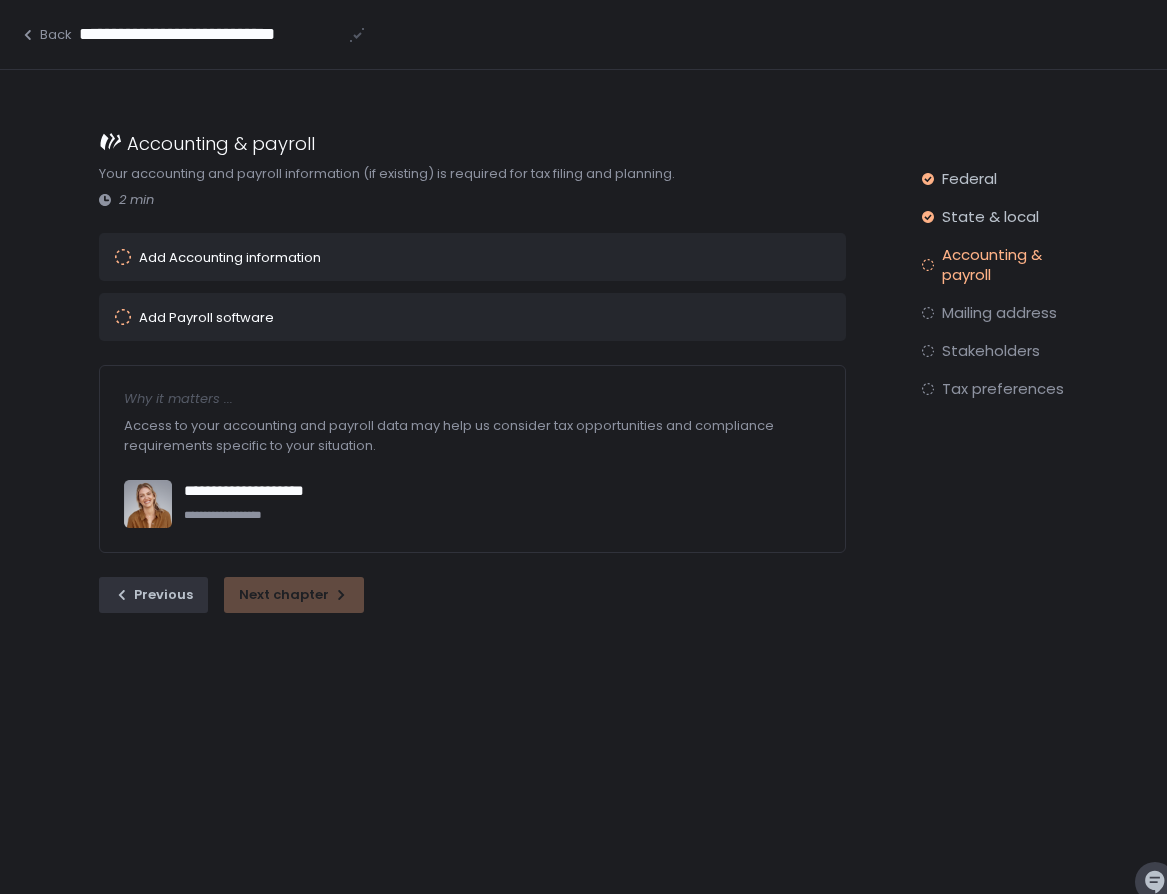 click on "Add Accounting information" at bounding box center (444, 257) 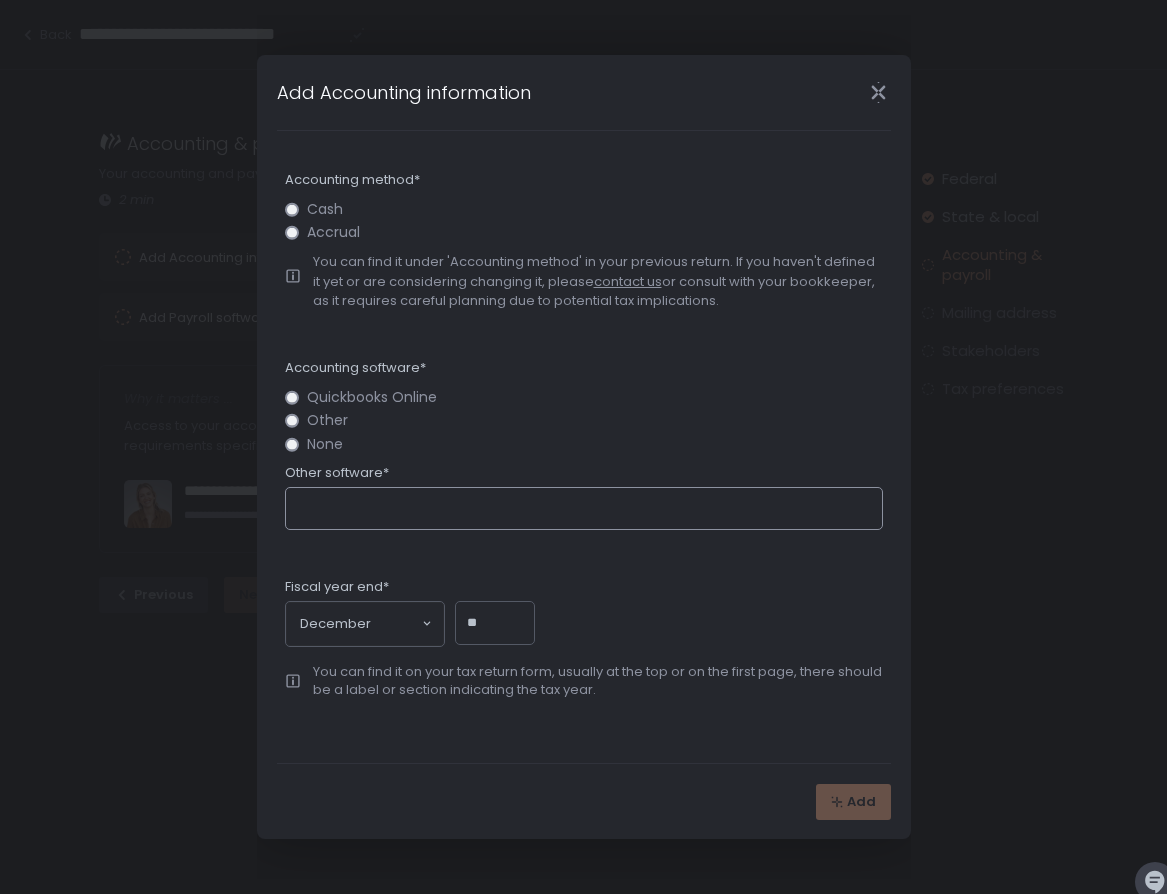 click on "Other software*" 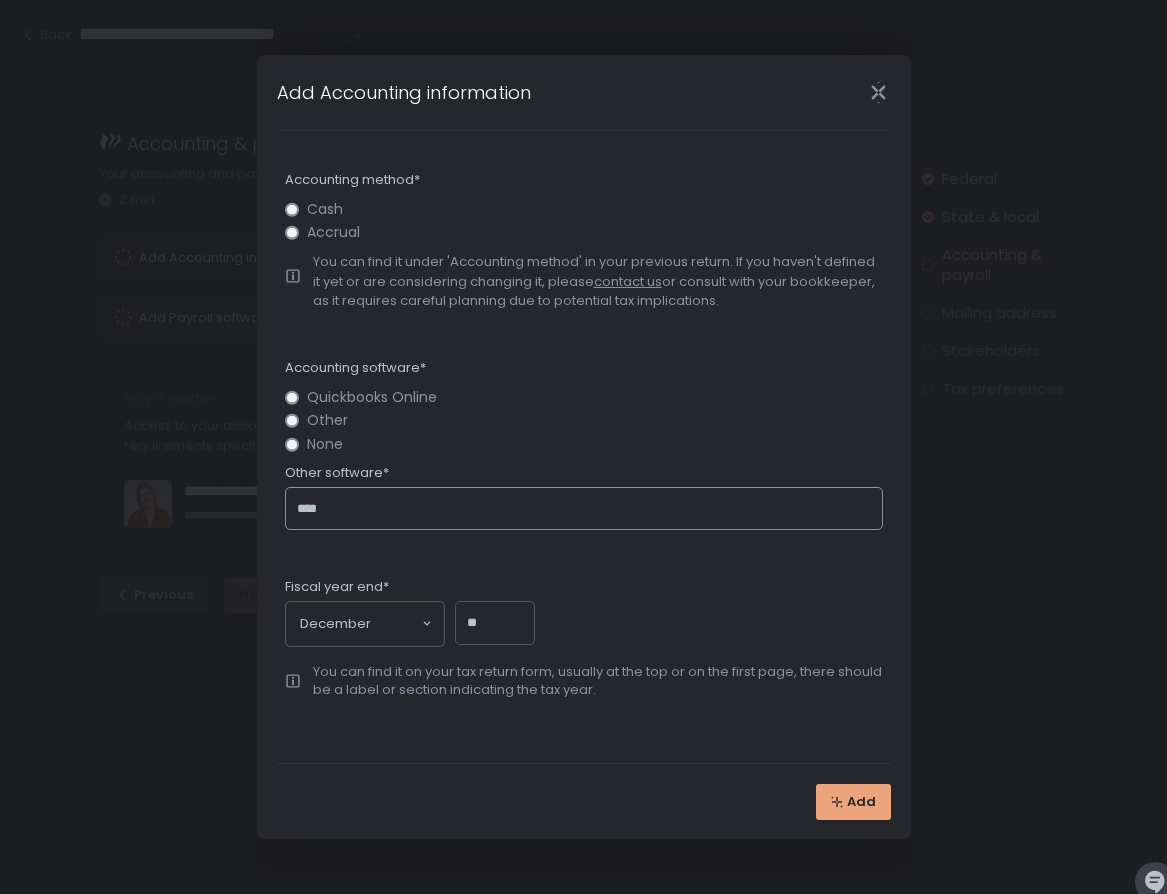 type on "****" 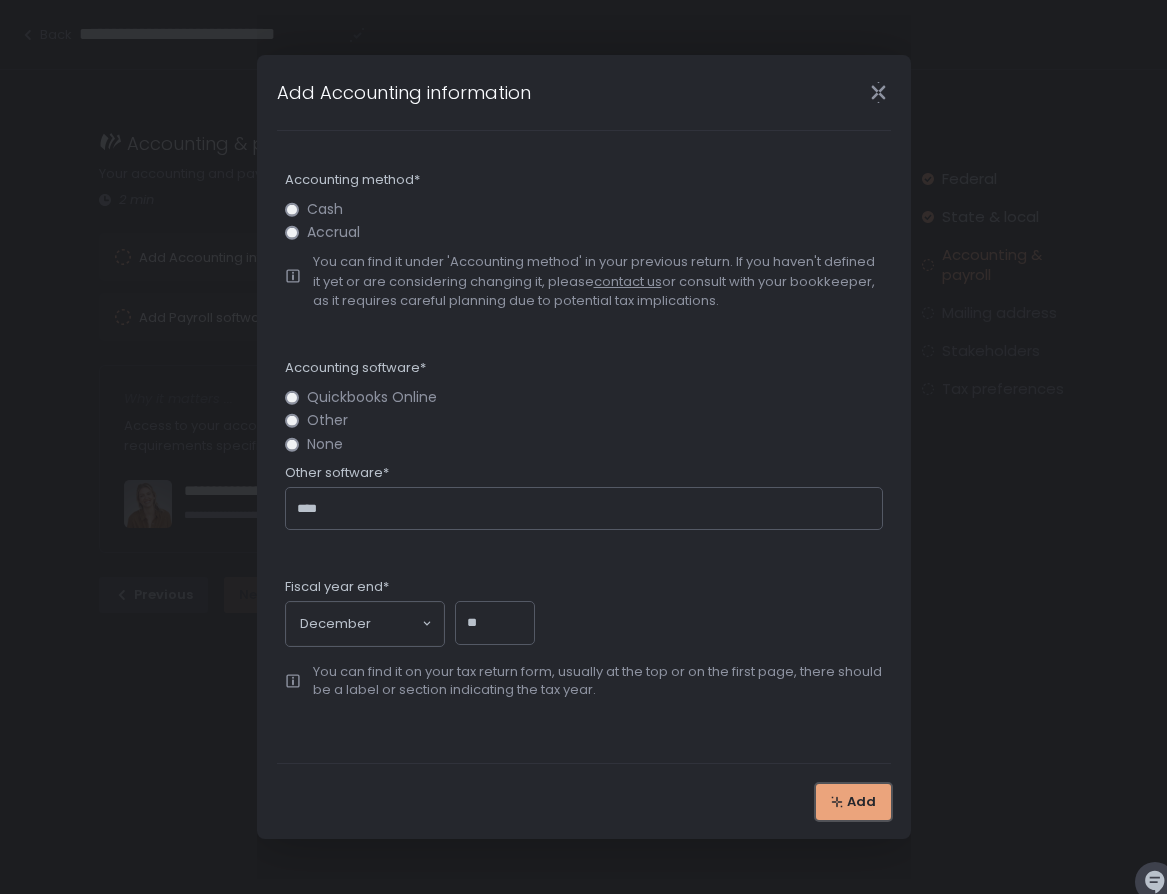 click on "Add" at bounding box center (861, 802) 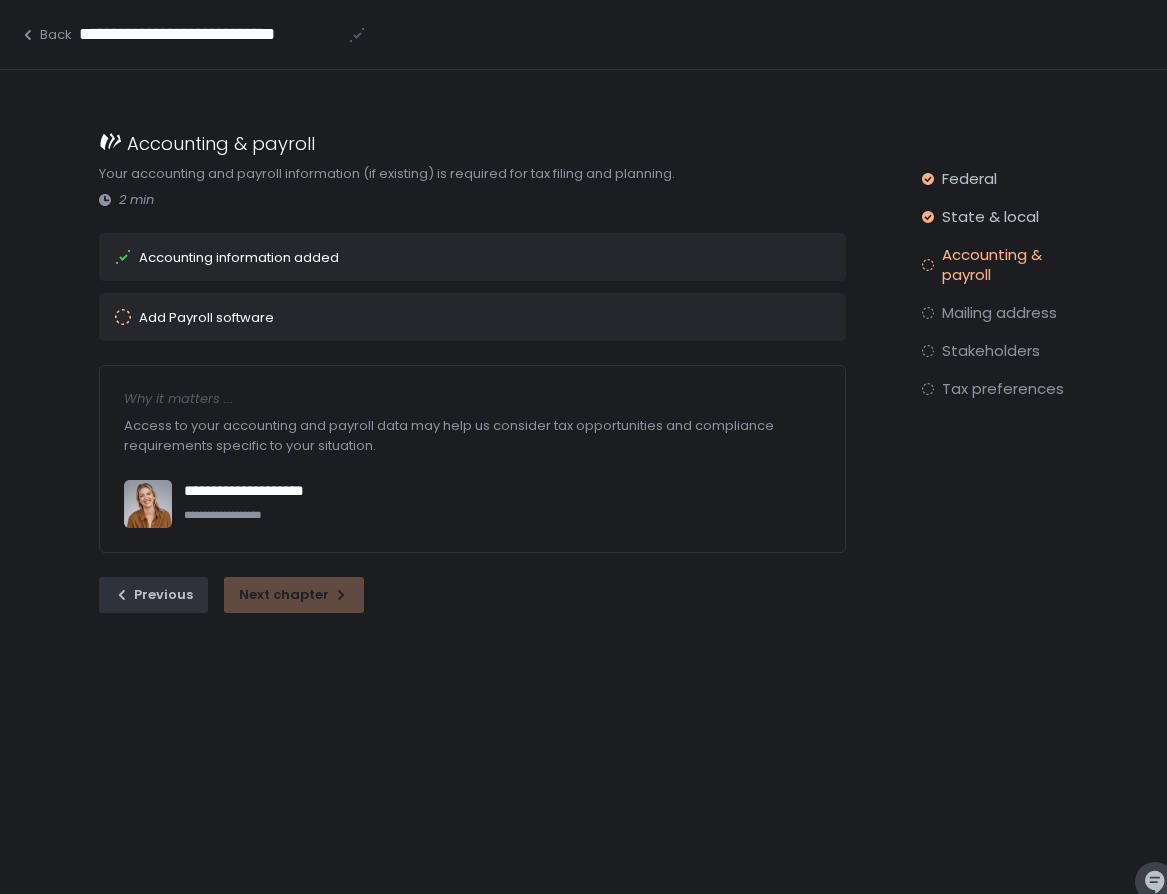 click on "Add Payroll software" at bounding box center (206, 317) 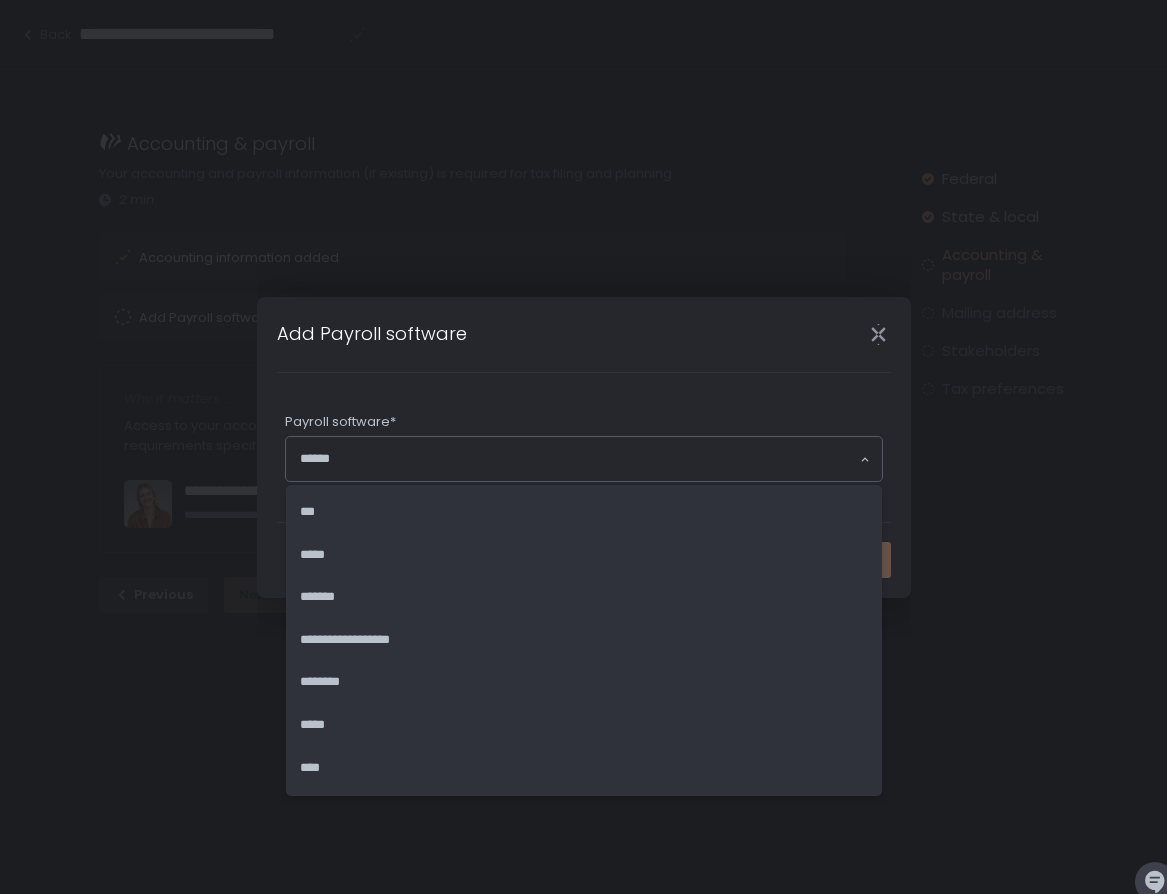 click 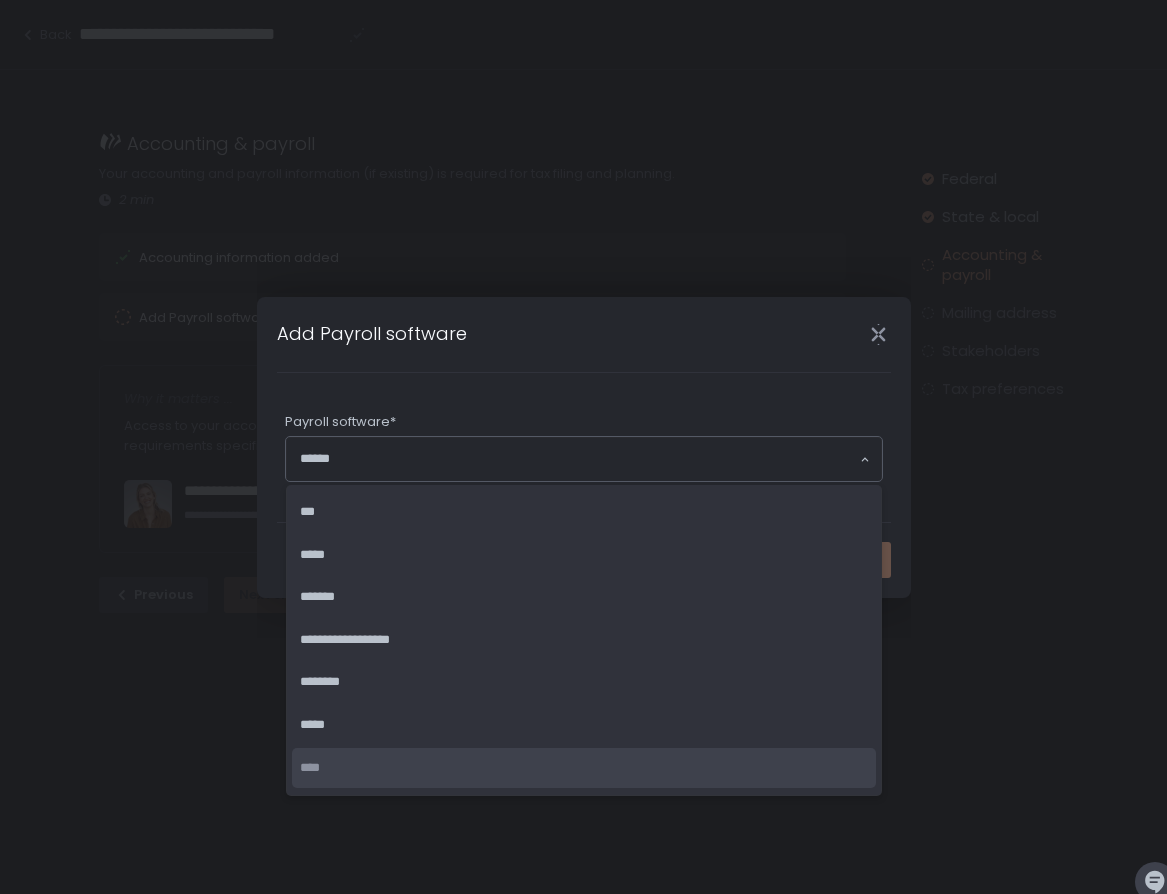 click on "****" 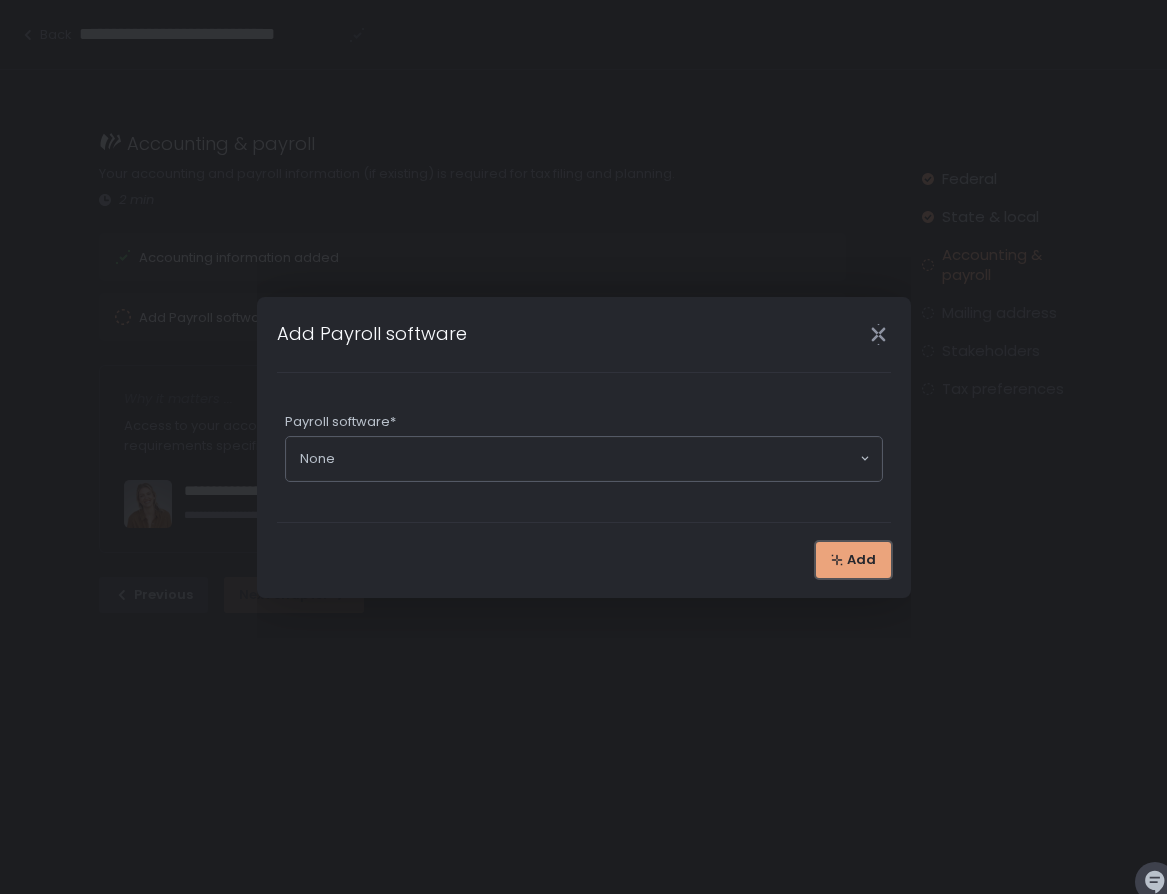 click on "Add" at bounding box center (861, 560) 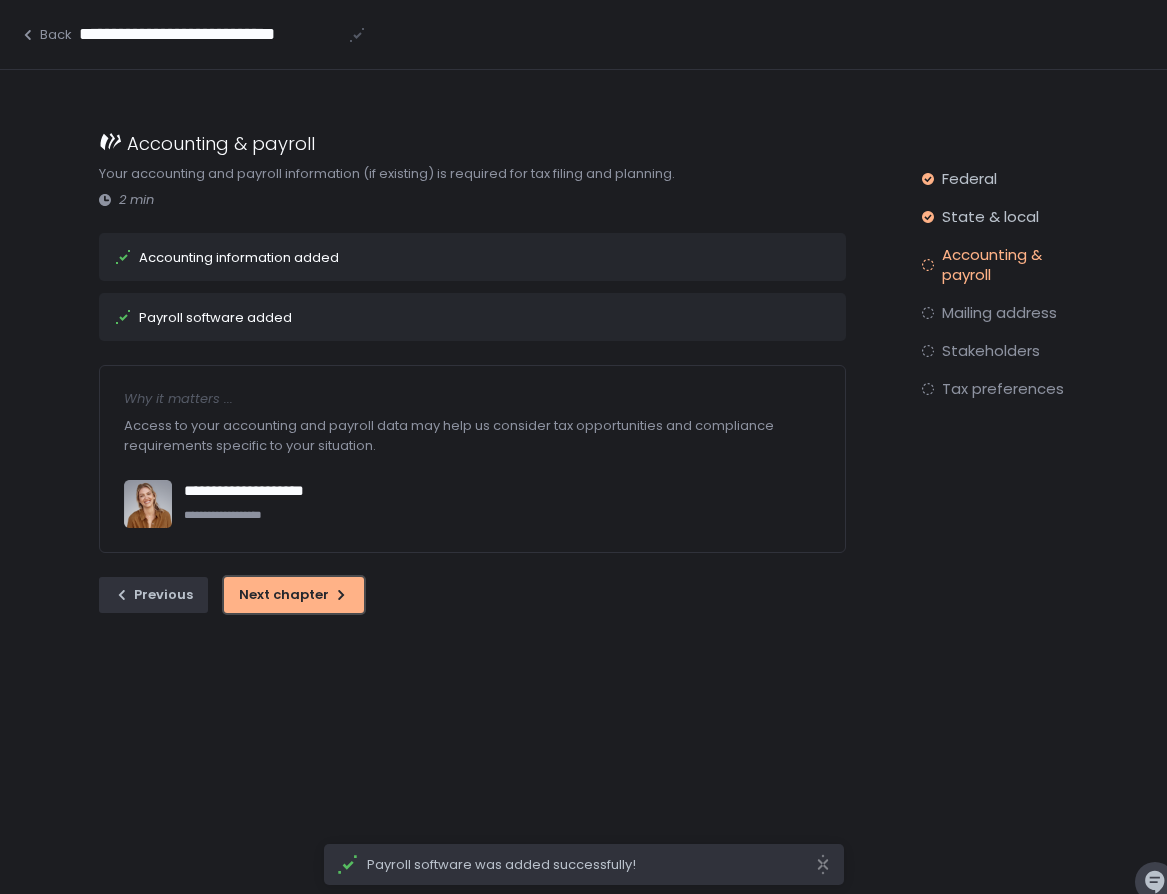 click on "Next chapter" 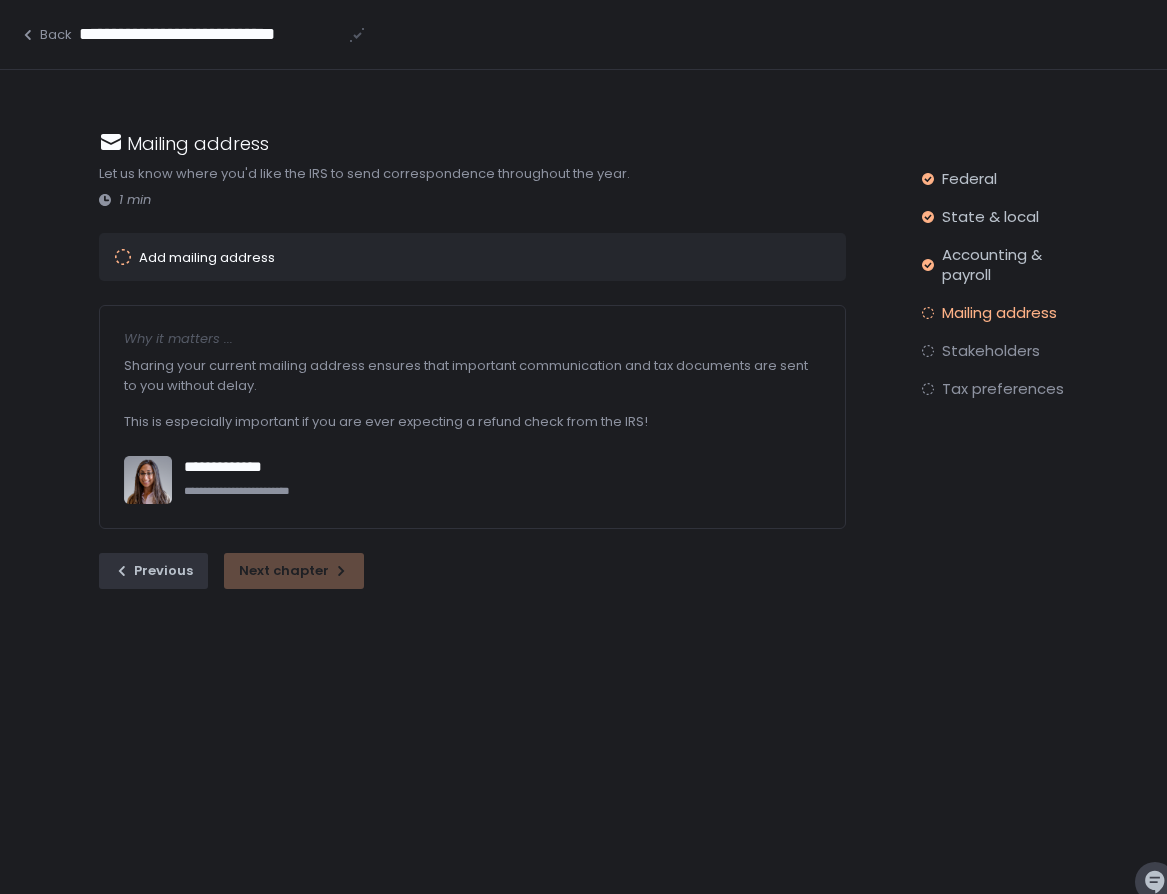 click on "Add mailing address" at bounding box center (444, 257) 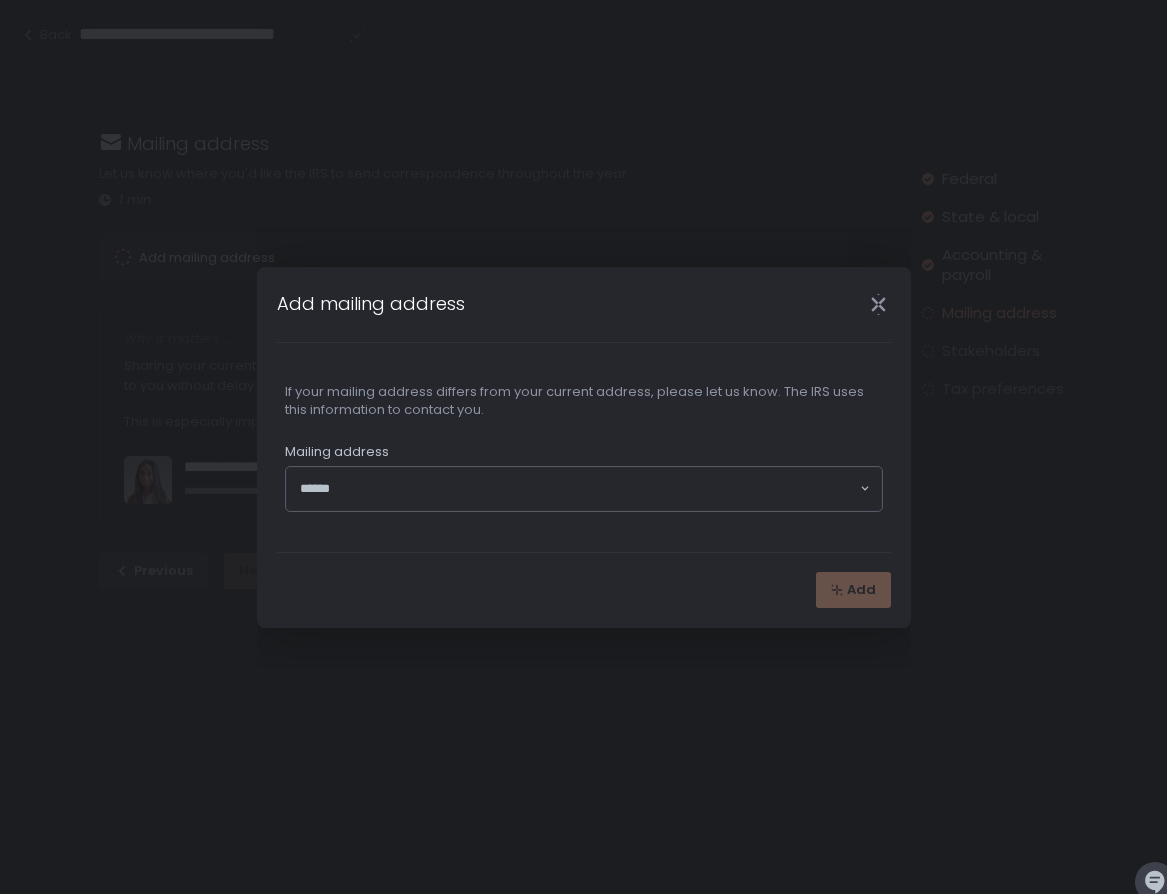 click 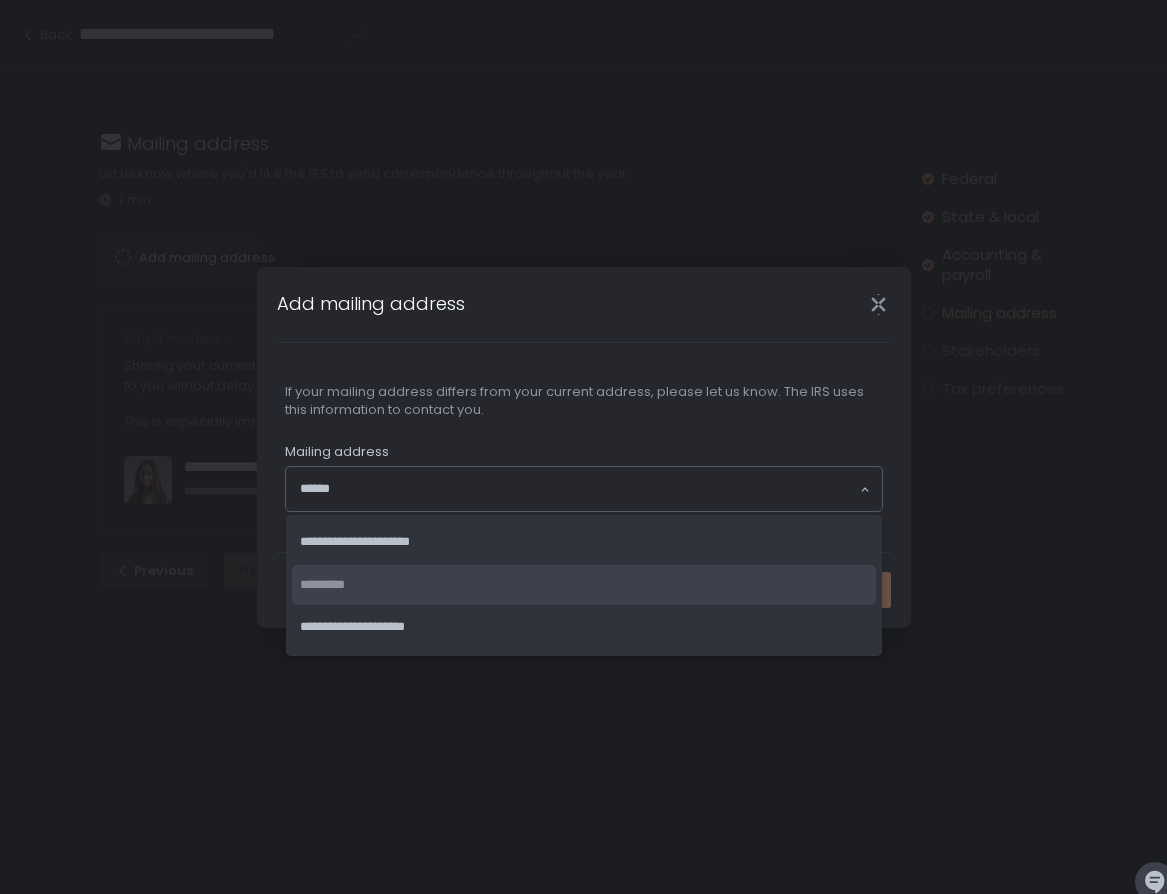 click on "*********" 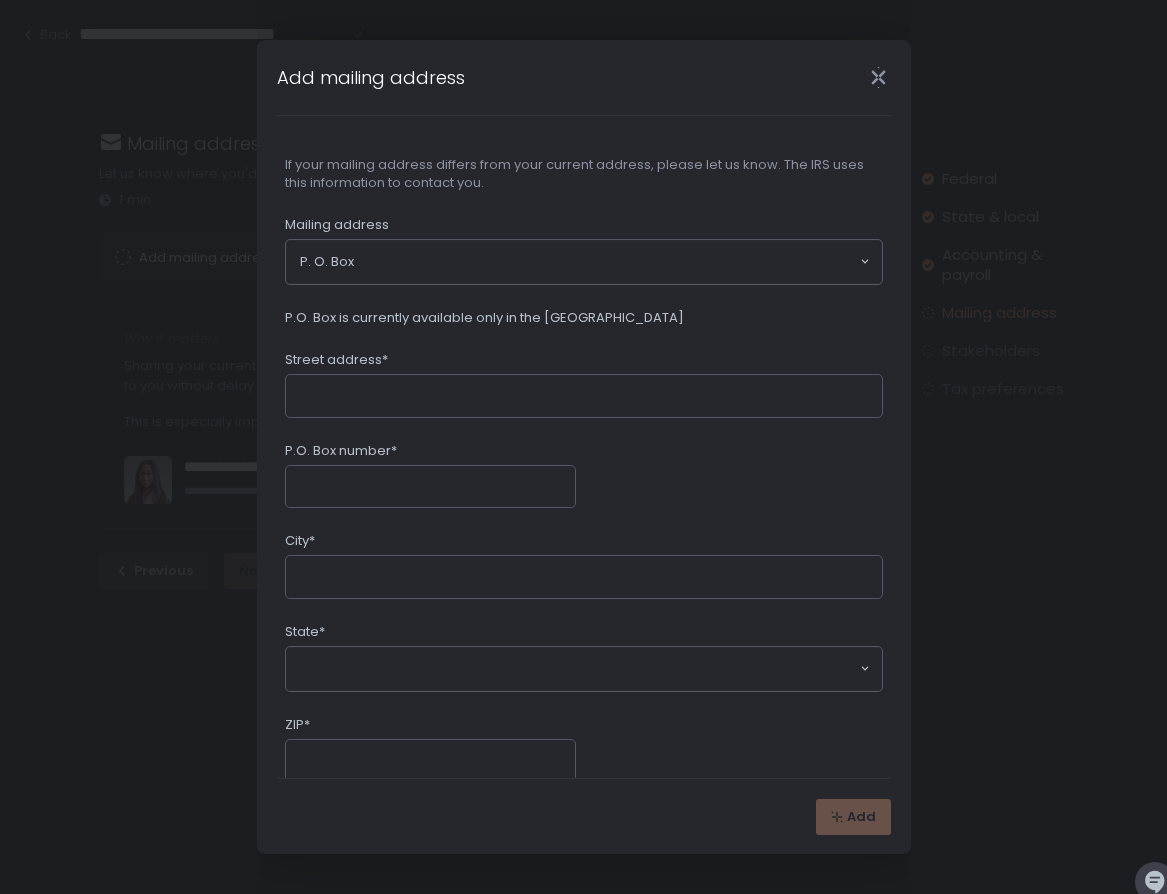 click on "Street address*" 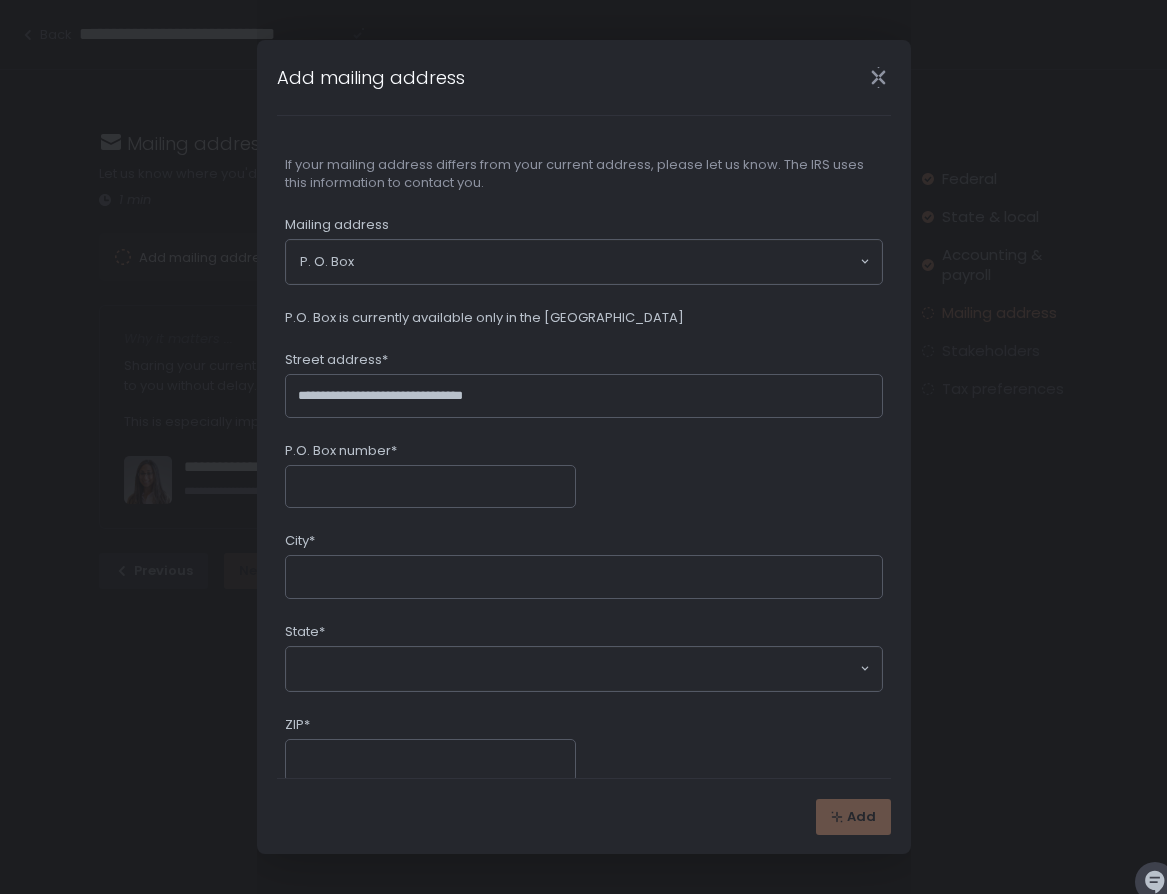 type on "**********" 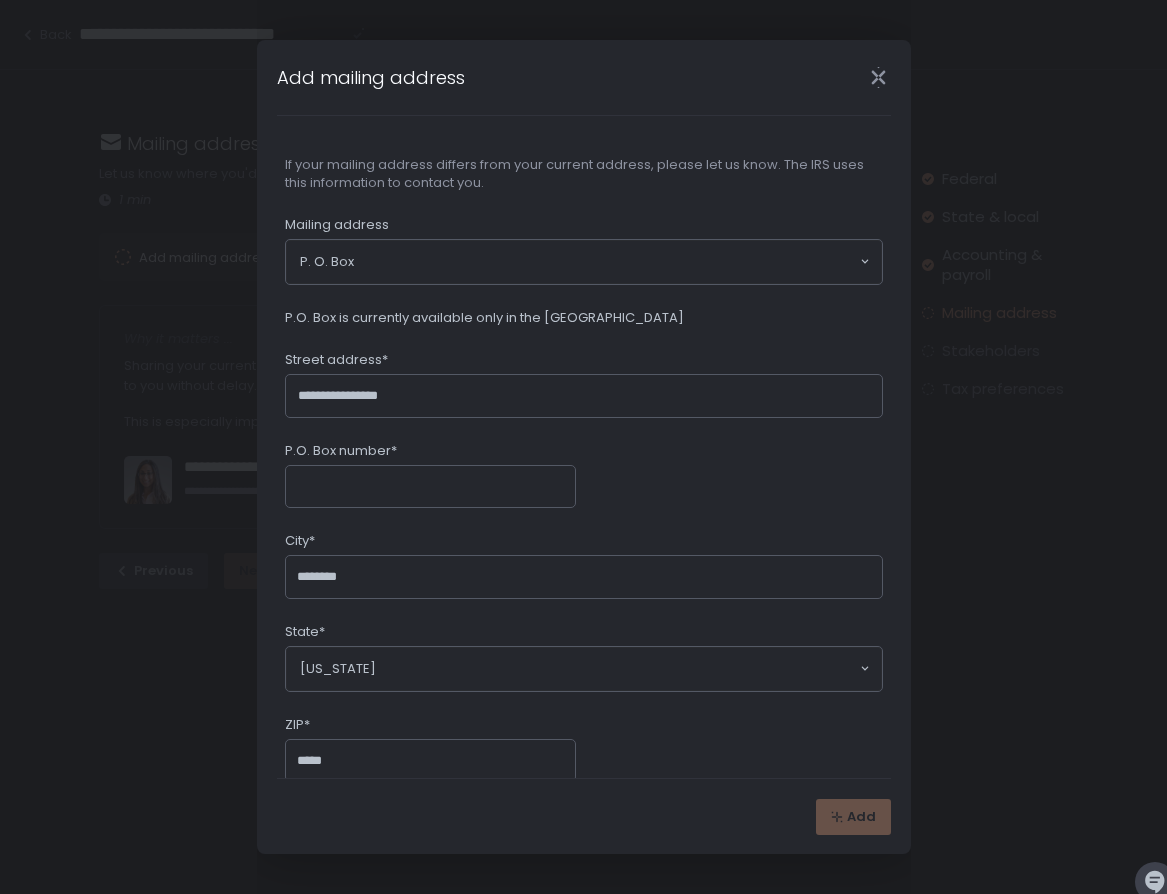 click on "Street address*" at bounding box center [584, 362] 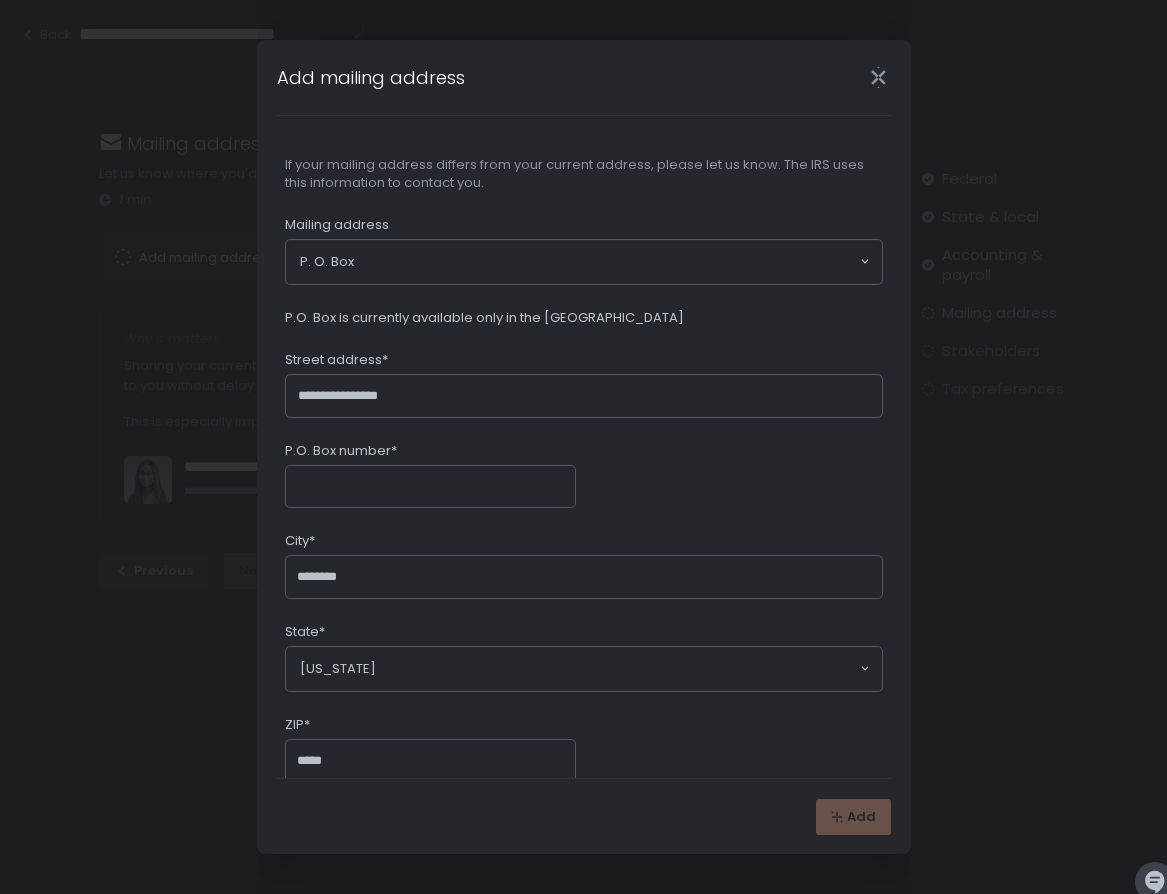 click on "P.O. Box number*" at bounding box center [430, 487] 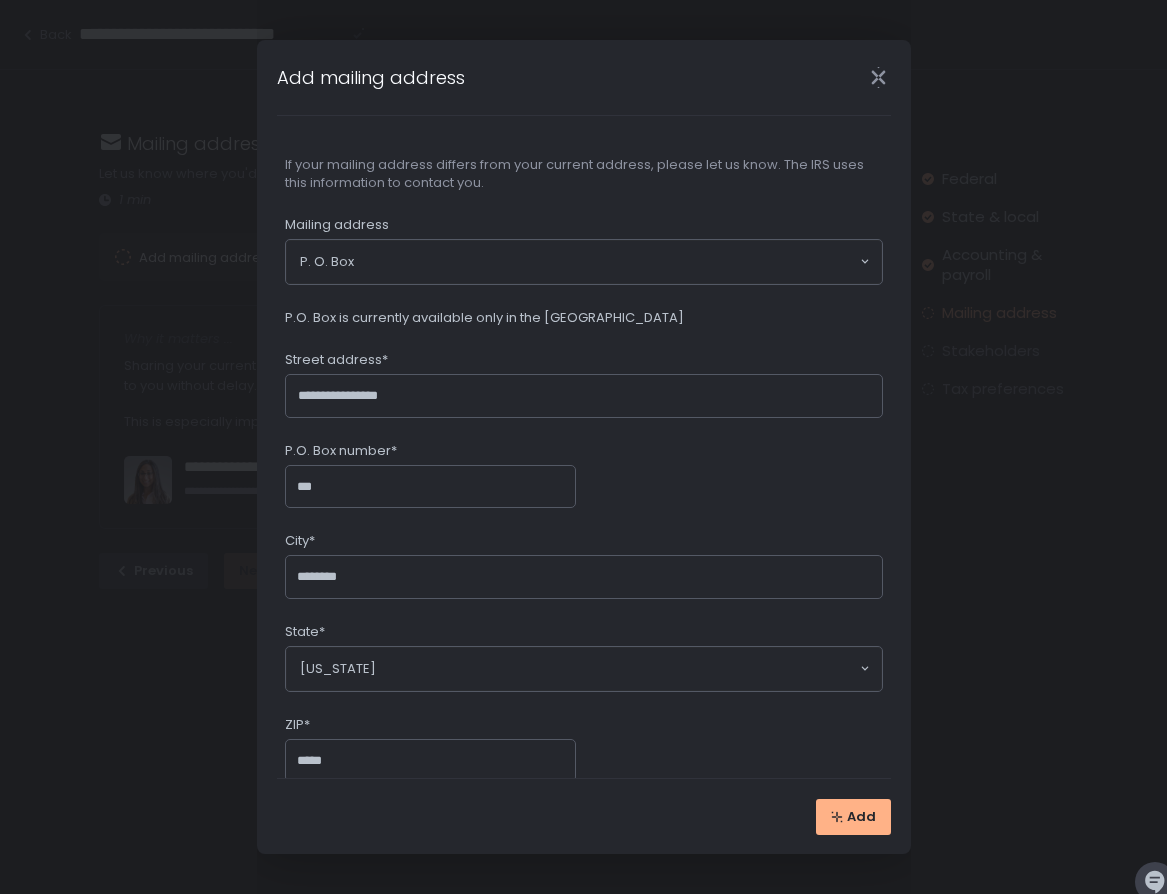 type on "***" 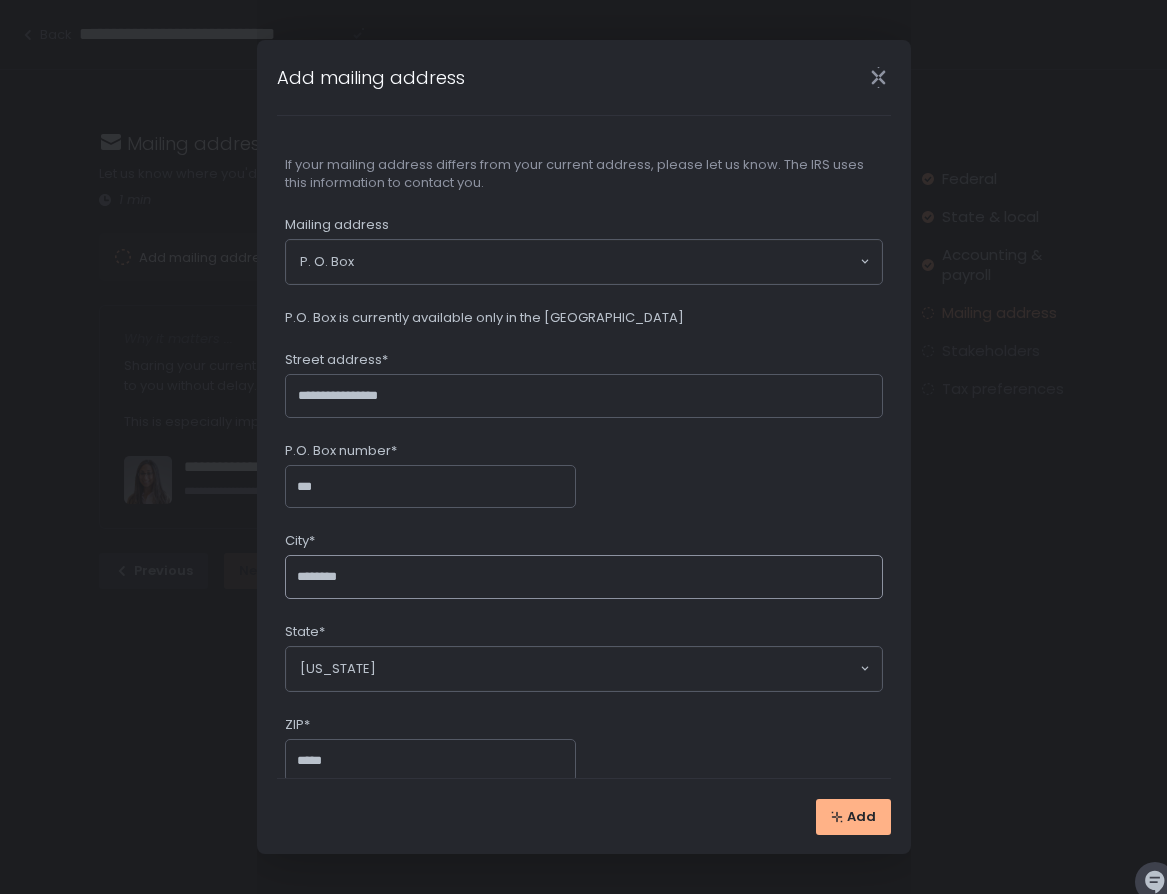 click on "********" 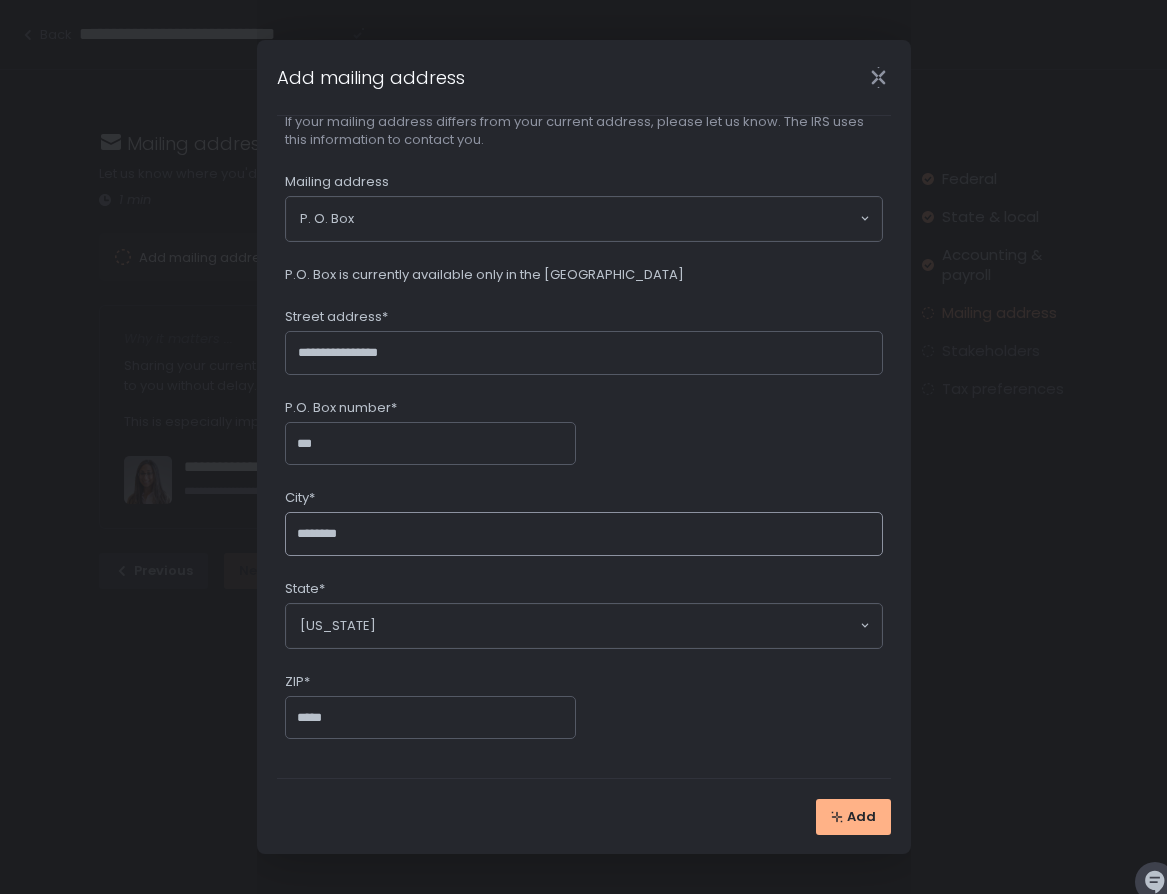 scroll, scrollTop: 44, scrollLeft: 0, axis: vertical 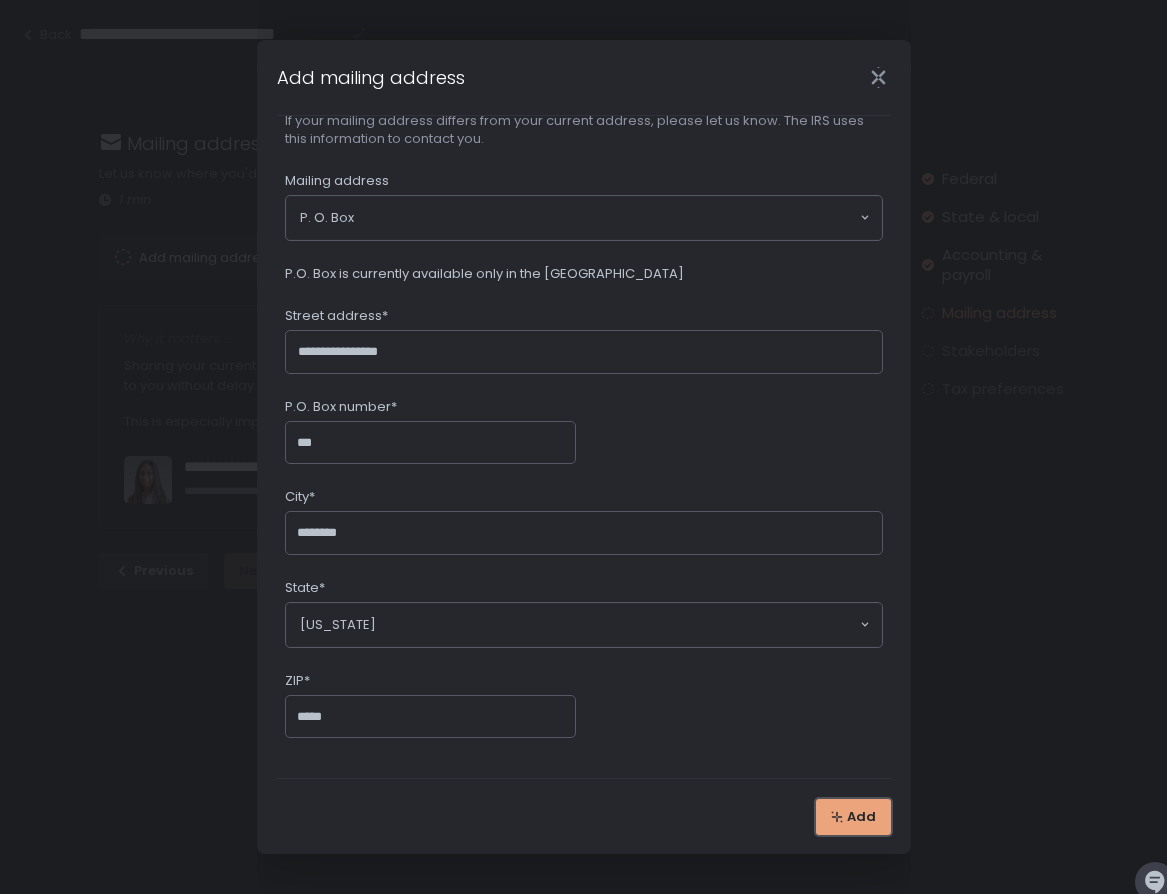 click on "Add" at bounding box center [861, 817] 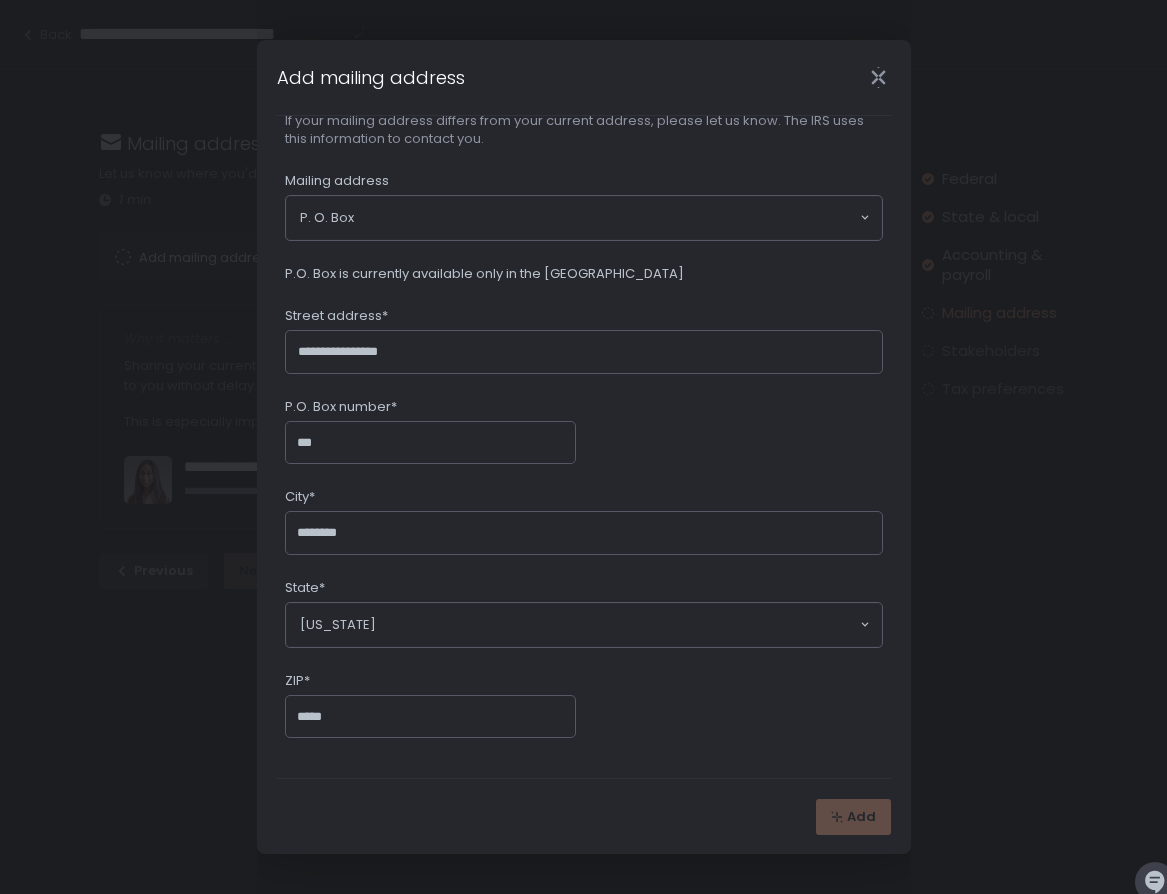 scroll, scrollTop: 0, scrollLeft: 0, axis: both 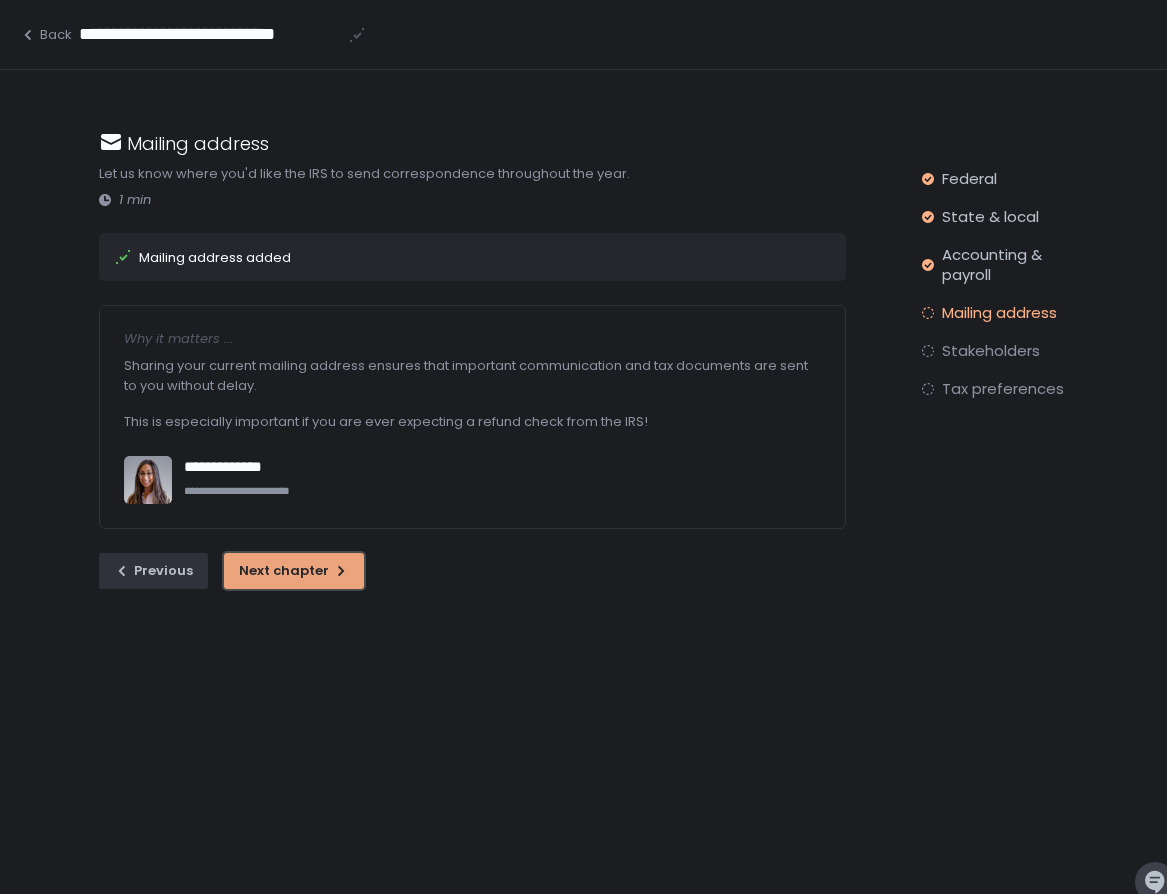 click on "Next chapter" 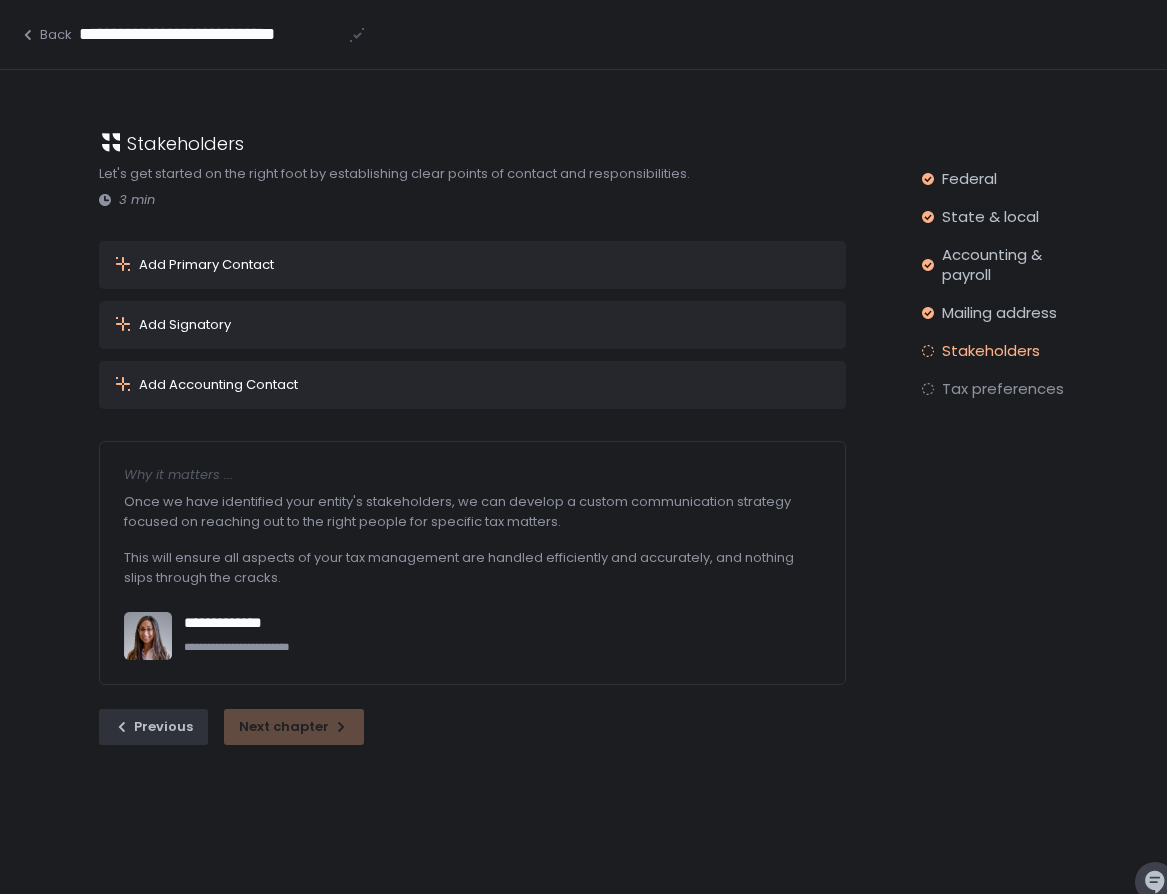 click on "Add Primary Contact" at bounding box center (206, 265) 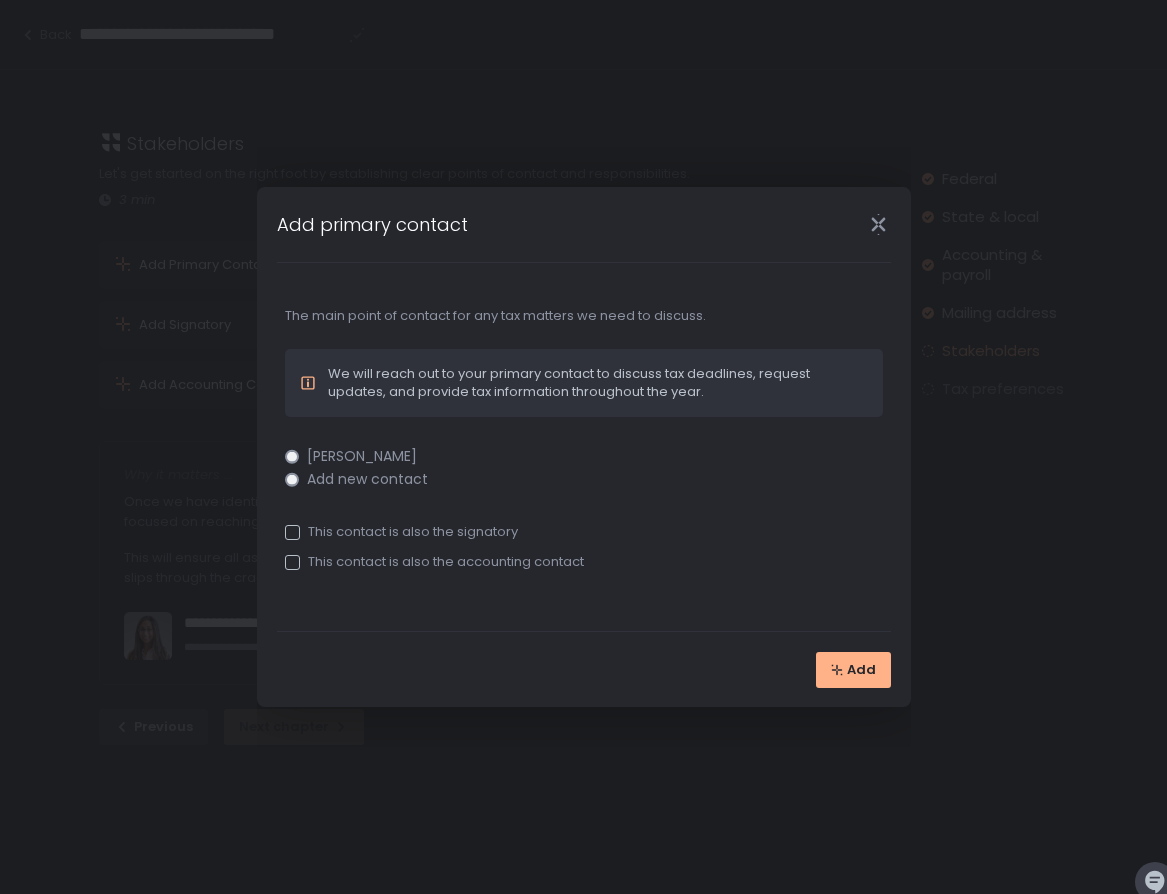 click at bounding box center [292, 562] 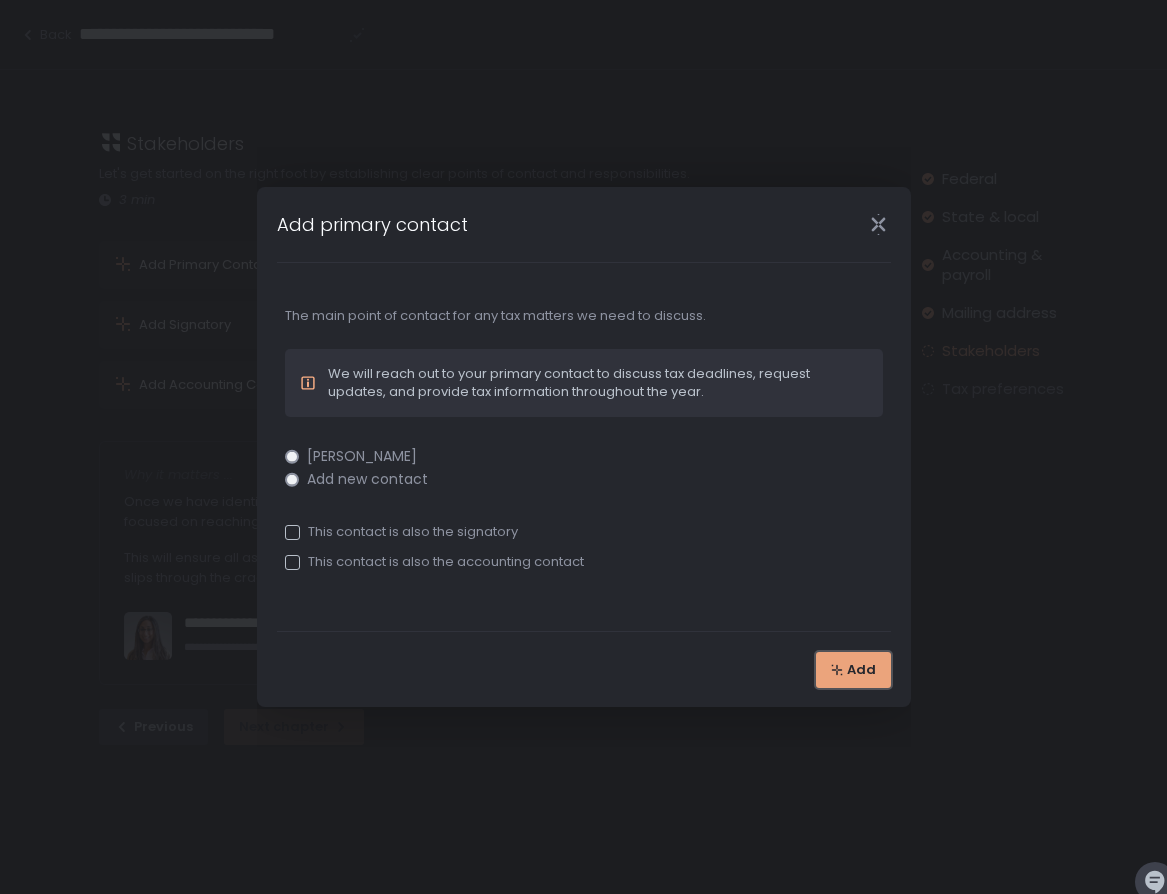 click on "Add" 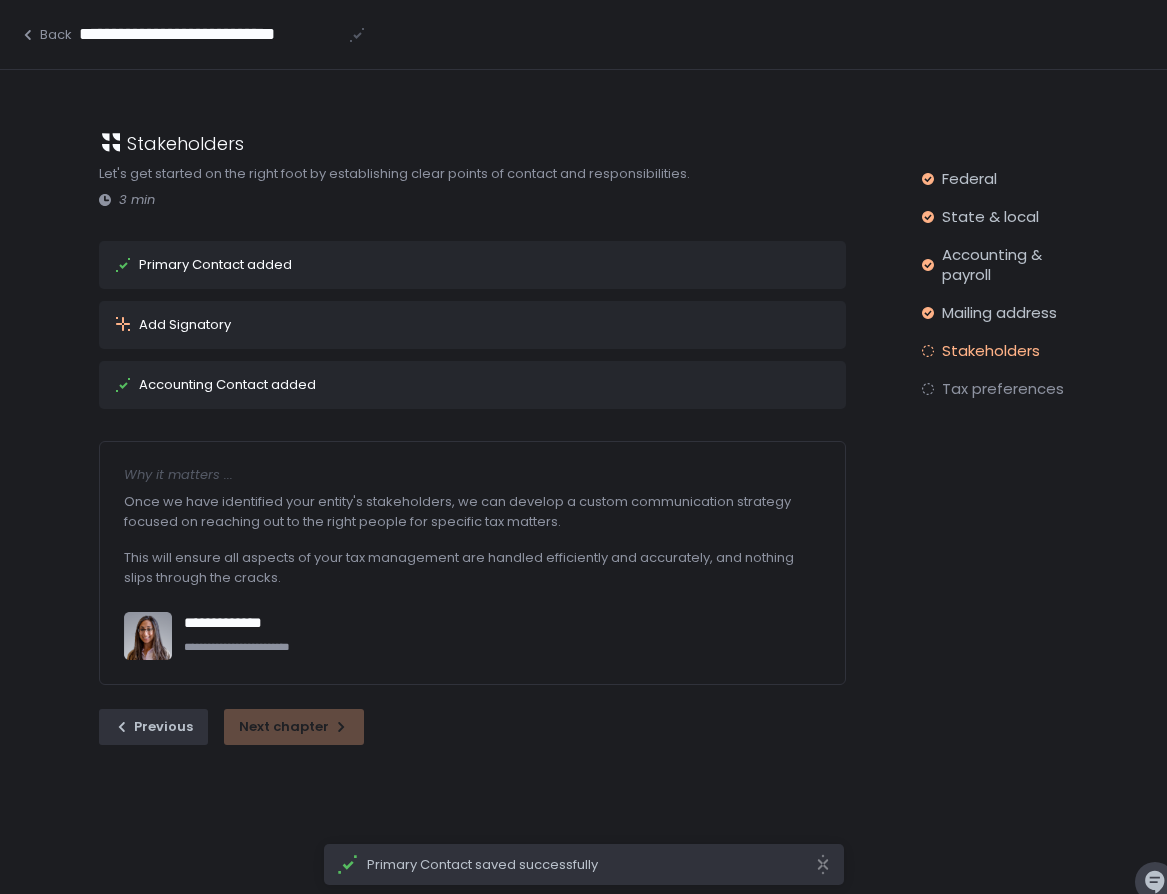 click on "Add Signatory" at bounding box center [185, 325] 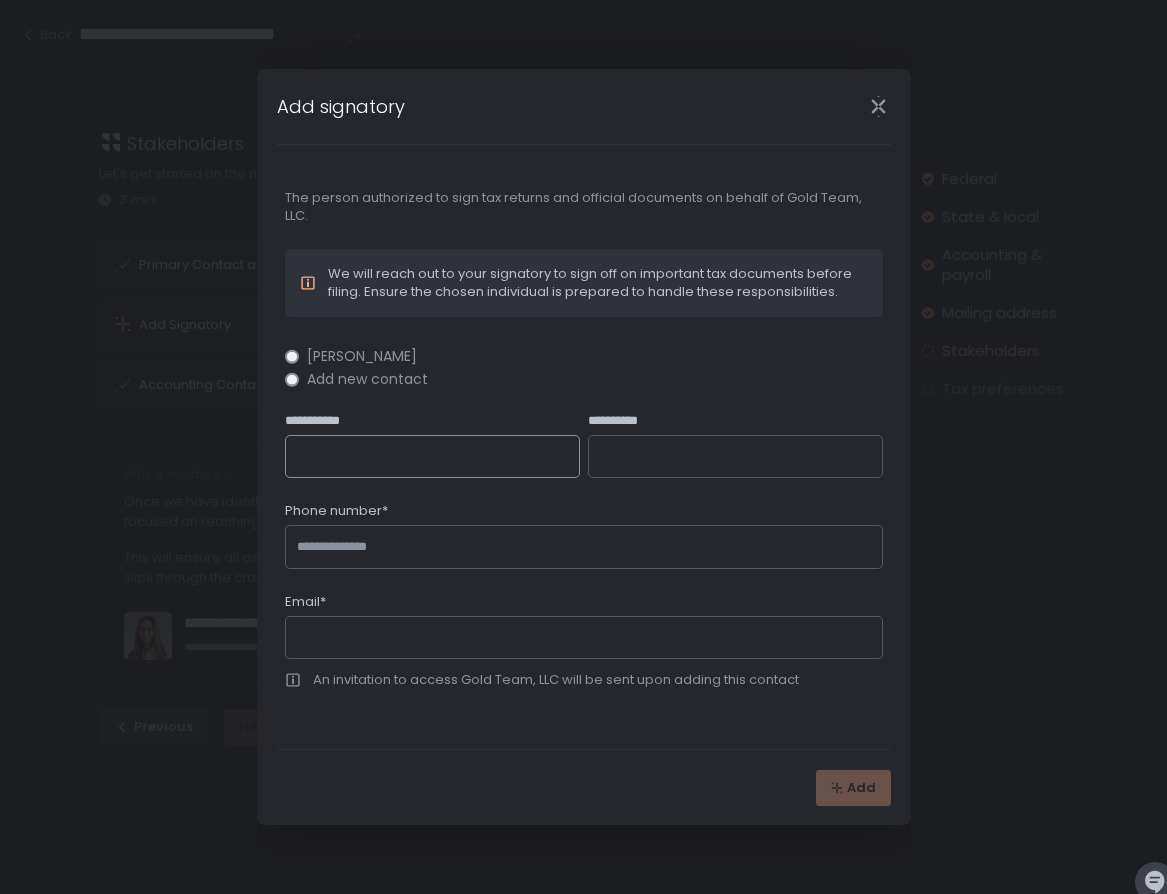 click on "**********" 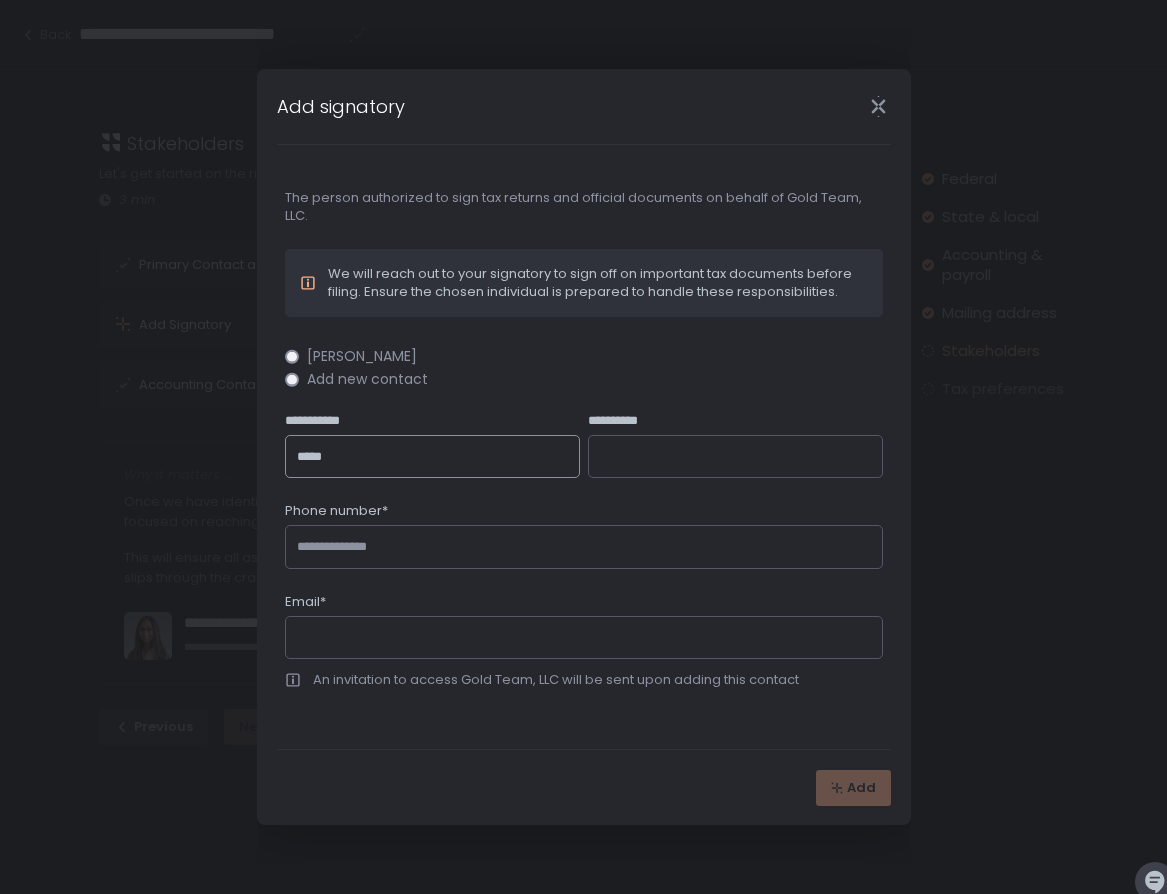 type on "*****" 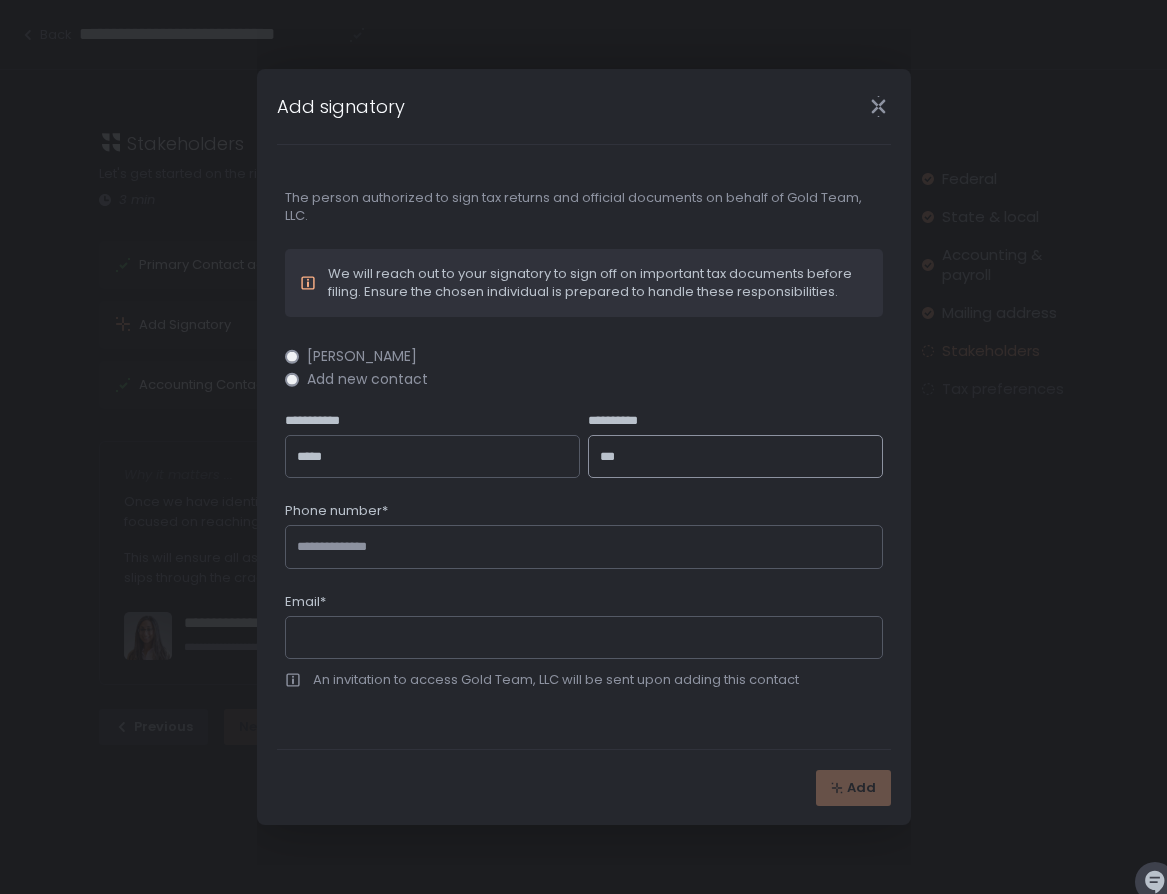 type on "***" 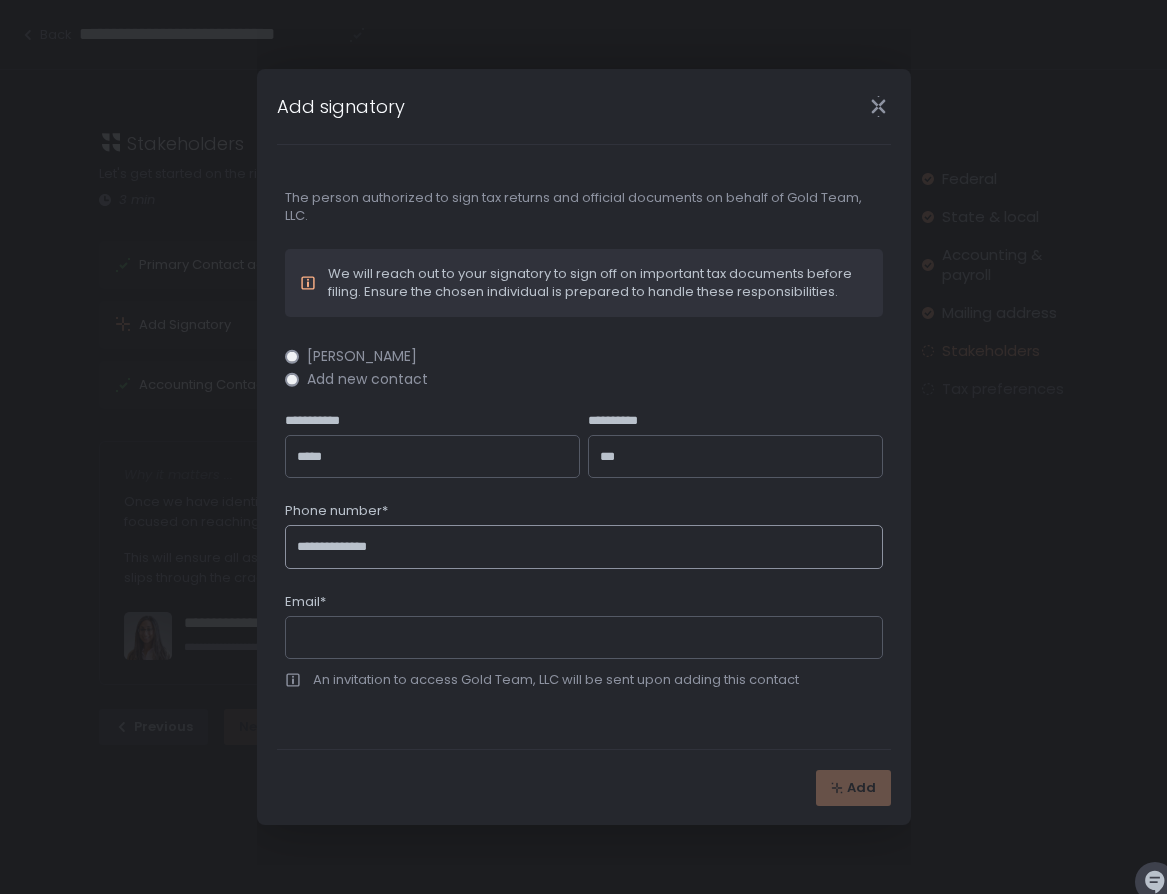 type on "**********" 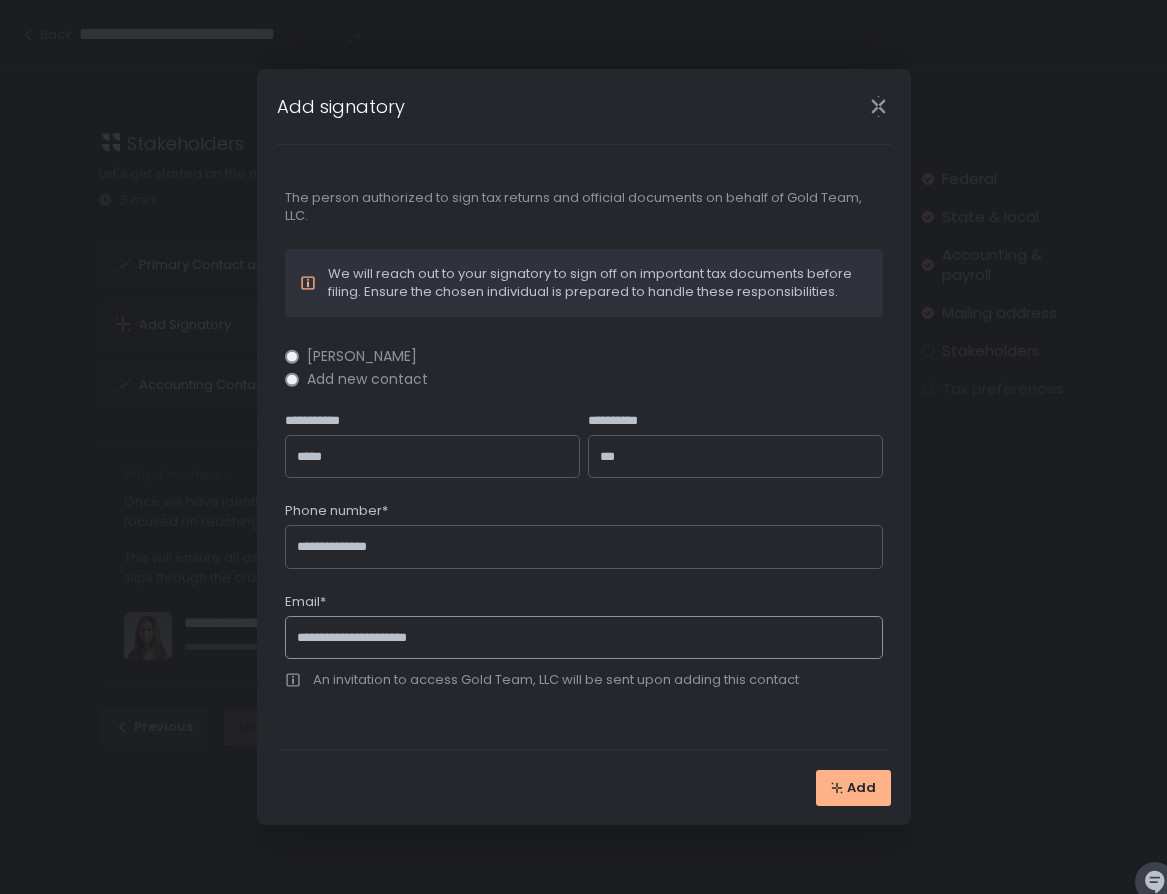 type on "**********" 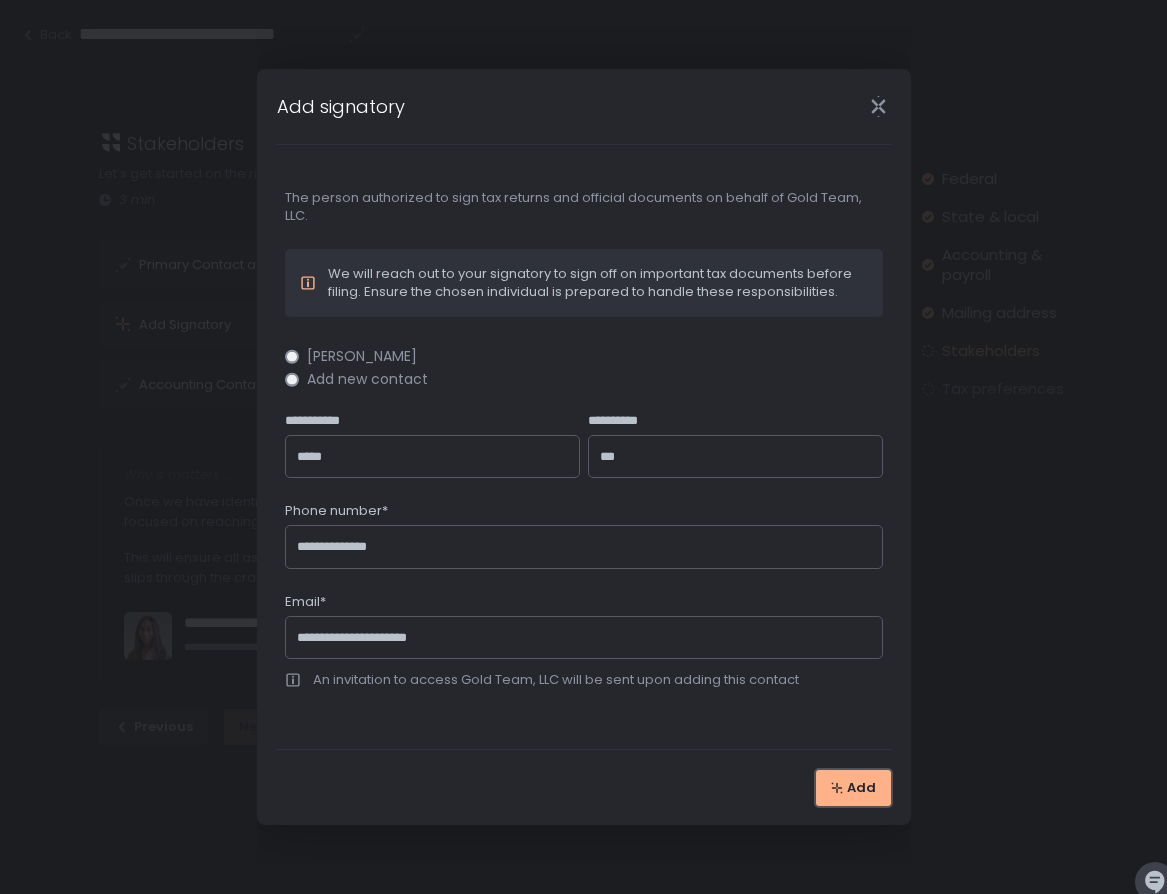 type 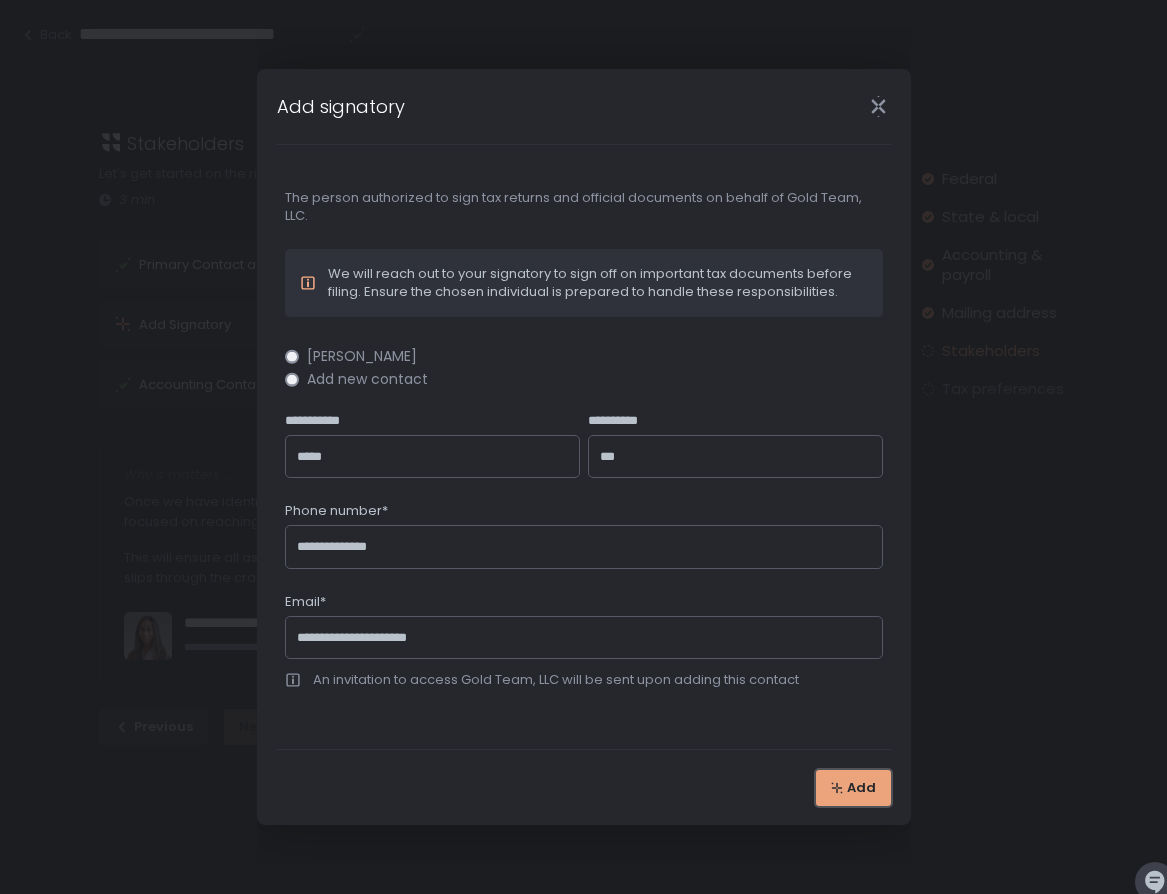 click on "Add" at bounding box center [861, 788] 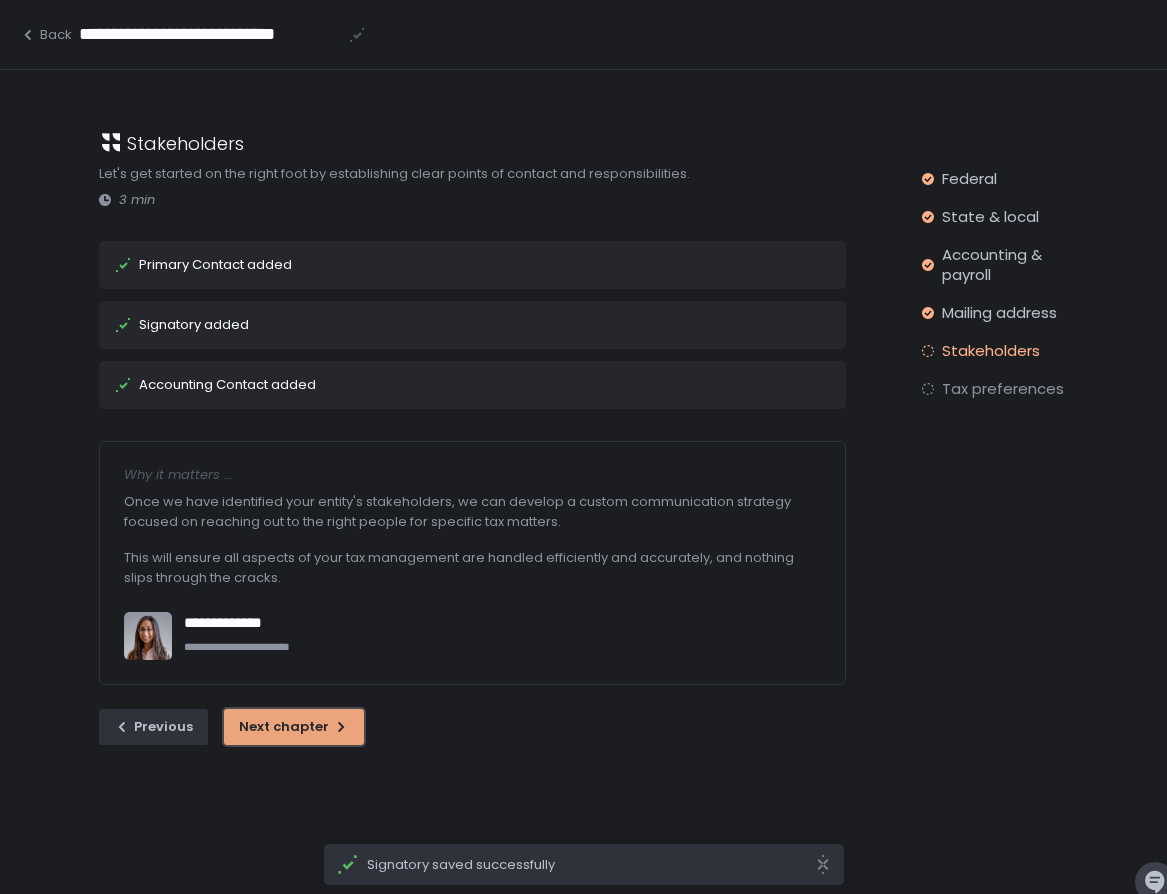 click on "Next chapter" 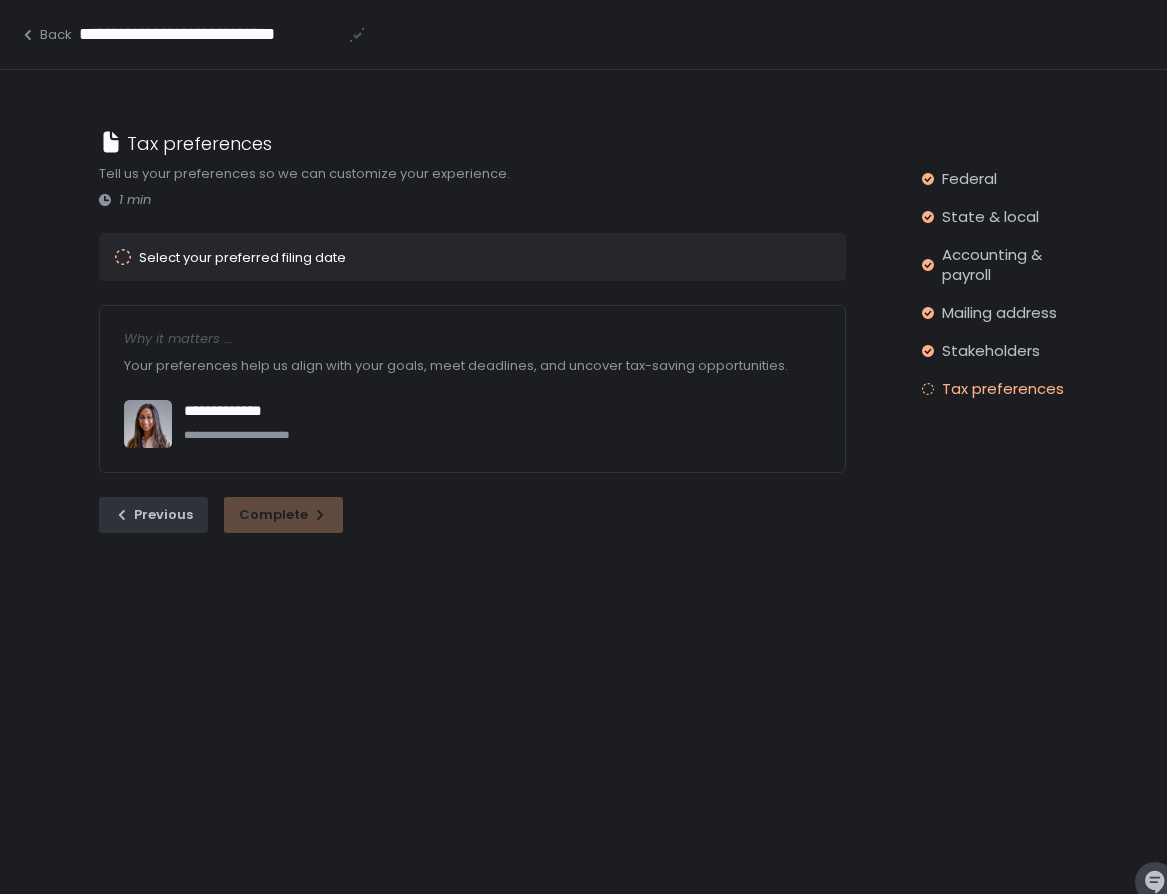 click on "Select your preferred filing date" at bounding box center (444, 257) 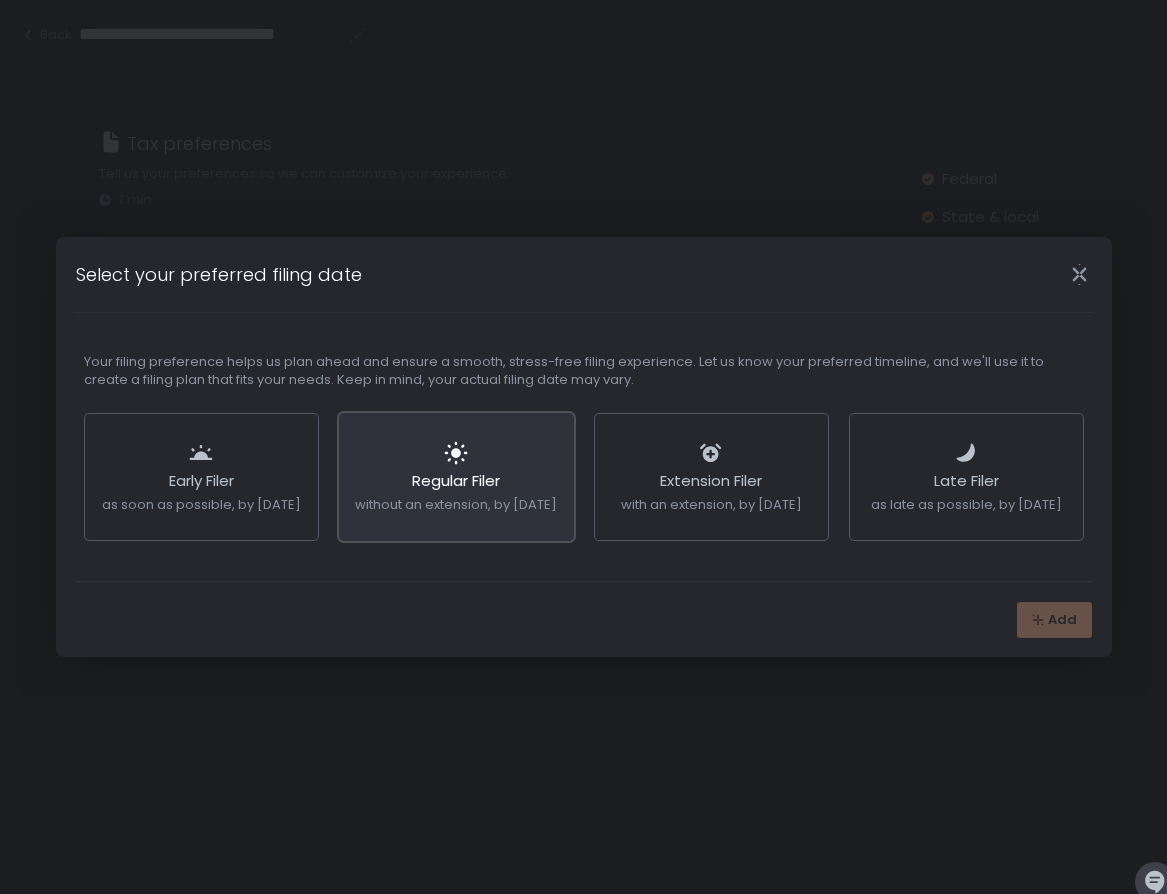 click on "Regular Filer without an extension, by Mar 15th" at bounding box center [456, 477] 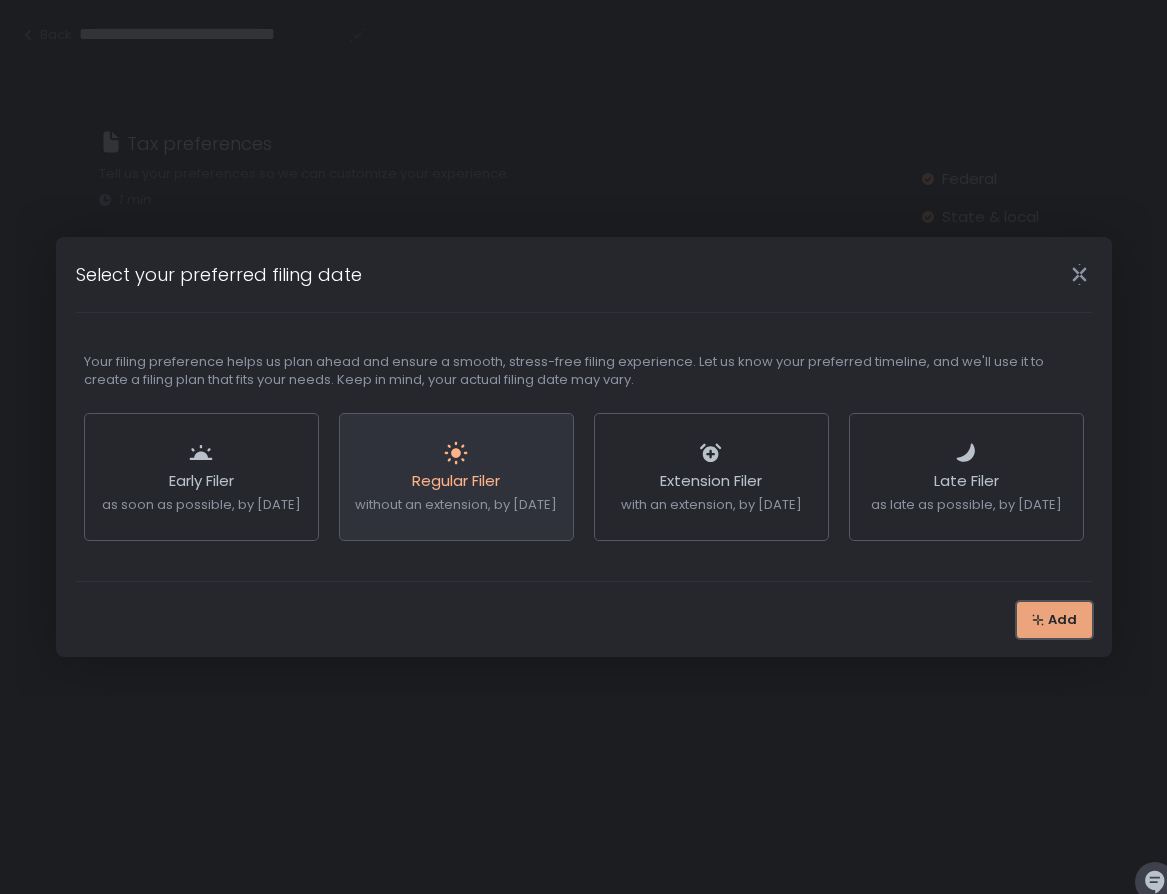 click on "Add" at bounding box center [1062, 620] 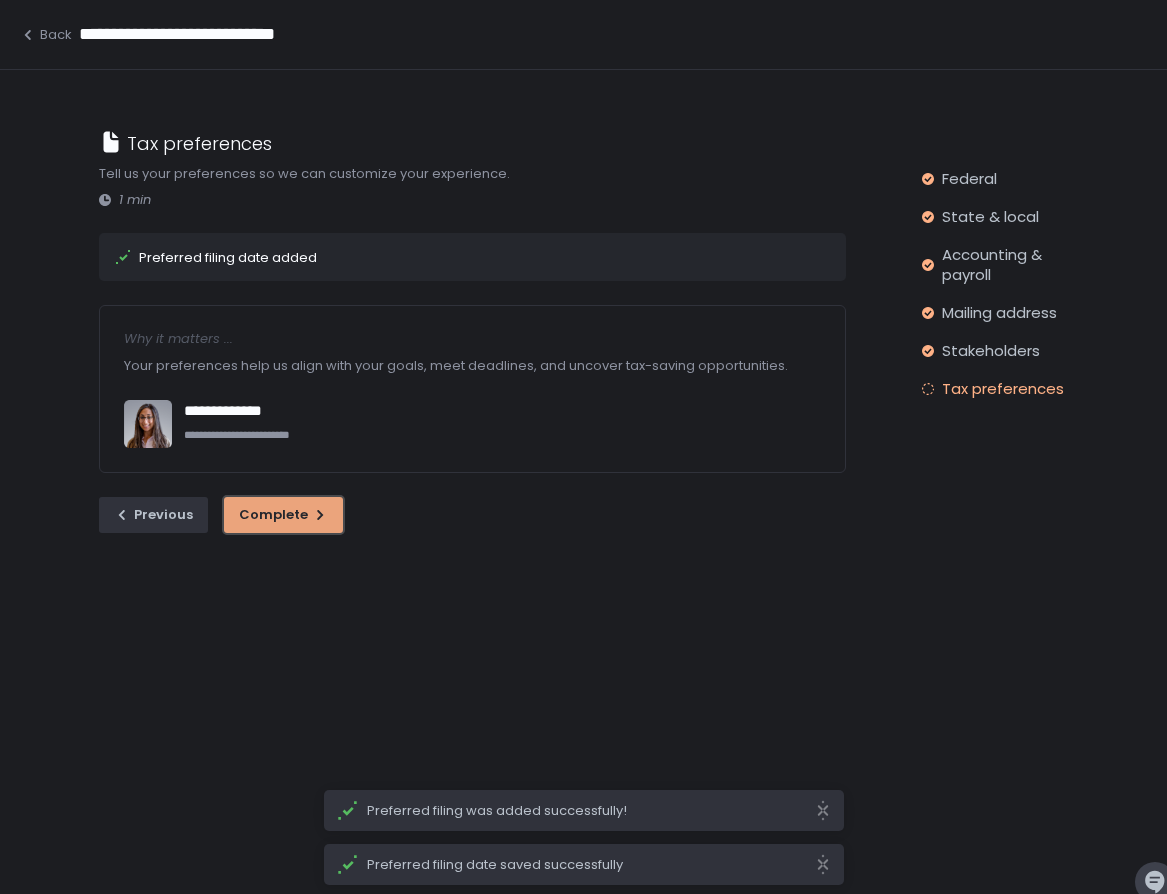 click on "Complete" 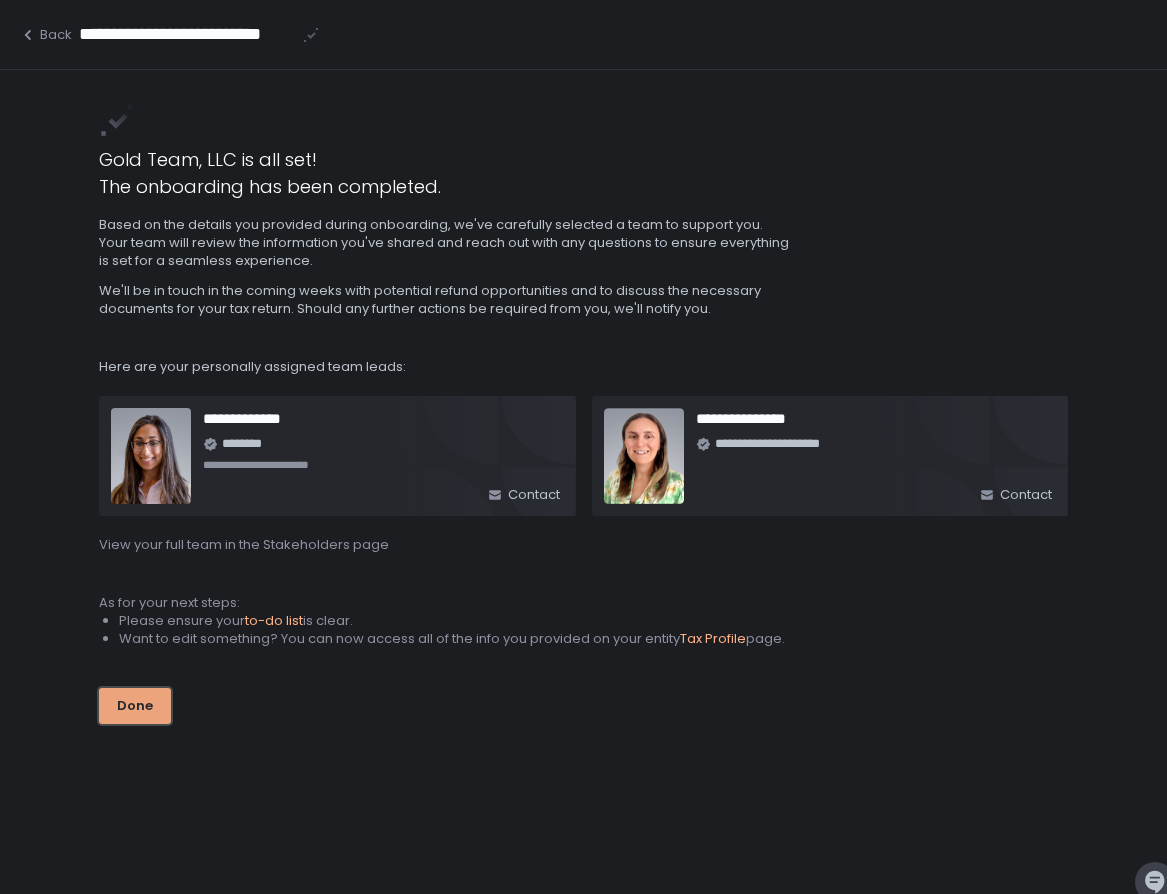 click on "Done" at bounding box center [135, 706] 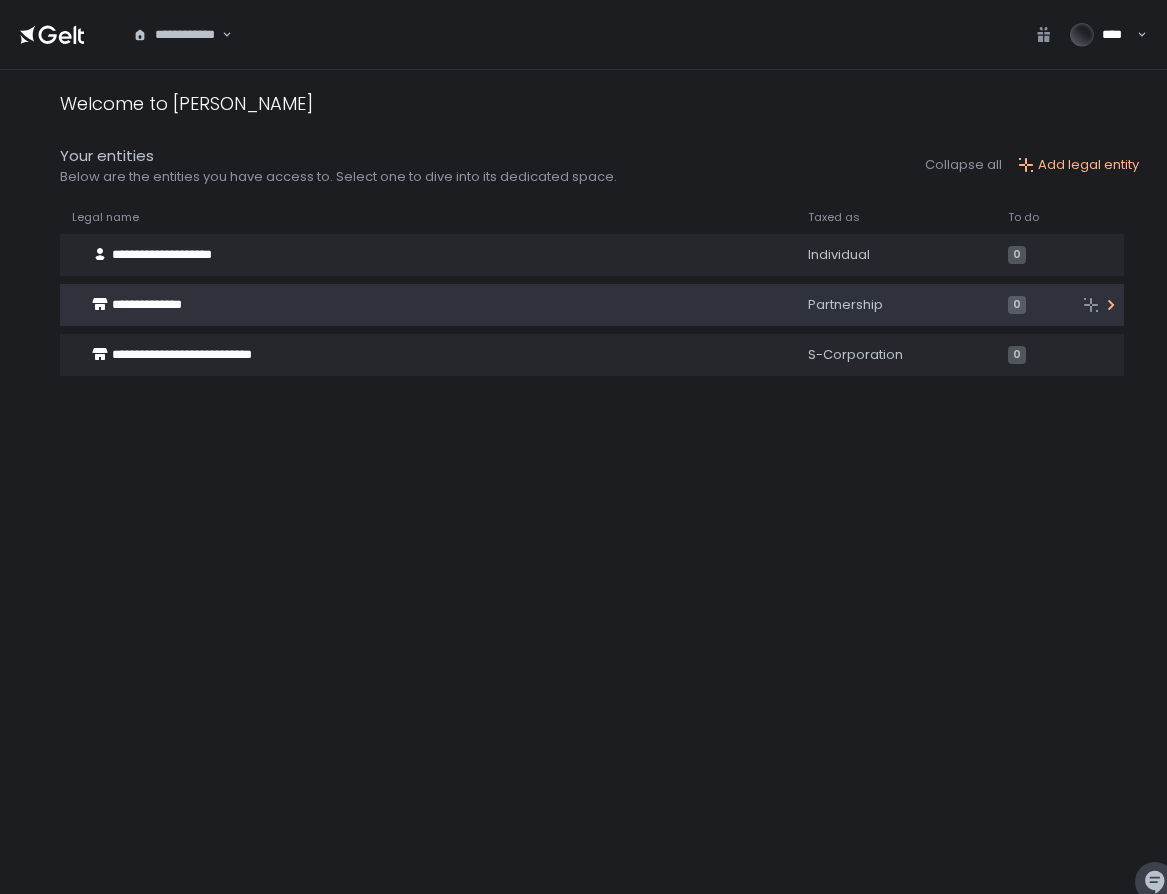click on "**********" at bounding box center [416, 305] 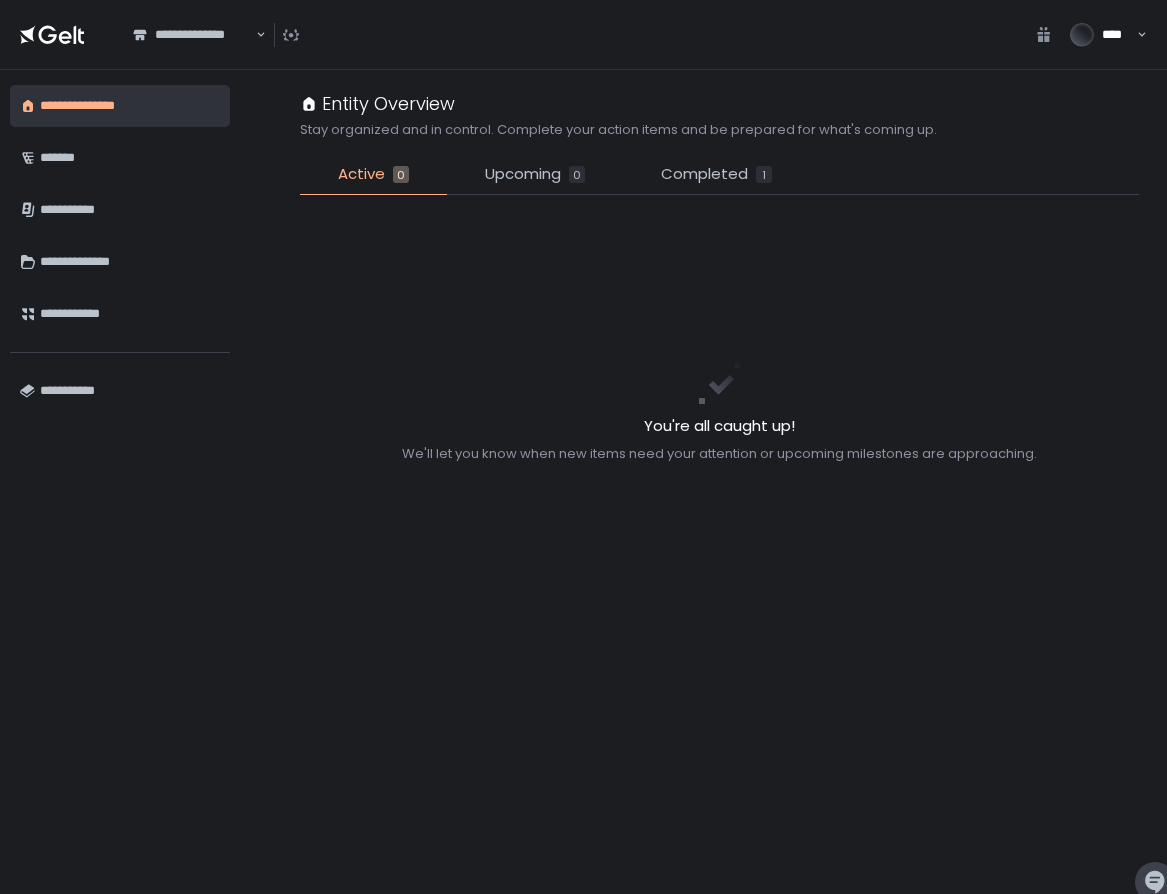 click on "**********" at bounding box center [193, 35] 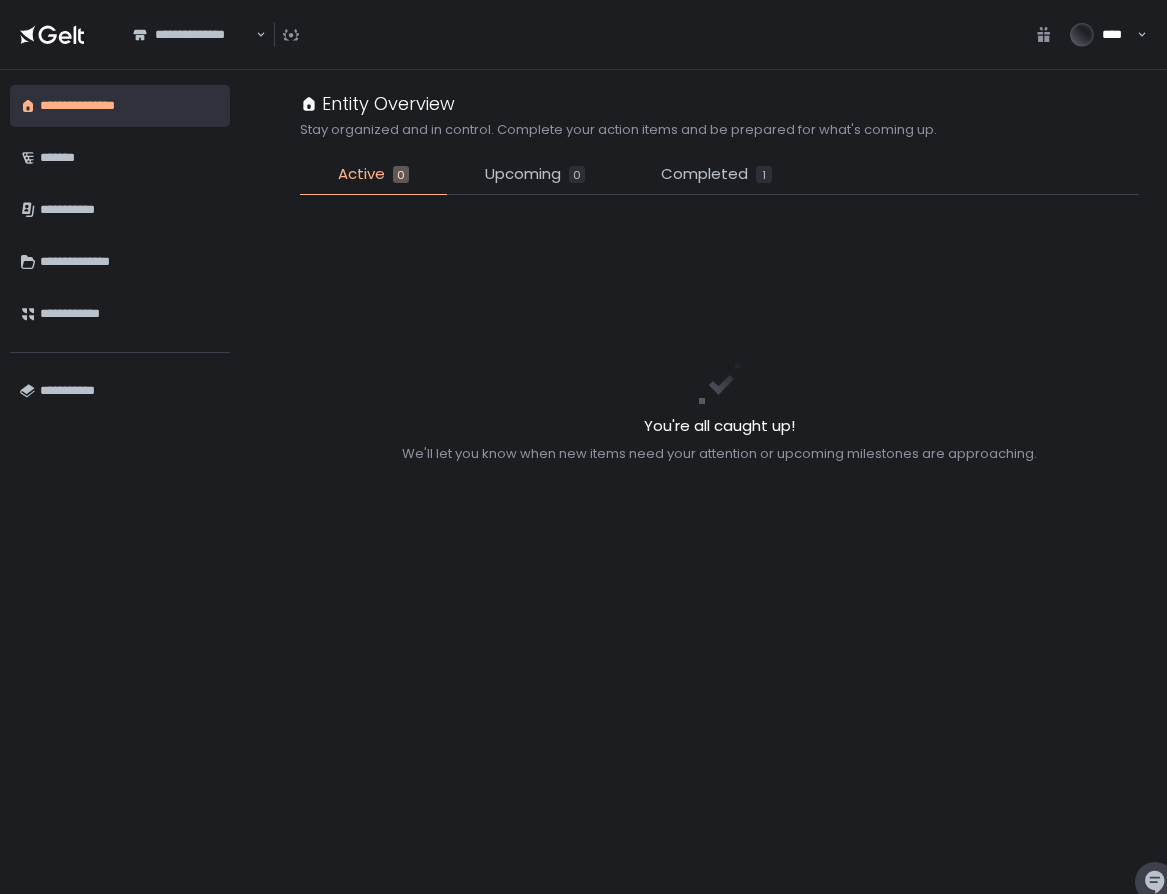 click on "**********" at bounding box center (120, 482) 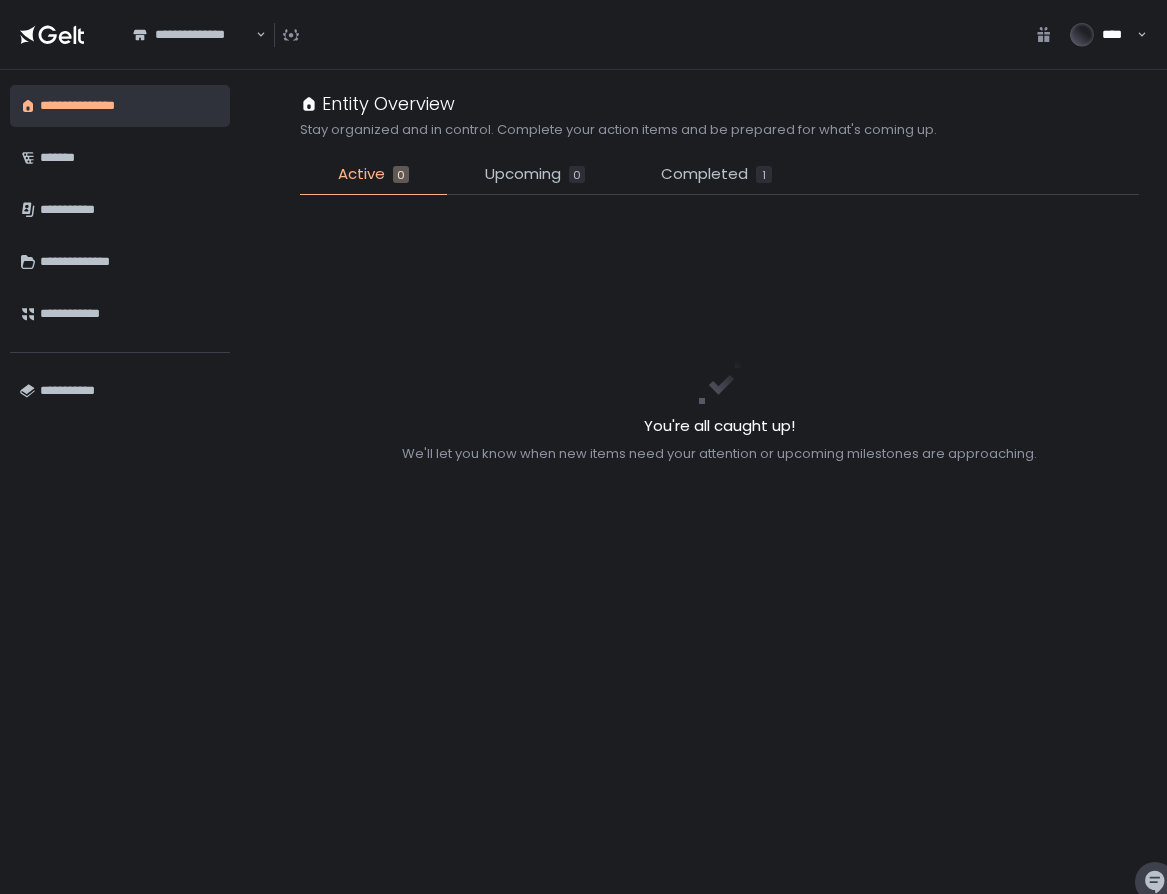 click on "Entity Overview Stay organized and in control. Complete your action items and be prepared for what's coming up. Active 0 Upcoming 0 Completed 1 You're all caught up! We'll let you know when new items need your attention or upcoming milestones are approaching." at bounding box center [719, 482] 